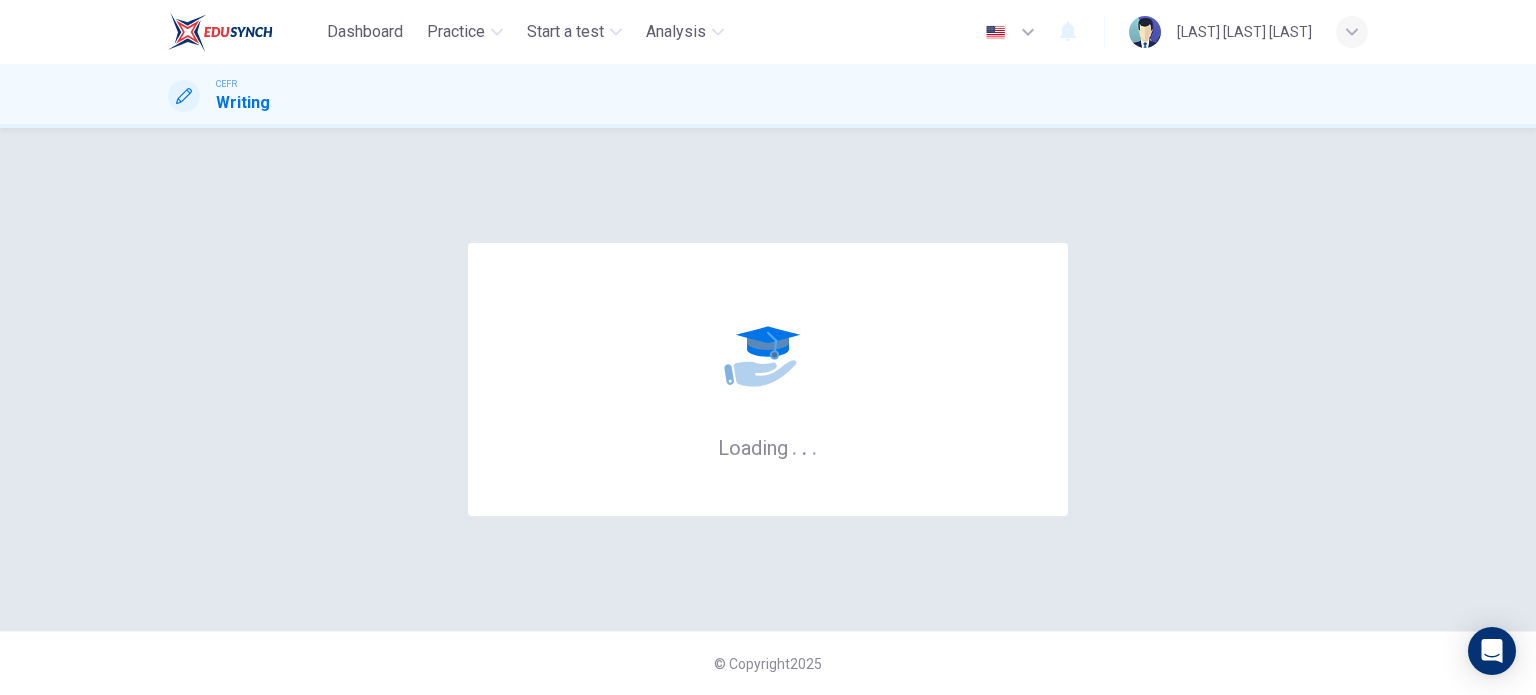 scroll, scrollTop: 0, scrollLeft: 0, axis: both 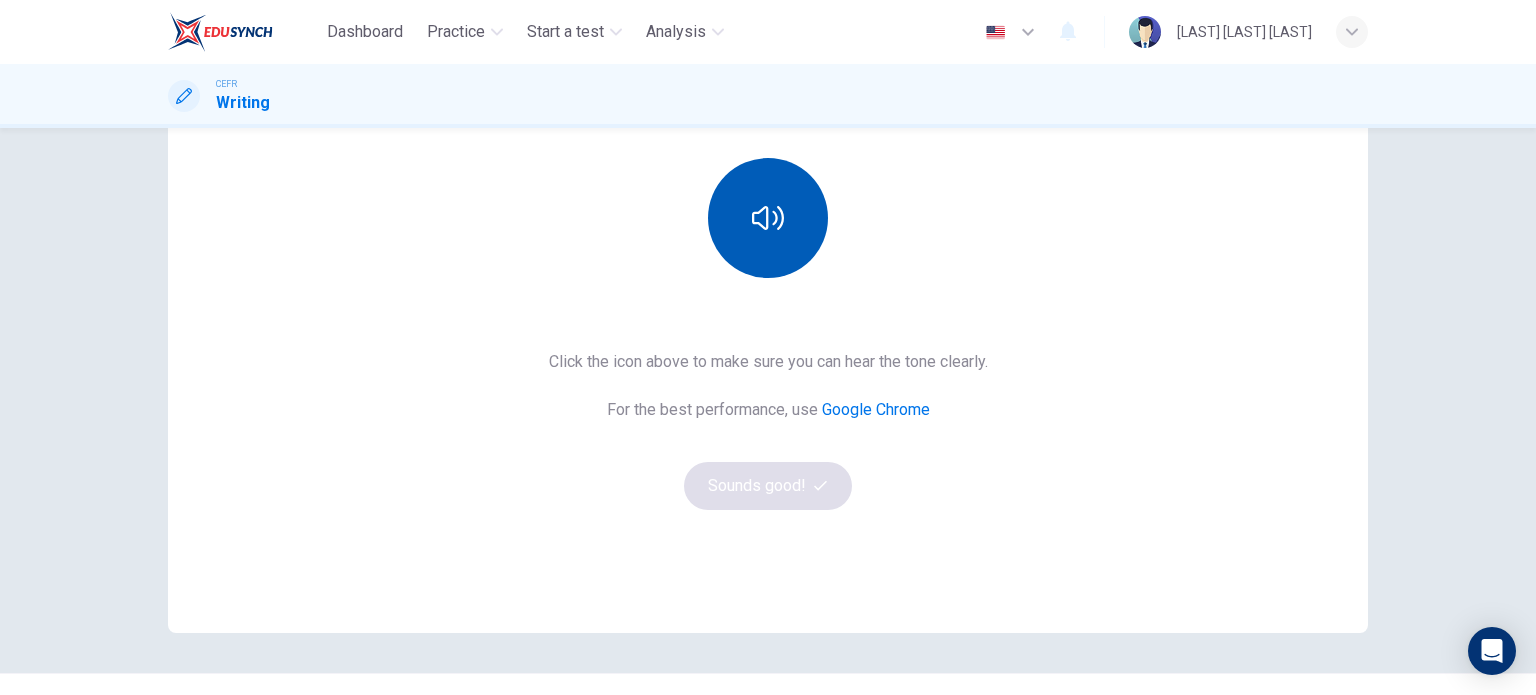click at bounding box center (768, 218) 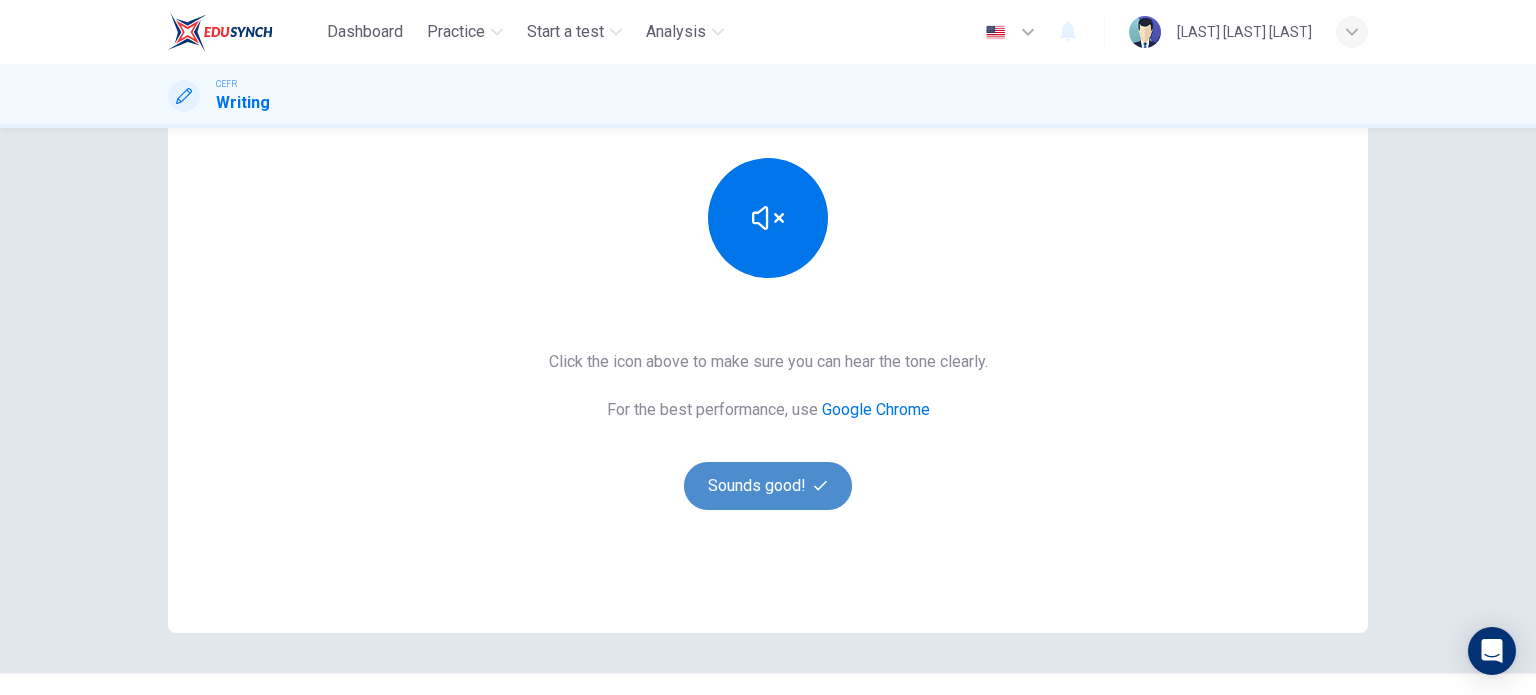 click on "Sounds good!" at bounding box center (768, 486) 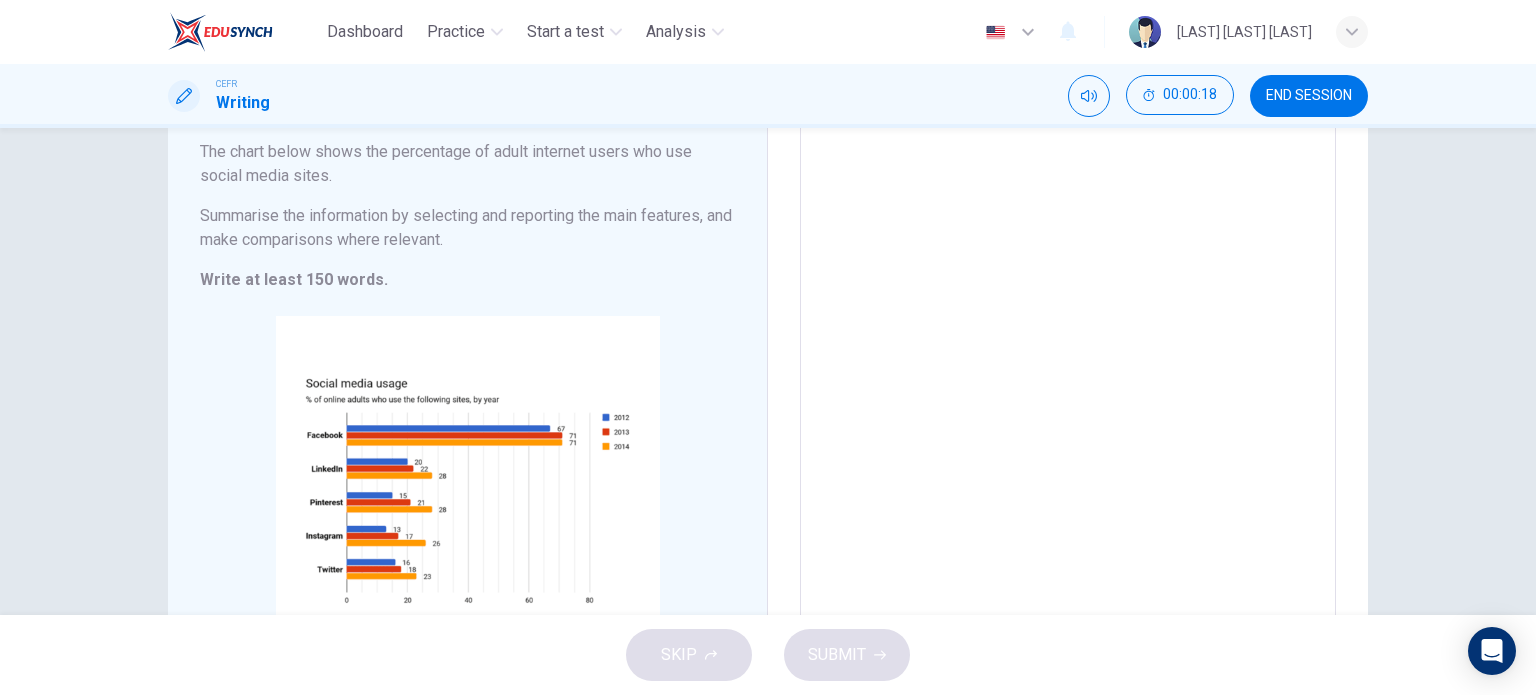 scroll, scrollTop: 163, scrollLeft: 0, axis: vertical 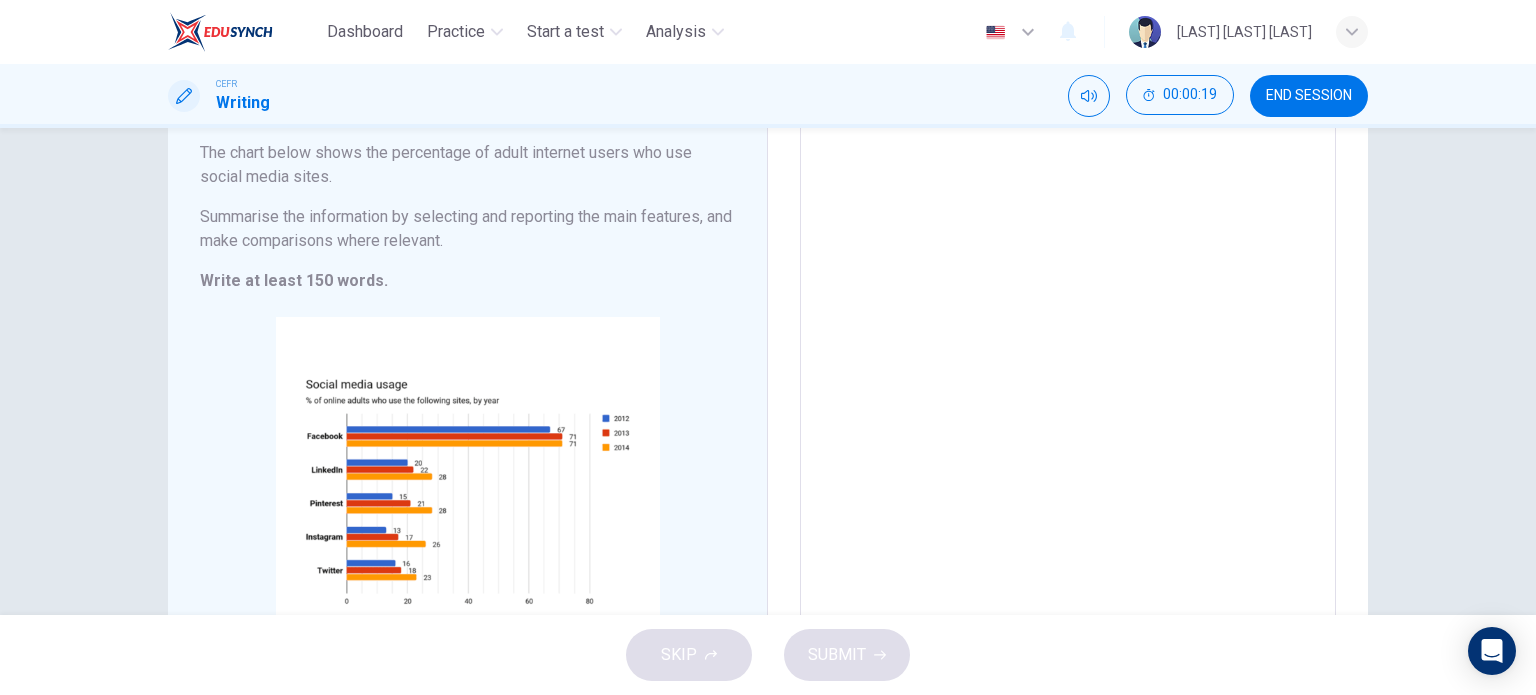 click at bounding box center (1068, 371) 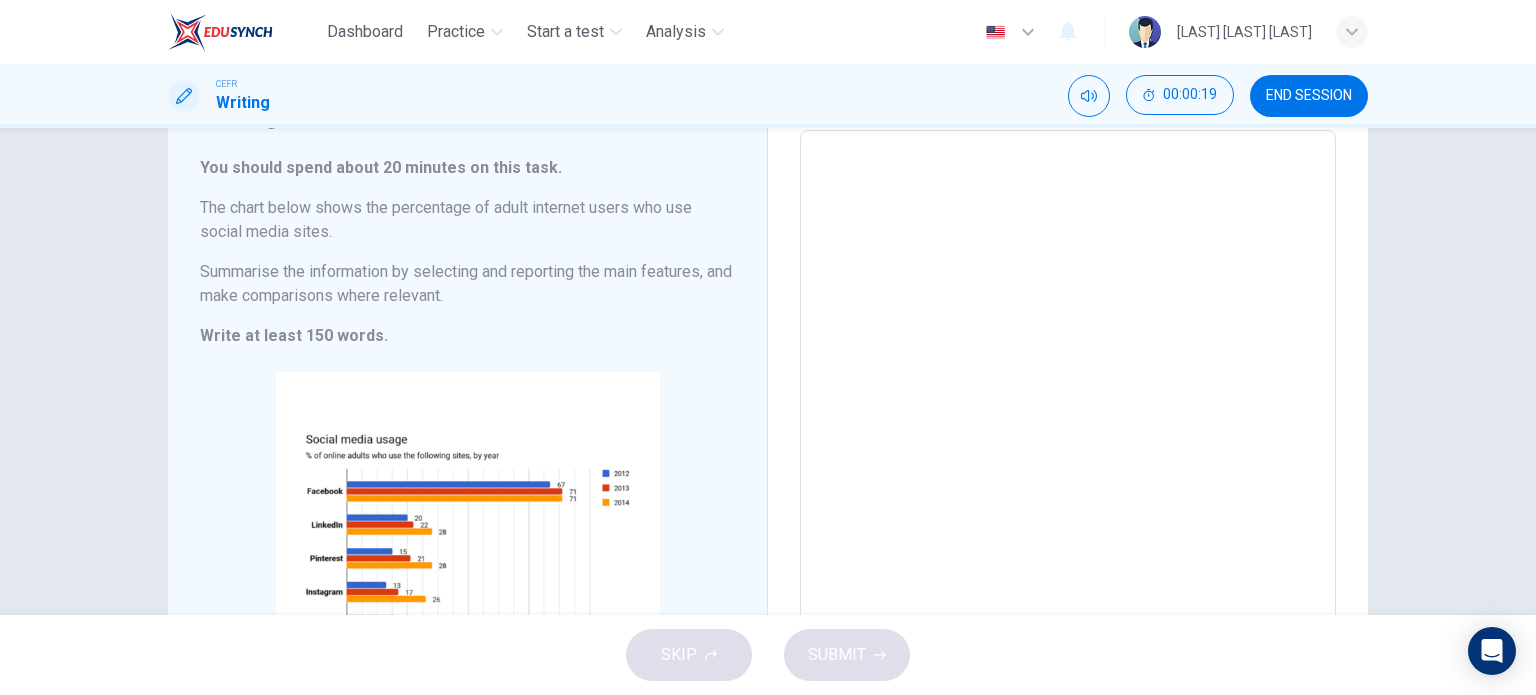 scroll, scrollTop: 108, scrollLeft: 0, axis: vertical 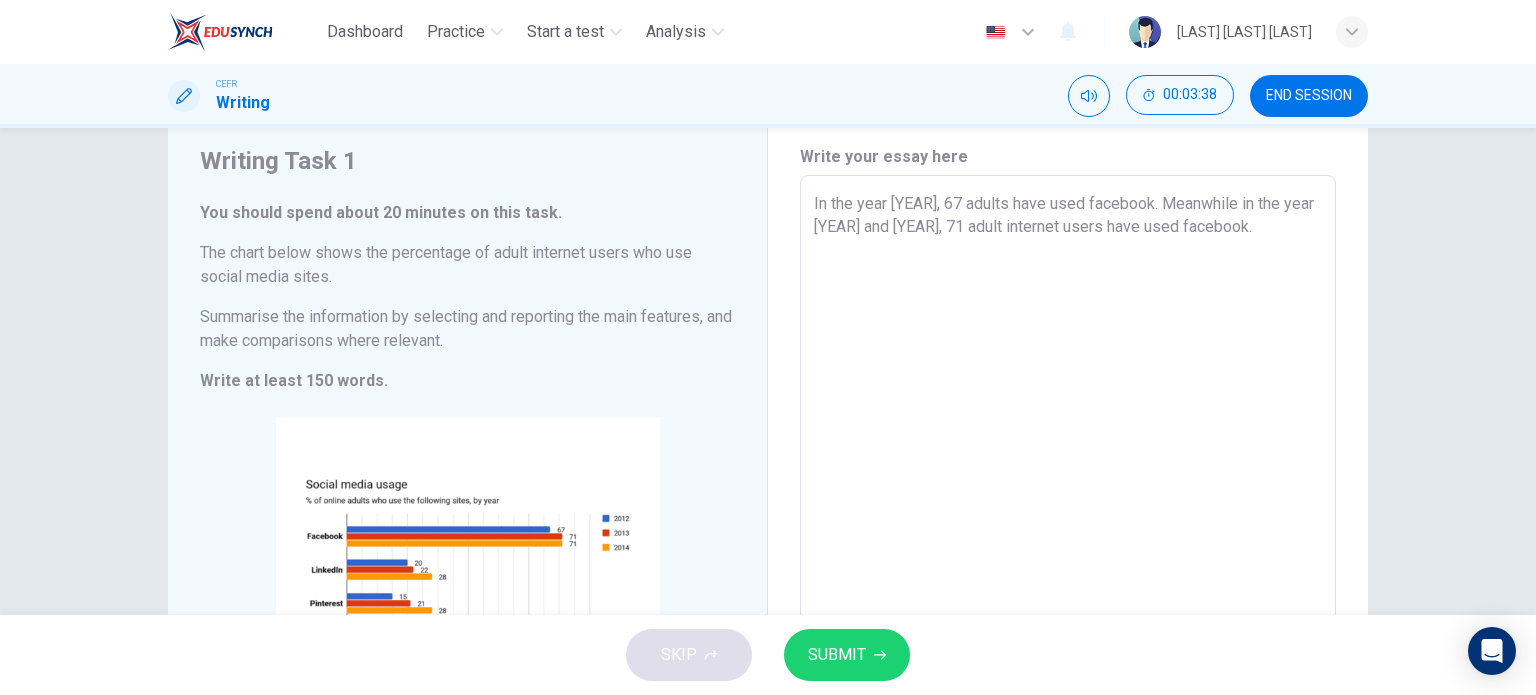 click on "In the year [YEAR], 67 adults have used facebook. Meanwhile in the year [YEAR] and [YEAR], 71 adult internet users have used facebook." at bounding box center [1068, 471] 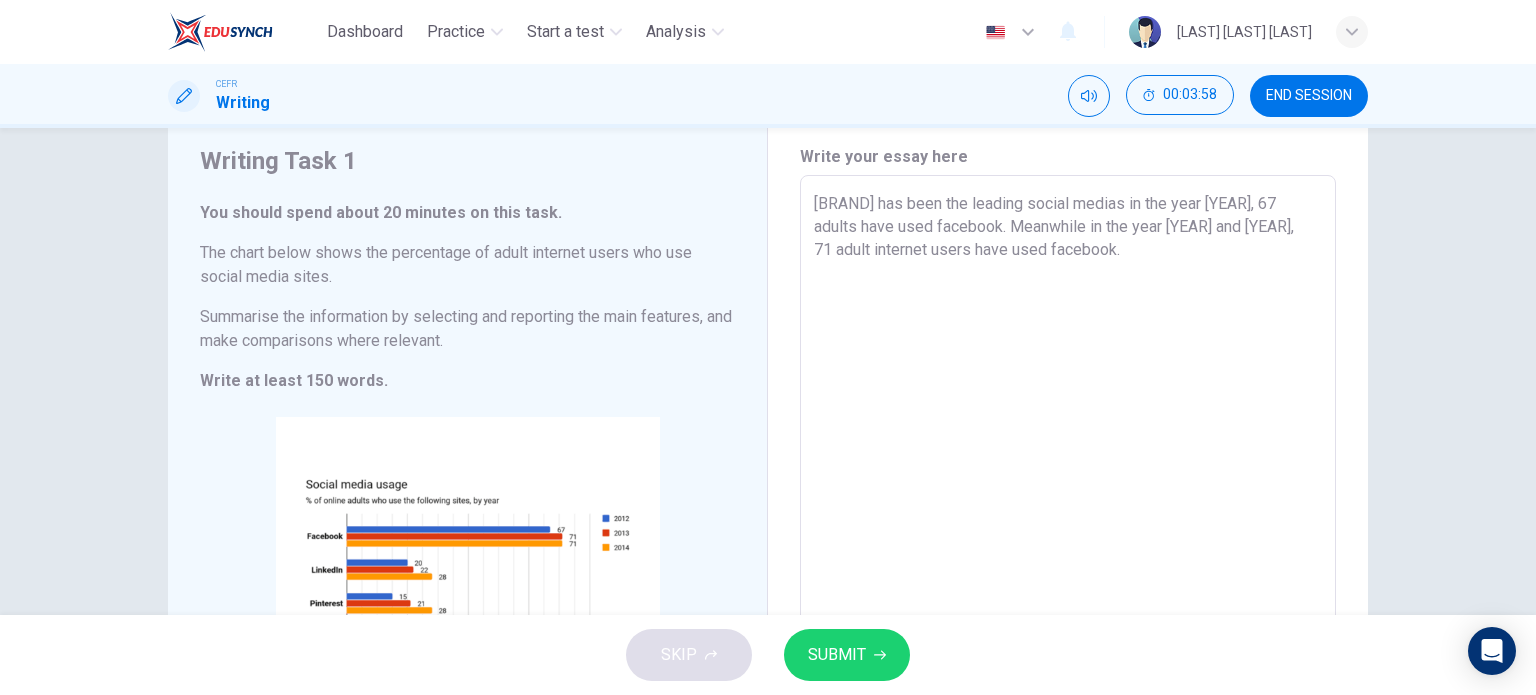 click on "[BRAND] has been the leading social medias in the year [YEAR], 67 adults have used facebook. Meanwhile in the year [YEAR] and [YEAR], 71 adult internet users have used facebook." at bounding box center [1068, 471] 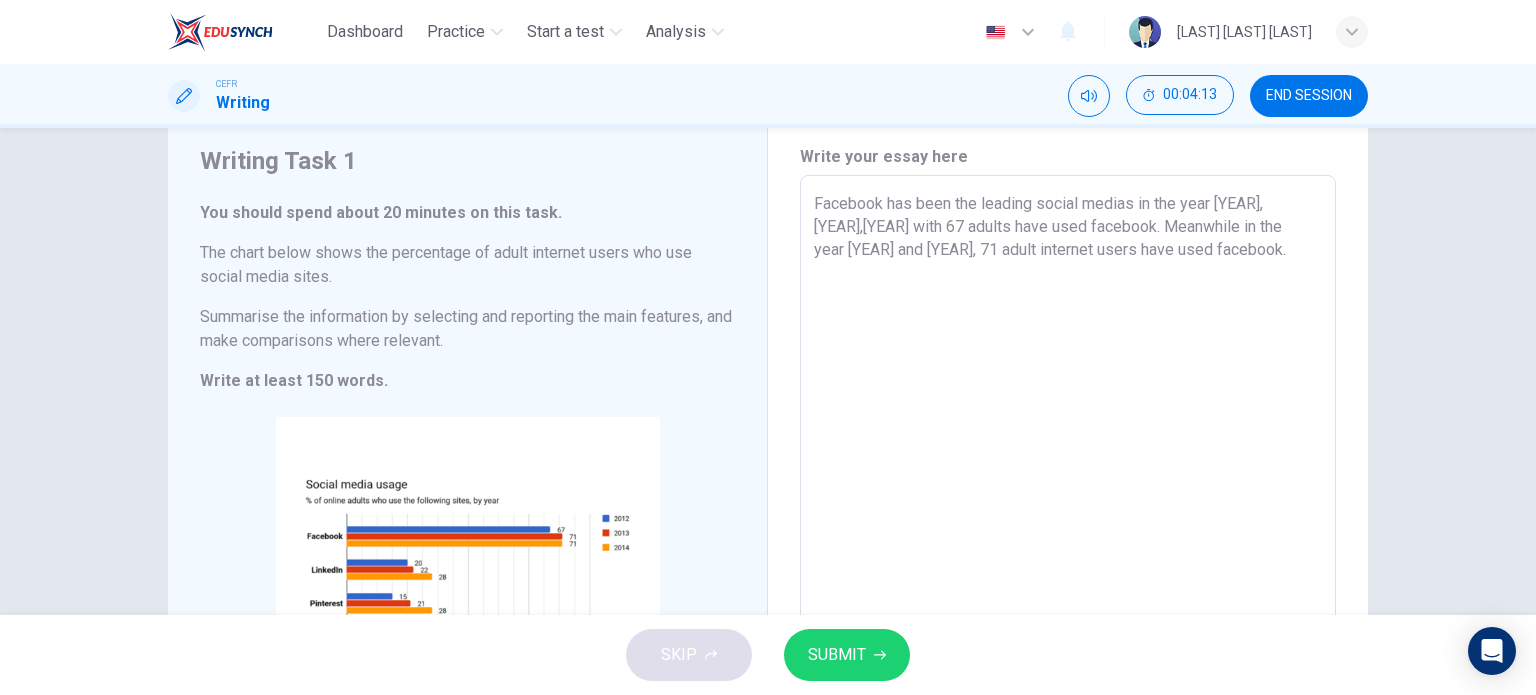 drag, startPoint x: 947, startPoint y: 225, endPoint x: 917, endPoint y: 258, distance: 44.598206 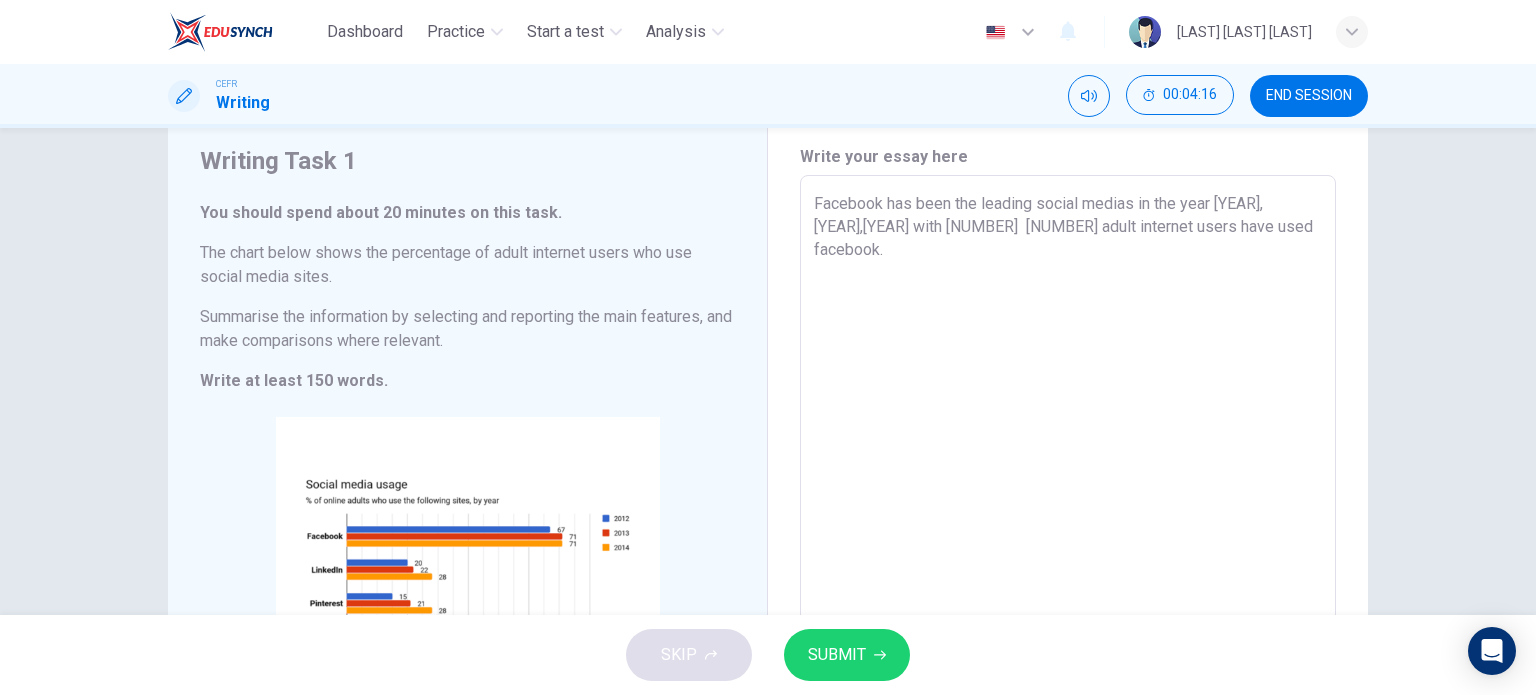 drag, startPoint x: 972, startPoint y: 226, endPoint x: 1296, endPoint y: 225, distance: 324.00156 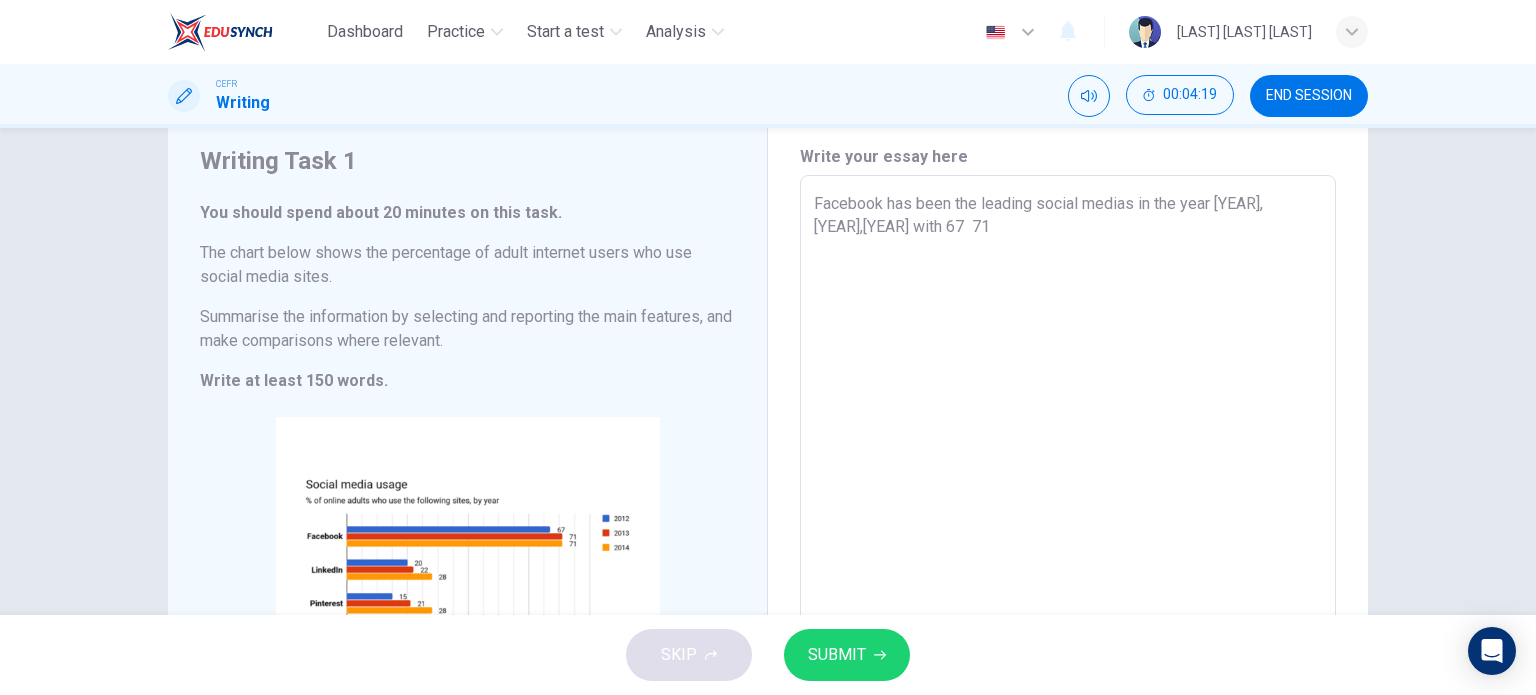 click on "Facebook has been the leading social medias in the year [YEAR], [YEAR],[YEAR] with 67  71" at bounding box center (1068, 471) 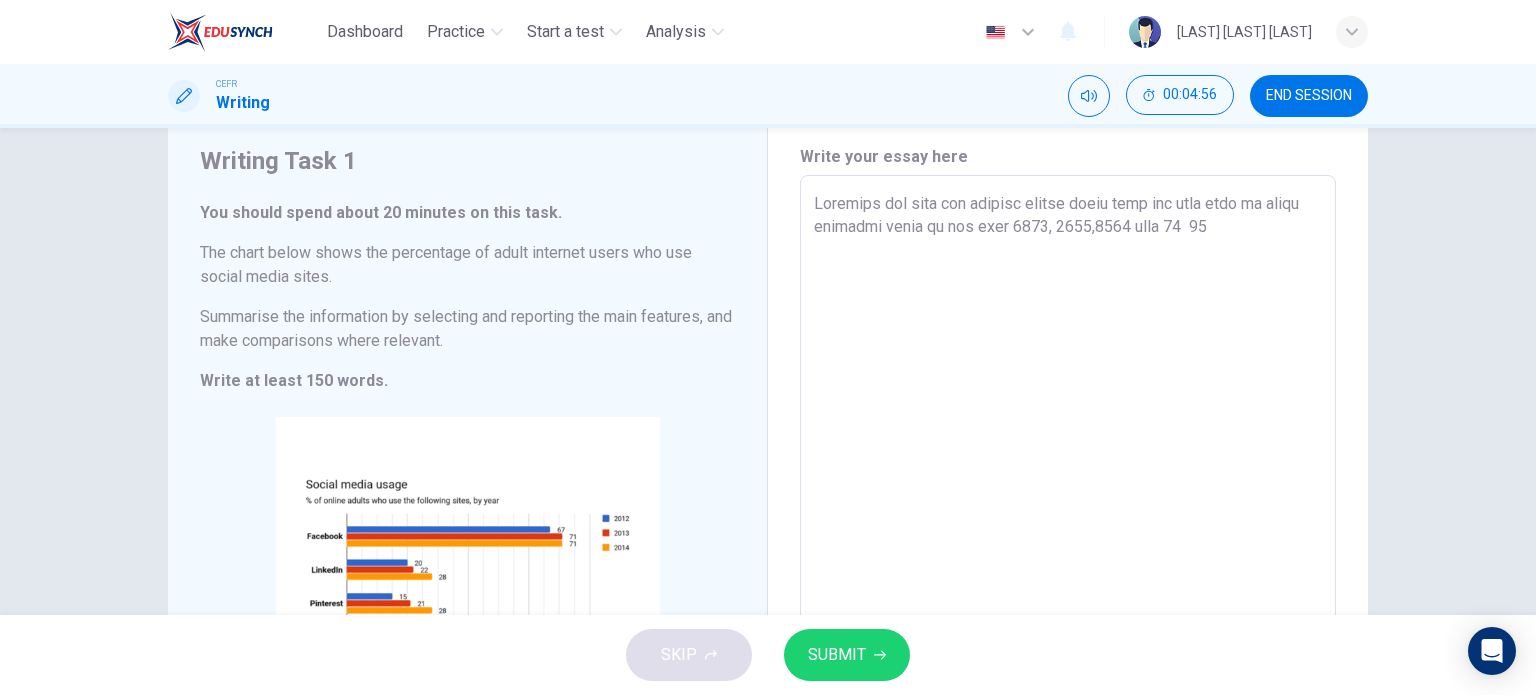 click on "Loremips dol sita con adipisc elitse doeiu temp inc utla etdo ma aliqu enimadmi venia qu nos exer 6873, 2655,8564 ulla 74  95" at bounding box center [1068, 471] 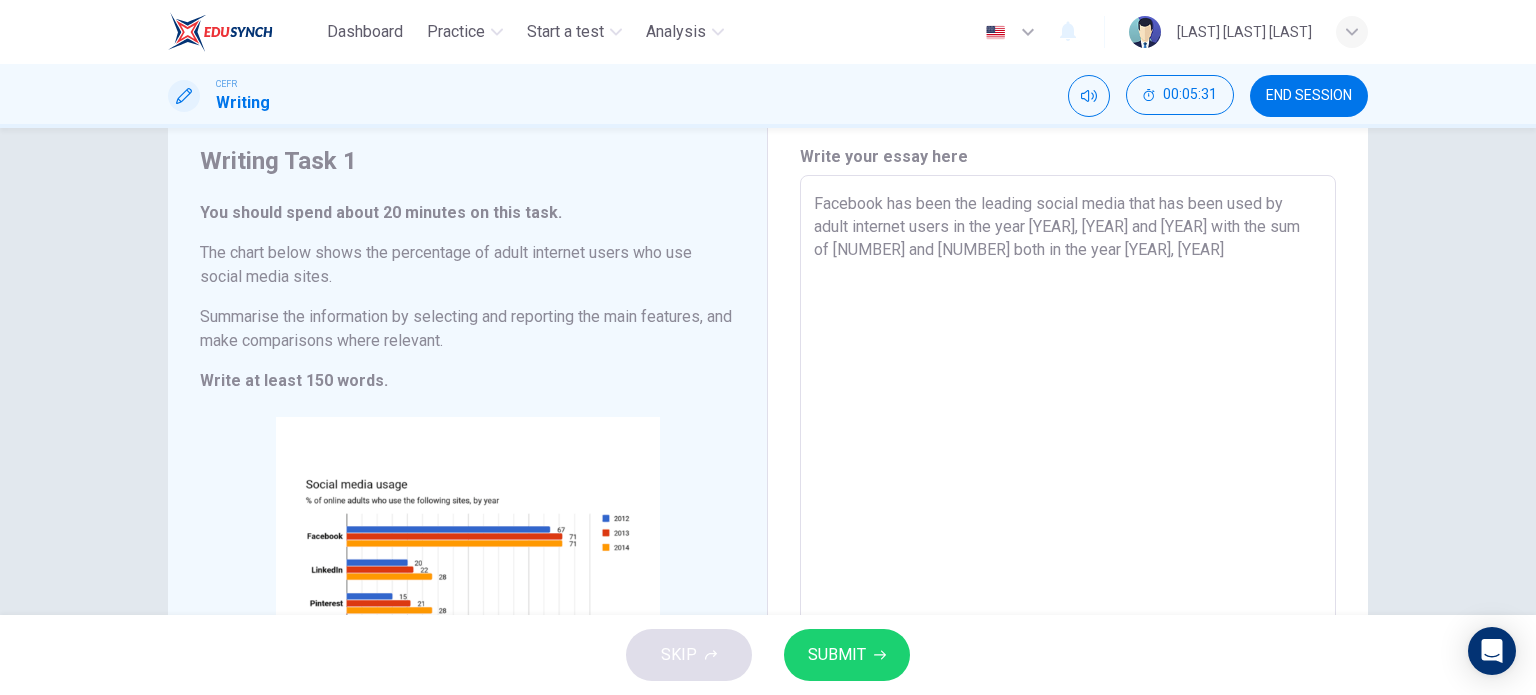 drag, startPoint x: 1053, startPoint y: 265, endPoint x: 948, endPoint y: 245, distance: 106.887794 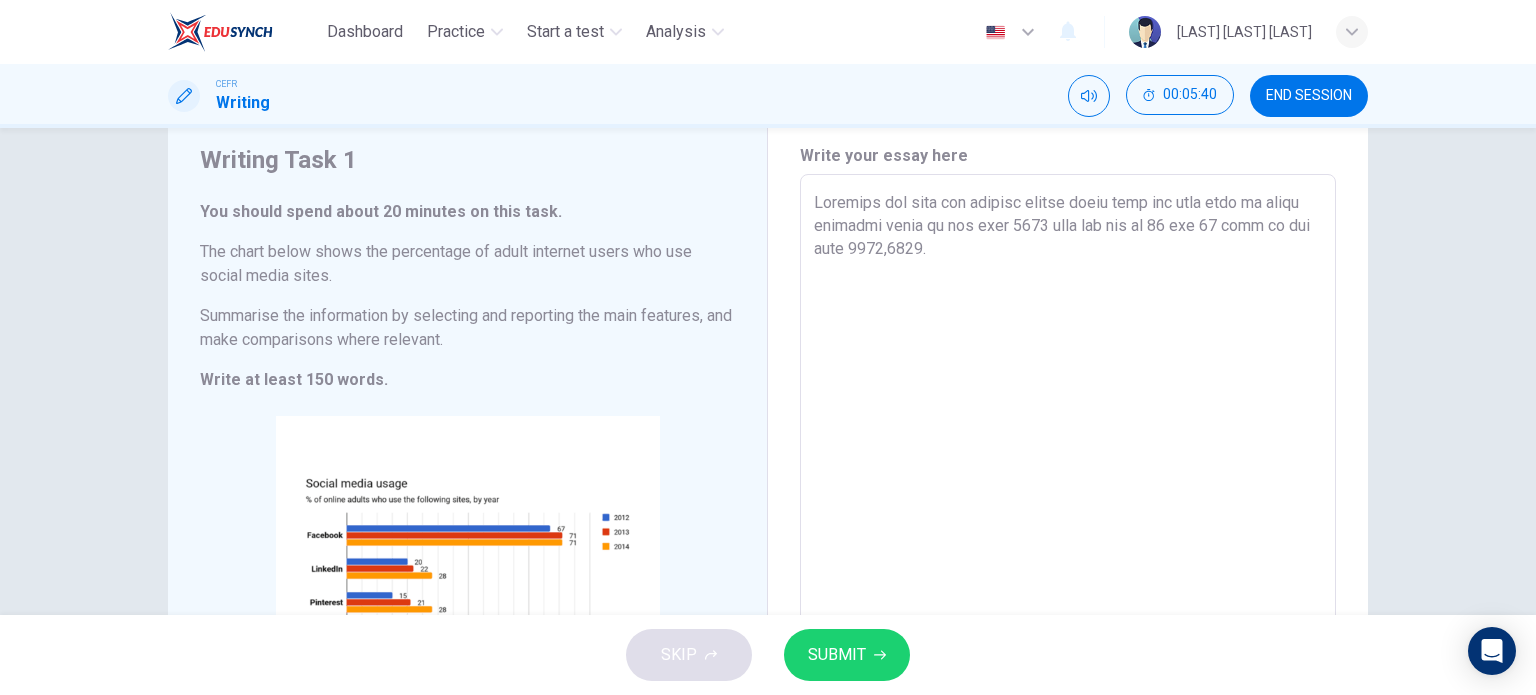 scroll, scrollTop: 62, scrollLeft: 0, axis: vertical 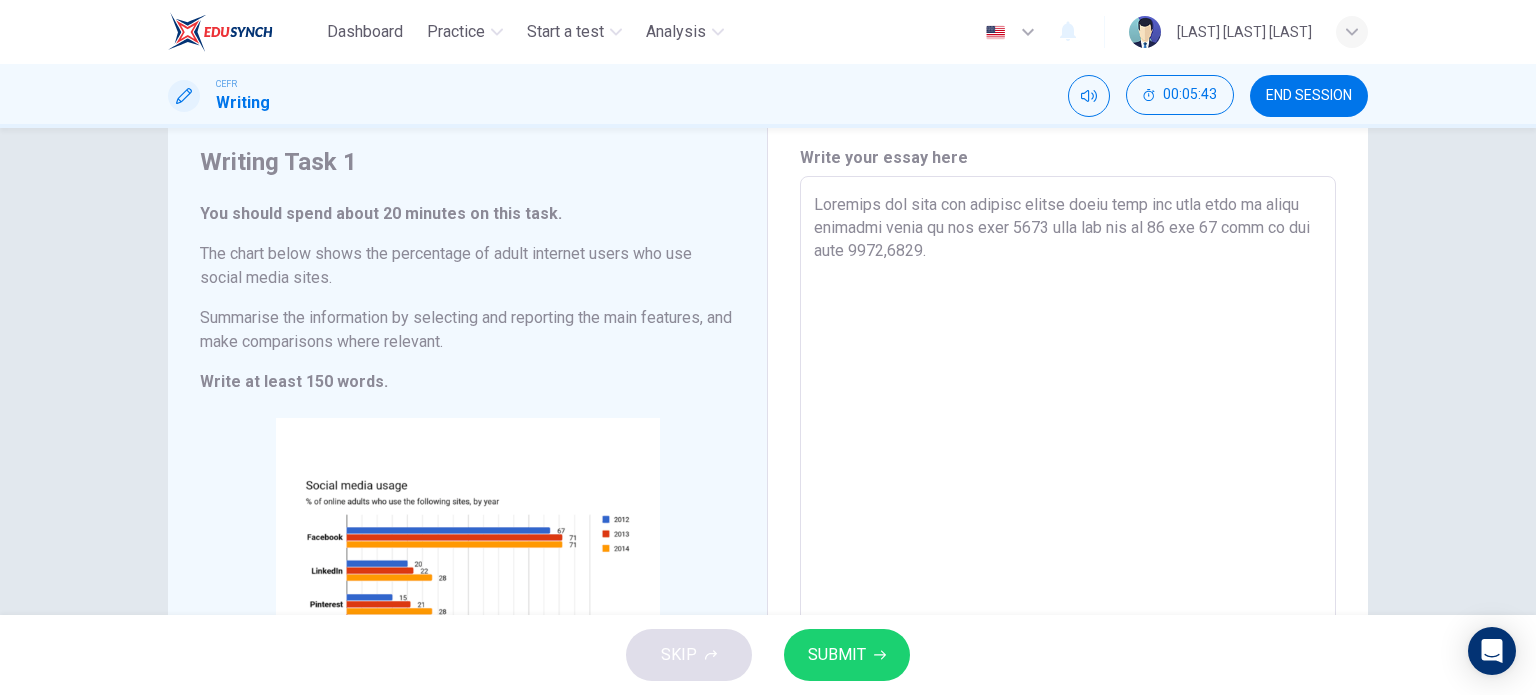 click on "Loremips dol sita con adipisc elitse doeiu temp inc utla etdo ma aliqu enimadmi venia qu nos exer 5673 ulla lab nis al 86 exe 67 comm co dui aute 9972,6829." at bounding box center [1068, 472] 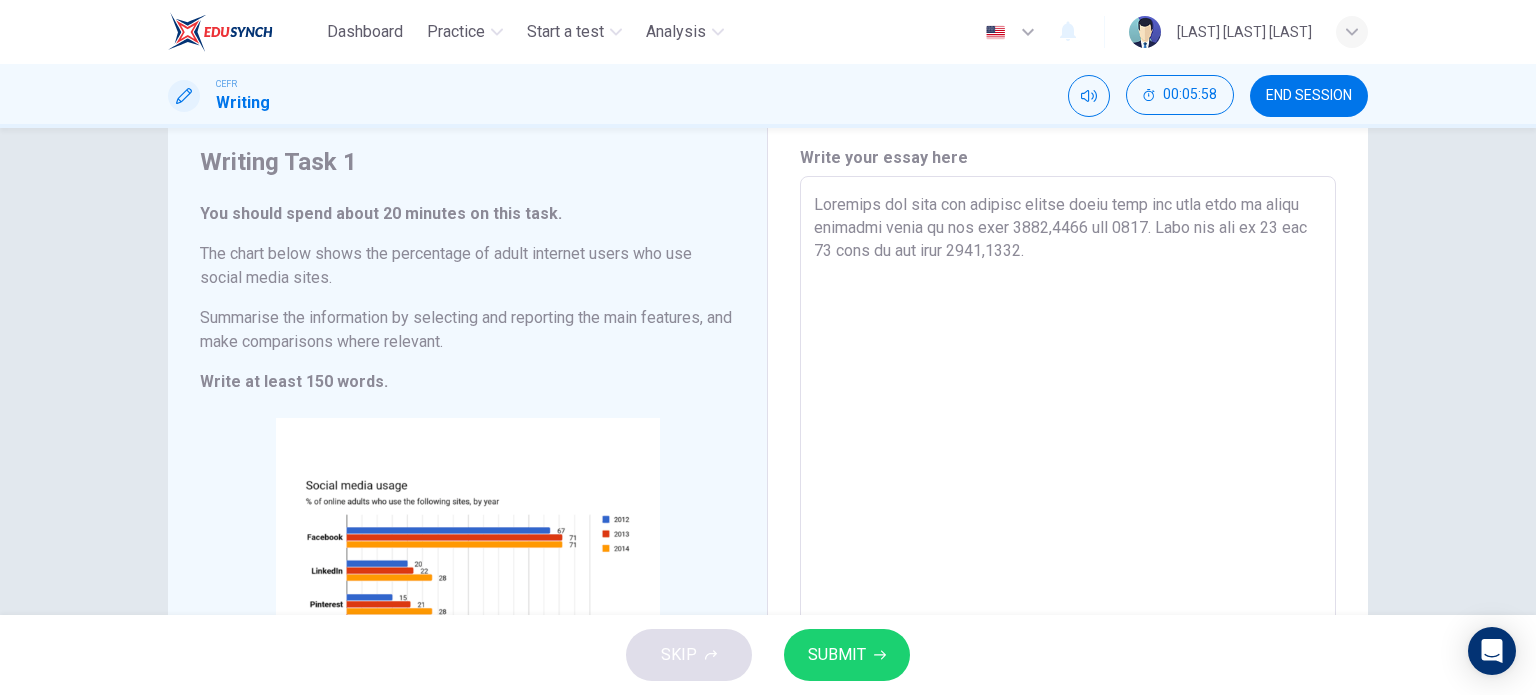click on "Loremips dol sita con adipisc elitse doeiu temp inc utla etdo ma aliqu enimadmi venia qu nos exer 3882,4466 ull 0817. Labo nis ali ex 23 eac 73 cons du aut irur 2941,1332." at bounding box center [1068, 472] 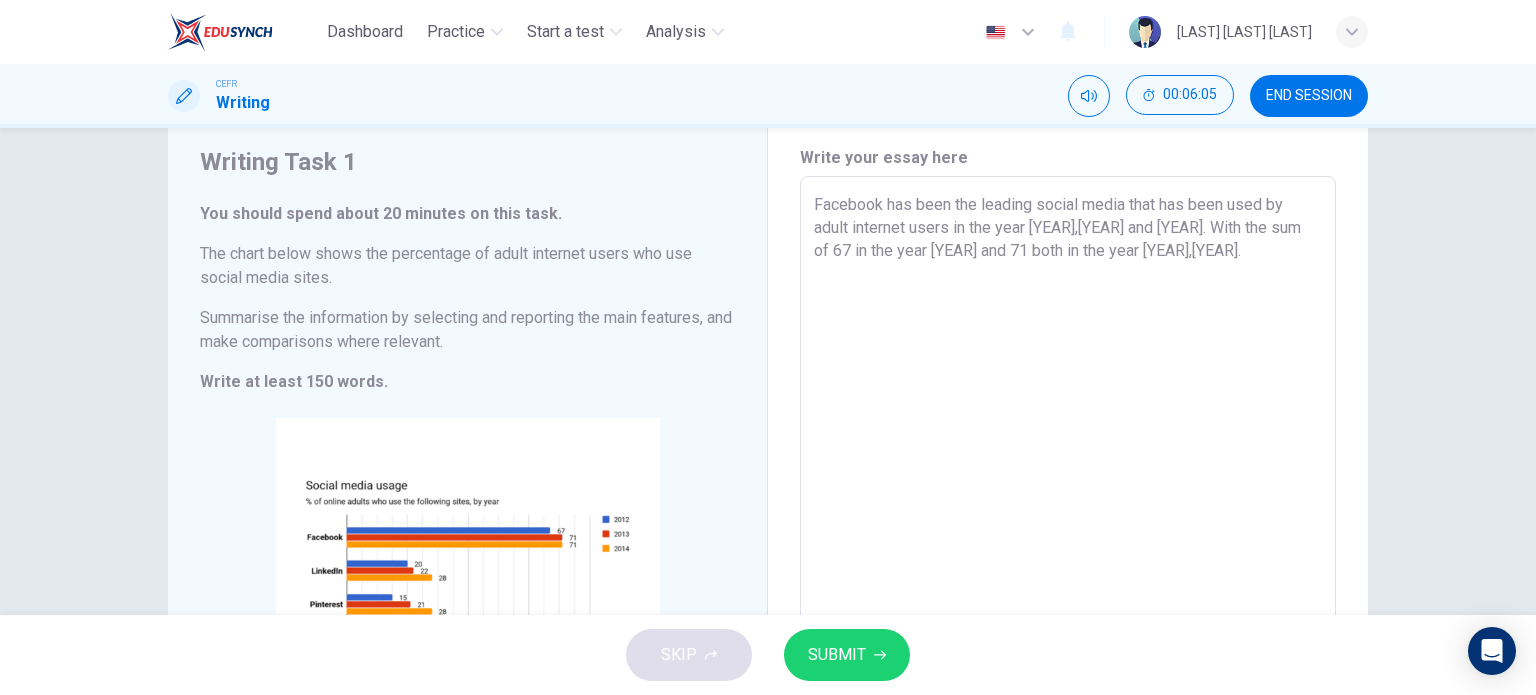 click on "Facebook has been the leading social media that has been used by adult internet users in the year [YEAR],[YEAR] and [YEAR]. With the sum of 67 in the year [YEAR] and 71 both in the year [YEAR],[YEAR]." at bounding box center [1068, 472] 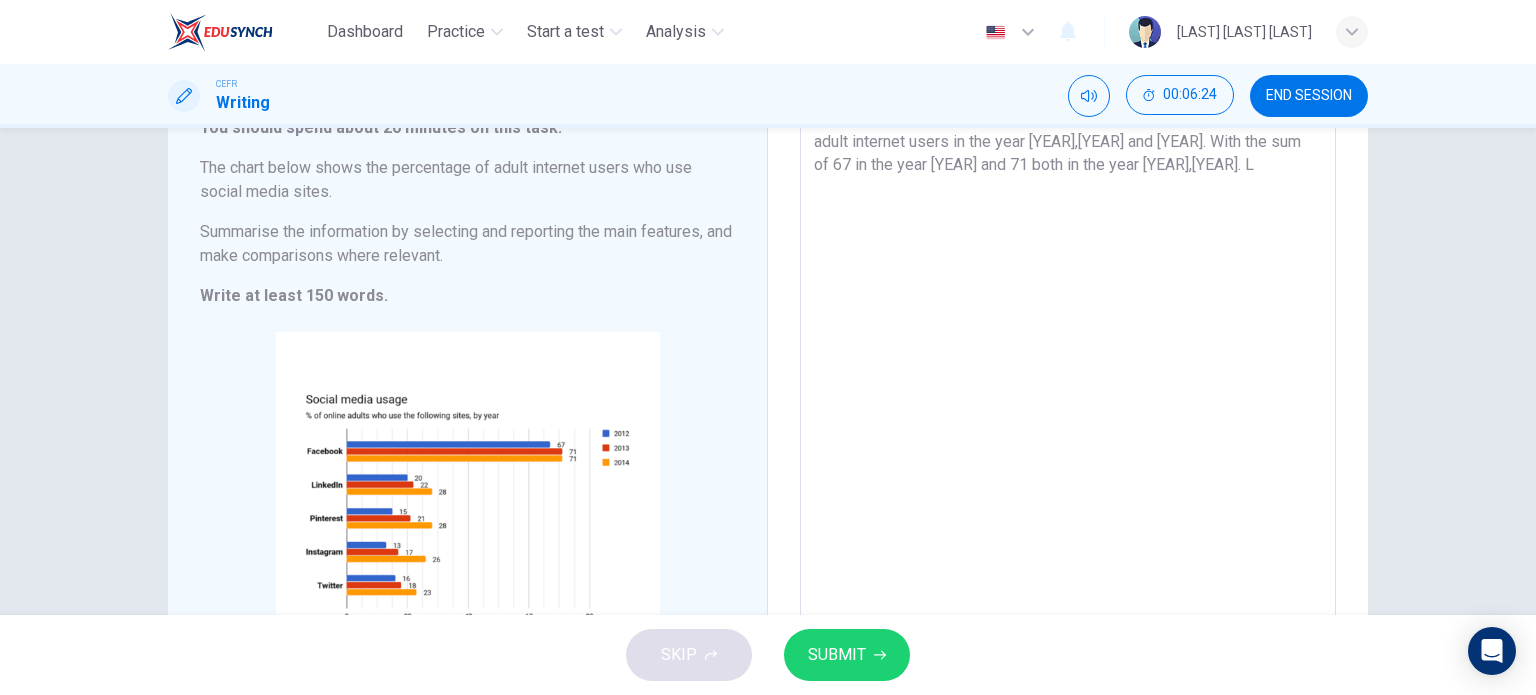 scroll, scrollTop: 146, scrollLeft: 0, axis: vertical 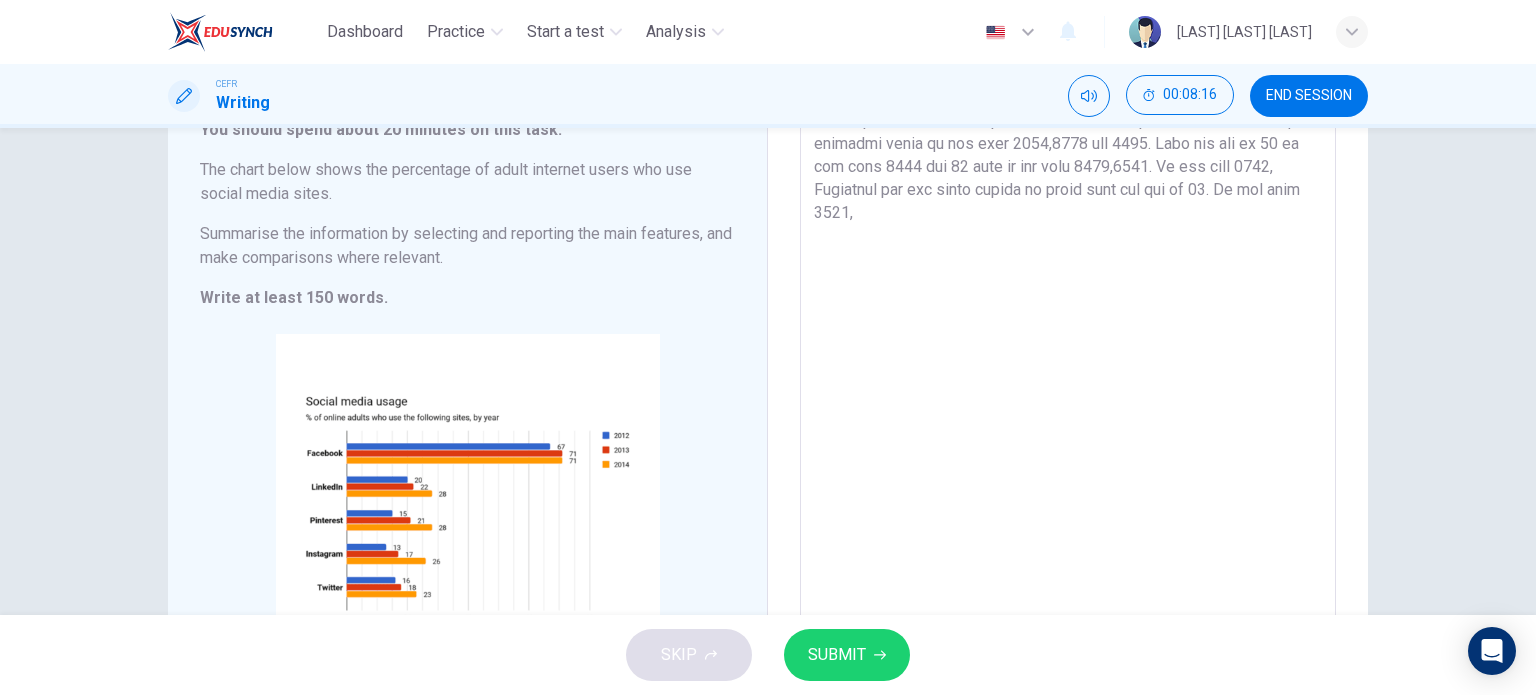 click on "Loremips dol sita con adipisc elitse doeiu temp inc utla etdo ma aliqu enimadmi venia qu nos exer 2054,8778 ull 4495. Labo nis ali ex 50 ea com cons 8444 dui 82 aute ir inr volu 8479,6541. Ve ess cill 0742, Fugiatnul par exc sinto cupida no proid sunt cul qui of 03. De mol anim 3521," at bounding box center [1068, 388] 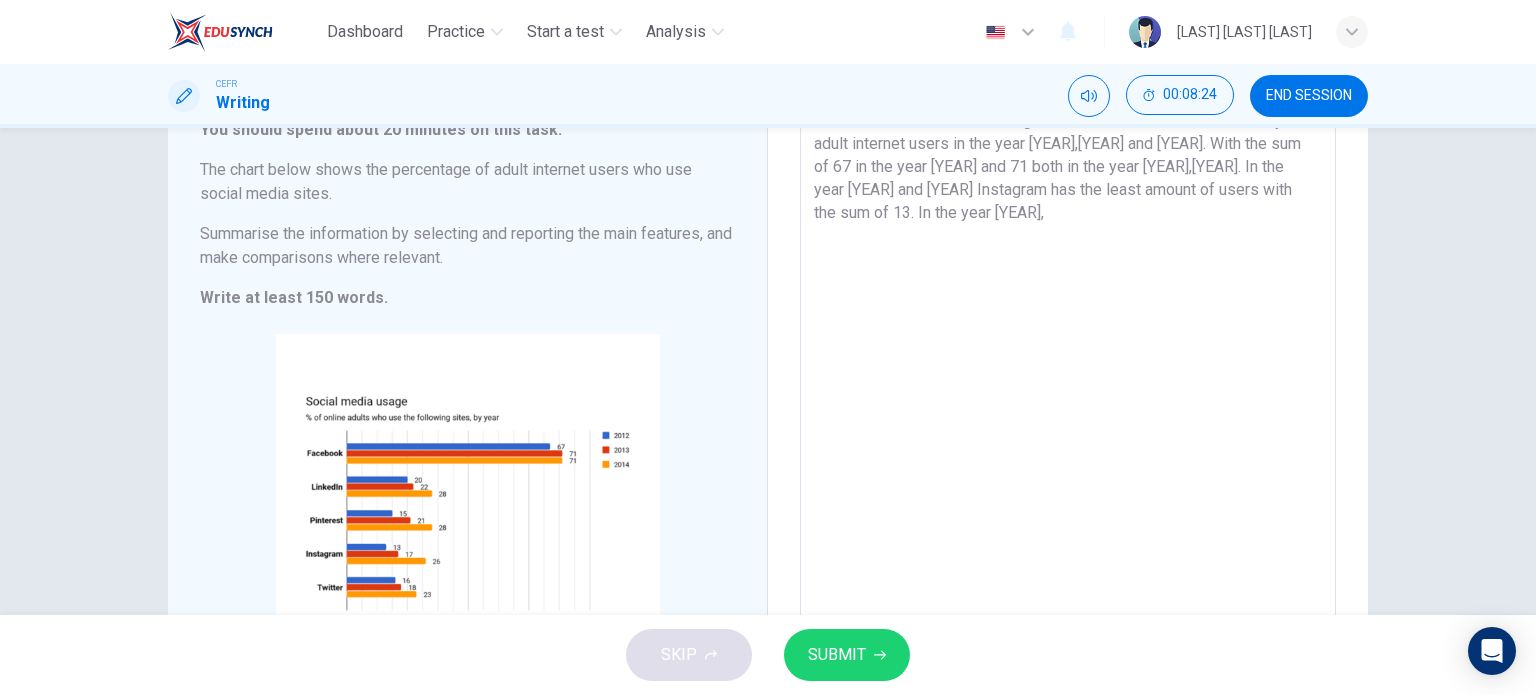 drag, startPoint x: 847, startPoint y: 211, endPoint x: 982, endPoint y: 215, distance: 135.05925 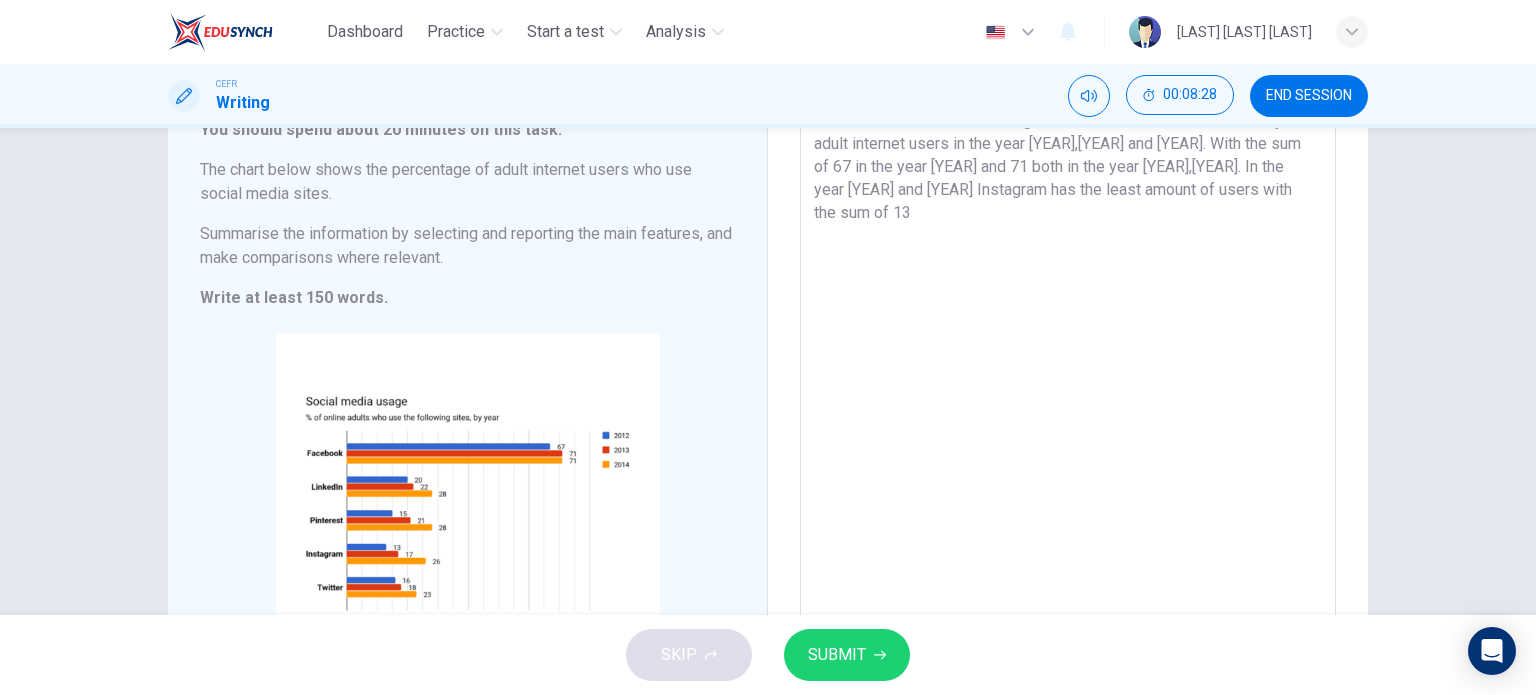 drag, startPoint x: 1275, startPoint y: 191, endPoint x: 1308, endPoint y: 193, distance: 33.06055 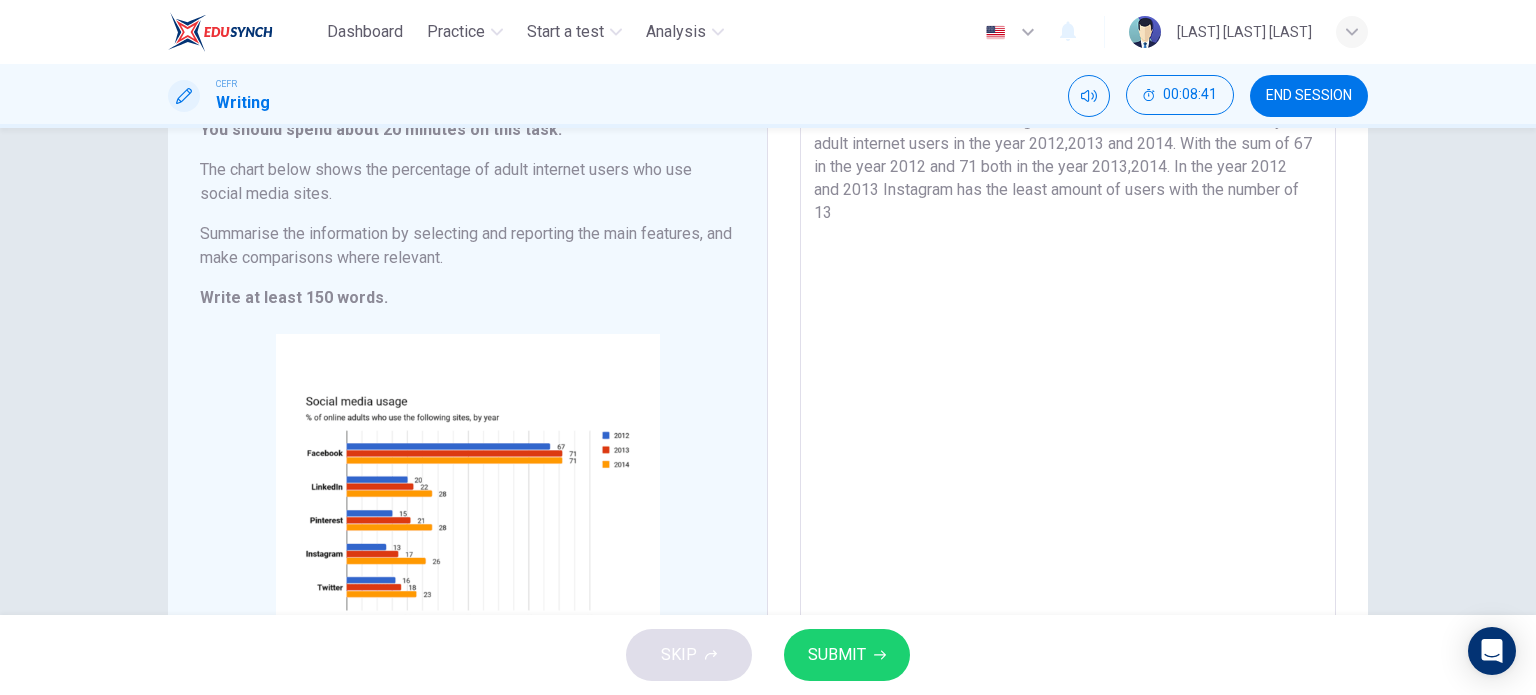 click on "Facebook has been the leading social media that has been used by adult internet users in the year 2012,2013 and 2014. With the sum of 67 in the year 2012 and 71 both in the year 2013,2014. In the year 2012 and 2013 Instagram has the least amount of users with the number of 13" at bounding box center (1068, 388) 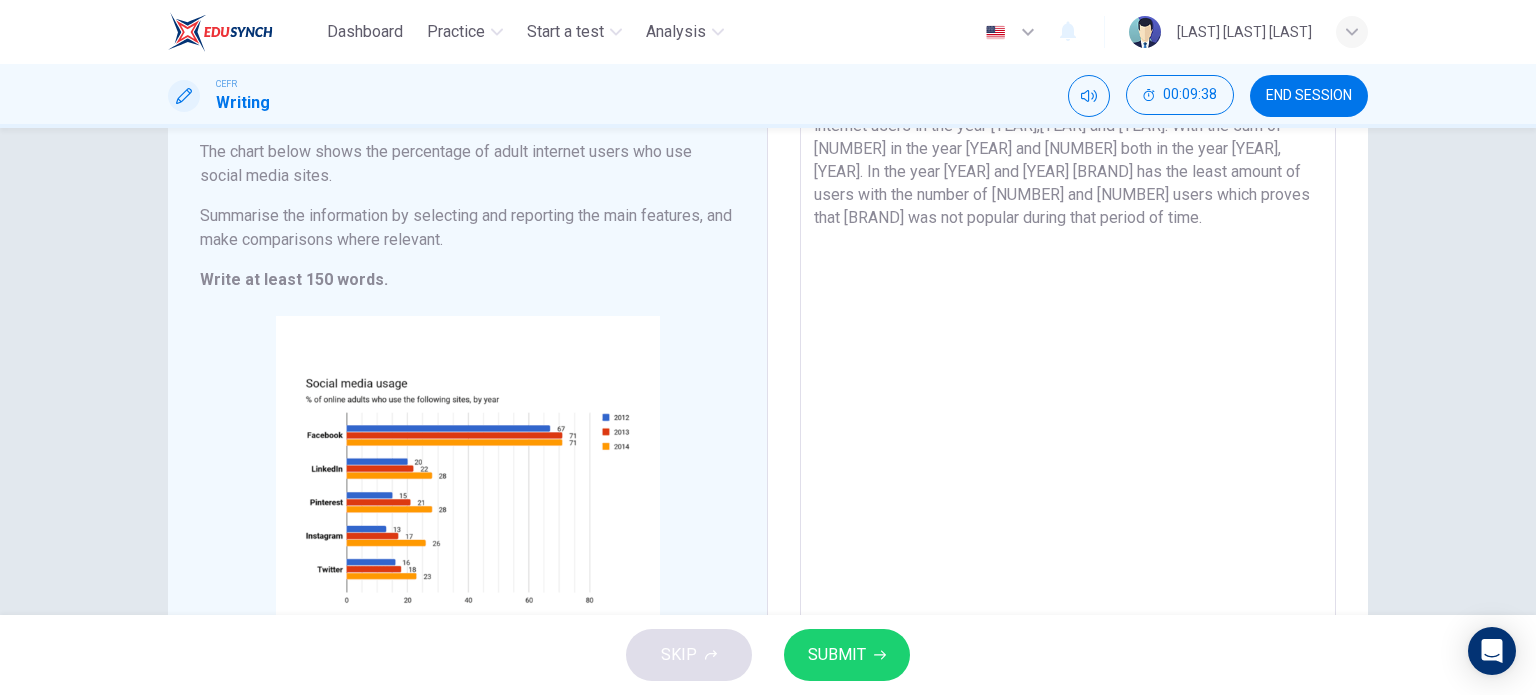 scroll, scrollTop: 165, scrollLeft: 0, axis: vertical 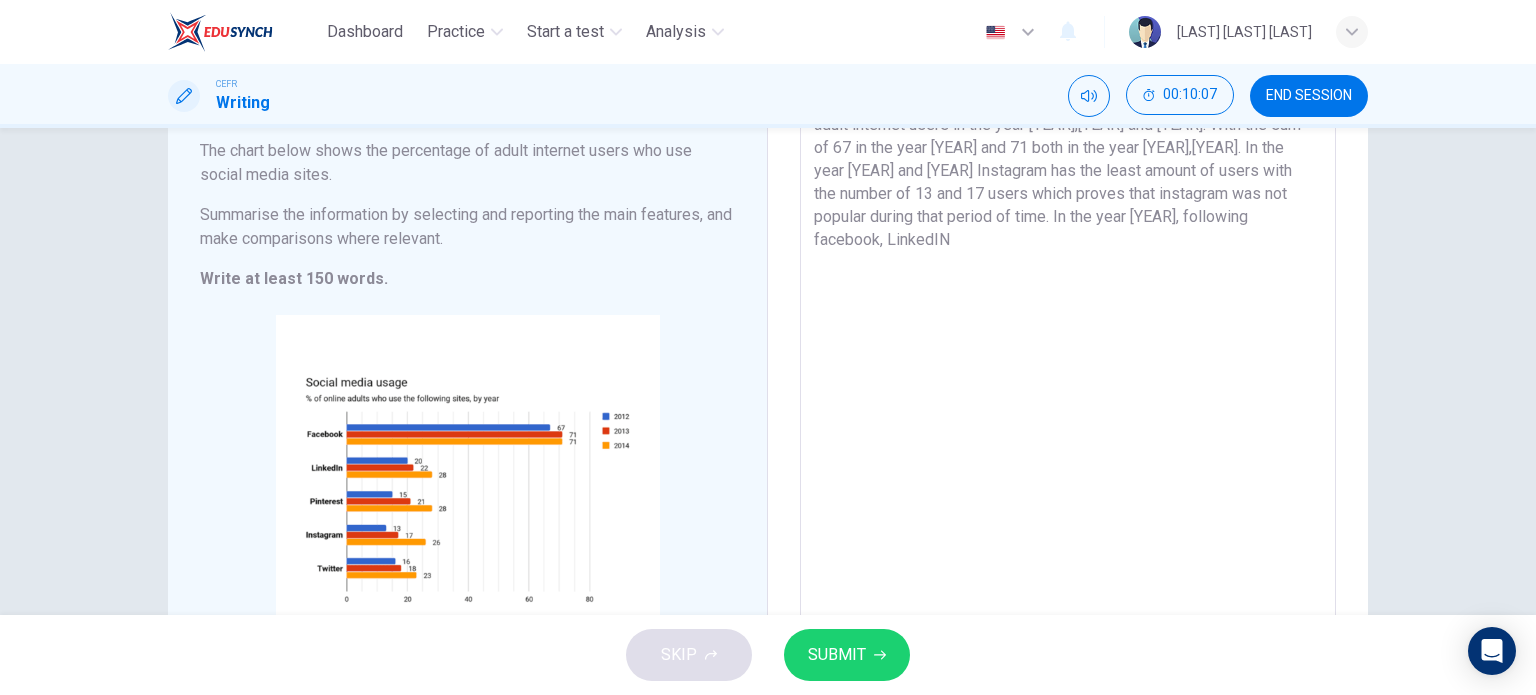 click on "Facebook has been the leading social media that has been used by adult internet users in the year [YEAR],[YEAR] and [YEAR]. With the sum of 67 in the year [YEAR] and 71 both in the year [YEAR],[YEAR]. In the year [YEAR] and [YEAR] Instagram has the least amount of users with the number of 13 and 17 users which proves that instagram was not popular during that period of time. In the year [YEAR], following facebook, LinkedIN" at bounding box center [1068, 369] 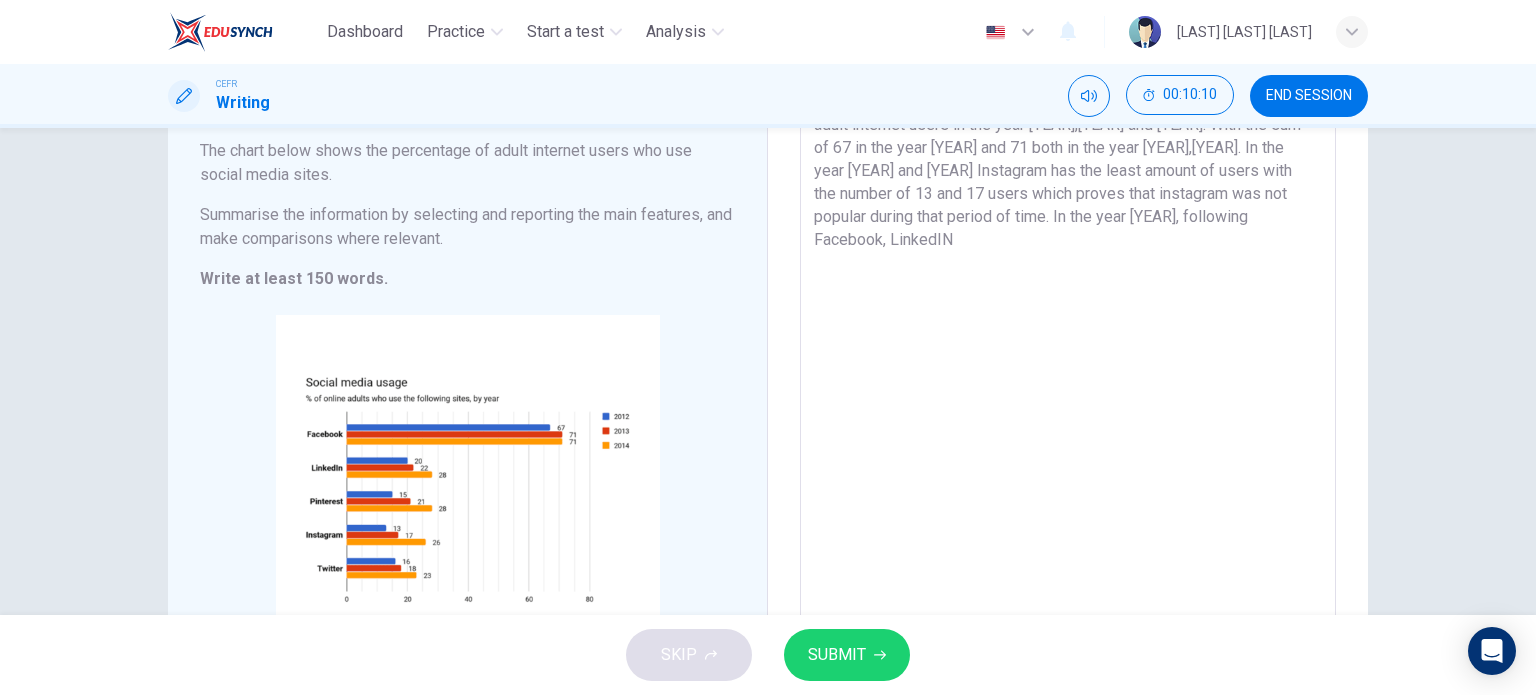 click on "Facebook has been the leading social media that has been used by adult internet users in the year [YEAR],[YEAR] and [YEAR]. With the sum of 67 in the year [YEAR] and 71 both in the year [YEAR],[YEAR]. In the year [YEAR] and [YEAR] Instagram has the least amount of users with the number of 13 and 17 users which proves that instagram was not popular during that period of time. In the year [YEAR], following Facebook, LinkedIN" at bounding box center [1068, 369] 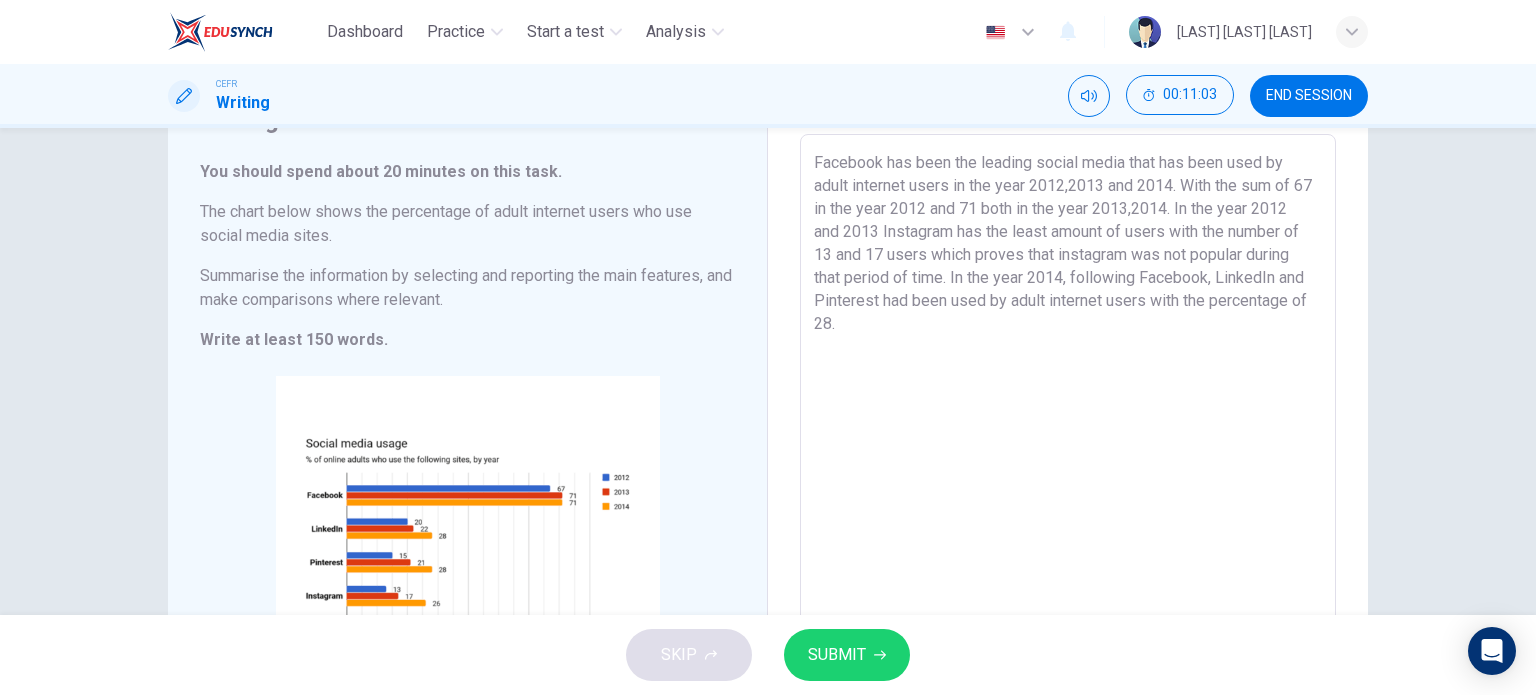scroll, scrollTop: 105, scrollLeft: 0, axis: vertical 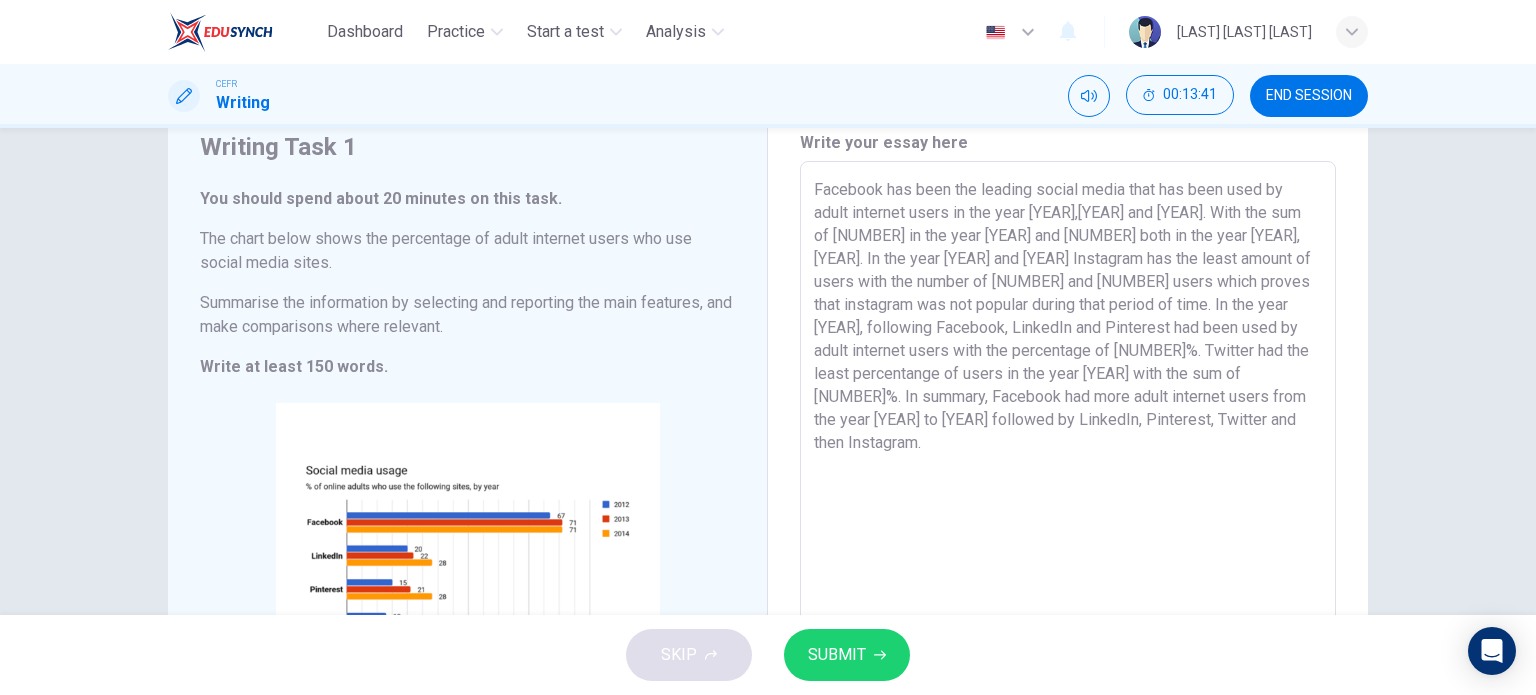 type on "Facebook has been the leading social media that has been used by adult internet users in the year [YEAR],[YEAR] and [YEAR]. With the sum of [NUMBER] in the year [YEAR] and [NUMBER] both in the year [YEAR],[YEAR]. In the year [YEAR] and [YEAR] Instagram has the least amount of users with the number of [NUMBER] and [NUMBER] users which proves that instagram was not popular during that period of time. In the year [YEAR], following Facebook, LinkedIn and Pinterest had been used by adult internet users with the percentage of [NUMBER]%. Twitter had the least percentange of users in the year [YEAR] with the sum of [NUMBER]%. In summary, Facebook had more adult internet users from the year [YEAR] to [YEAR] followed by LinkedIn, Pinterest, Twitter and then Instagram." 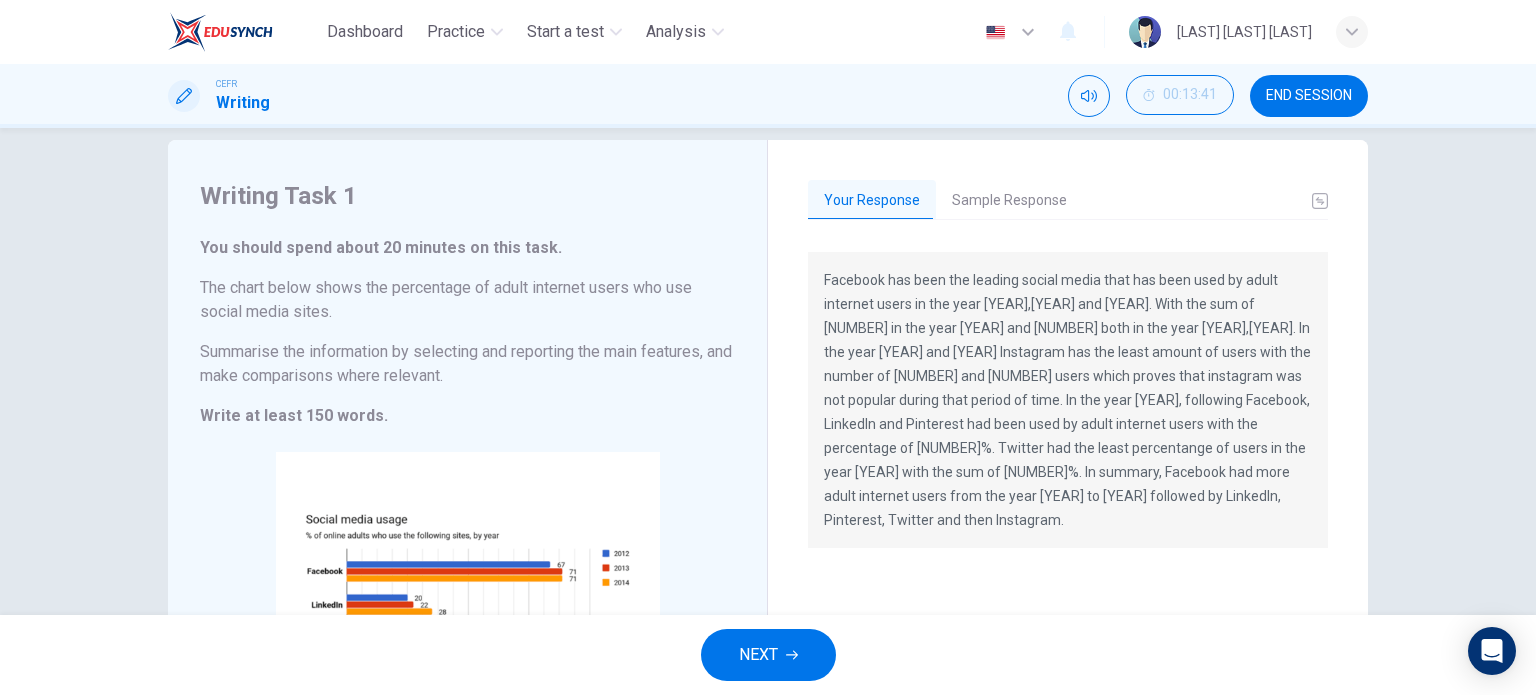 scroll, scrollTop: 24, scrollLeft: 0, axis: vertical 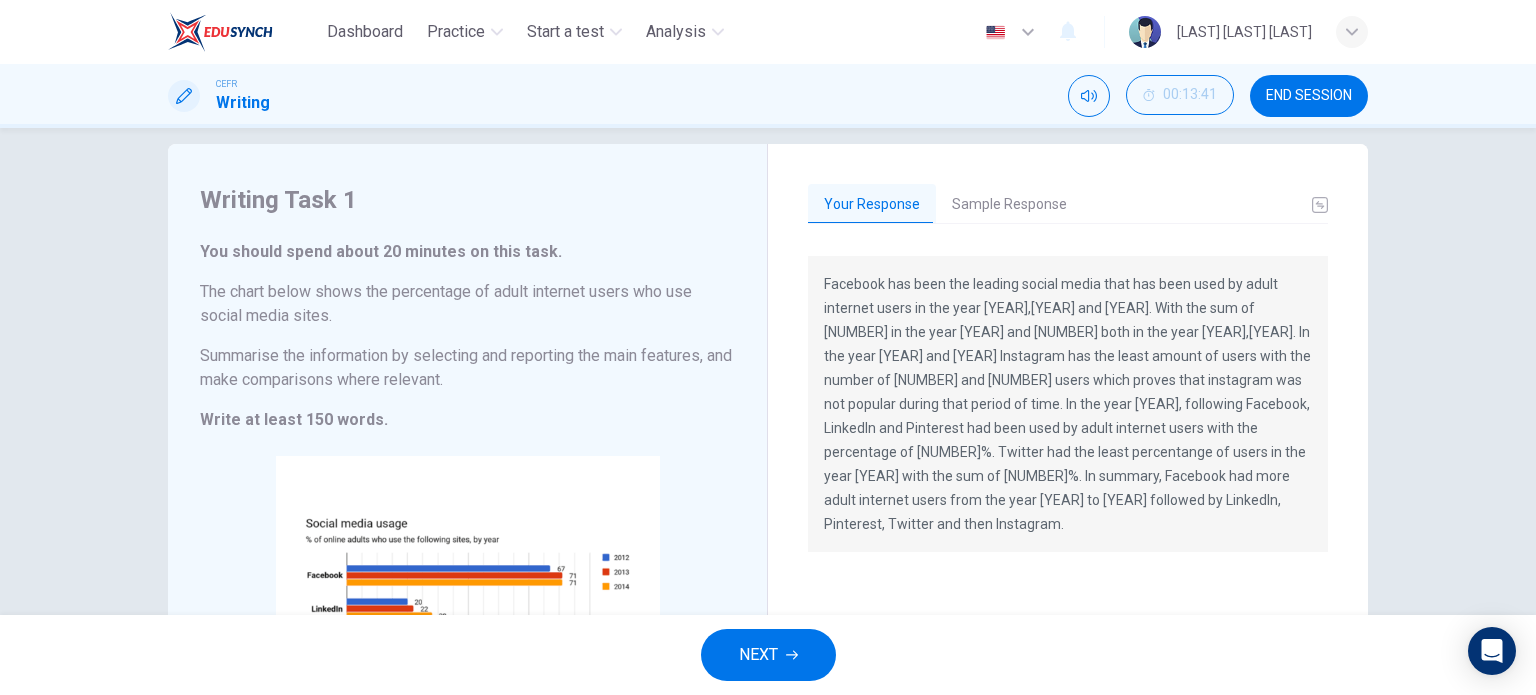 click on "Sample Response" at bounding box center (1009, 205) 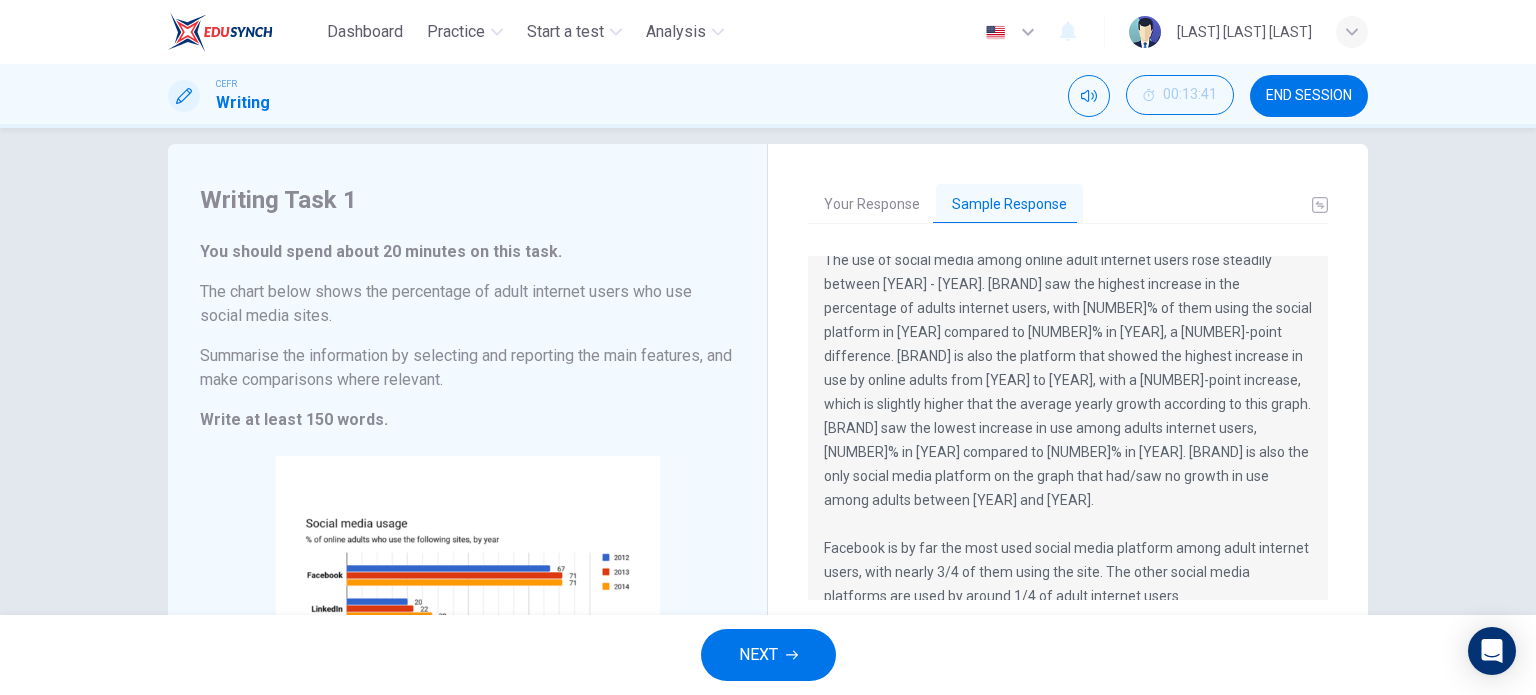 scroll, scrollTop: 0, scrollLeft: 0, axis: both 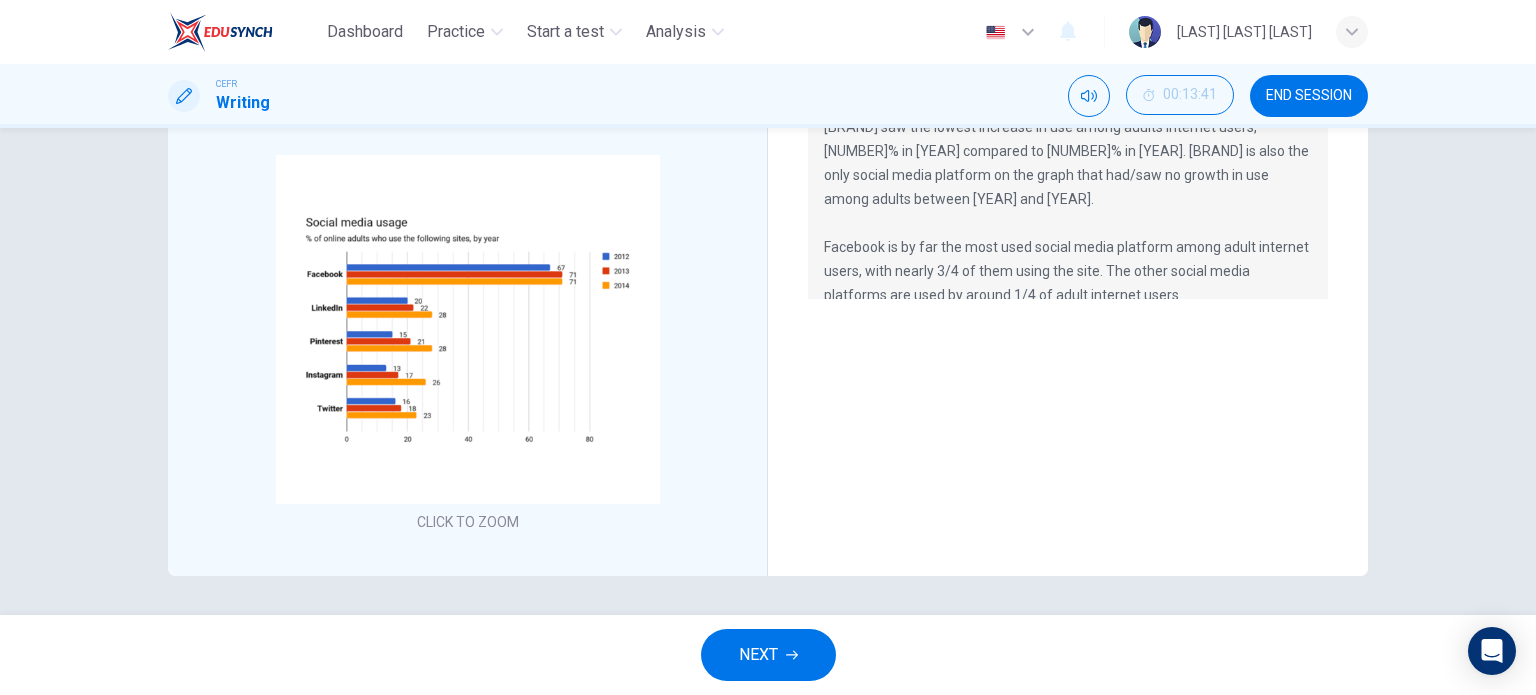 click on "NEXT" at bounding box center [758, 655] 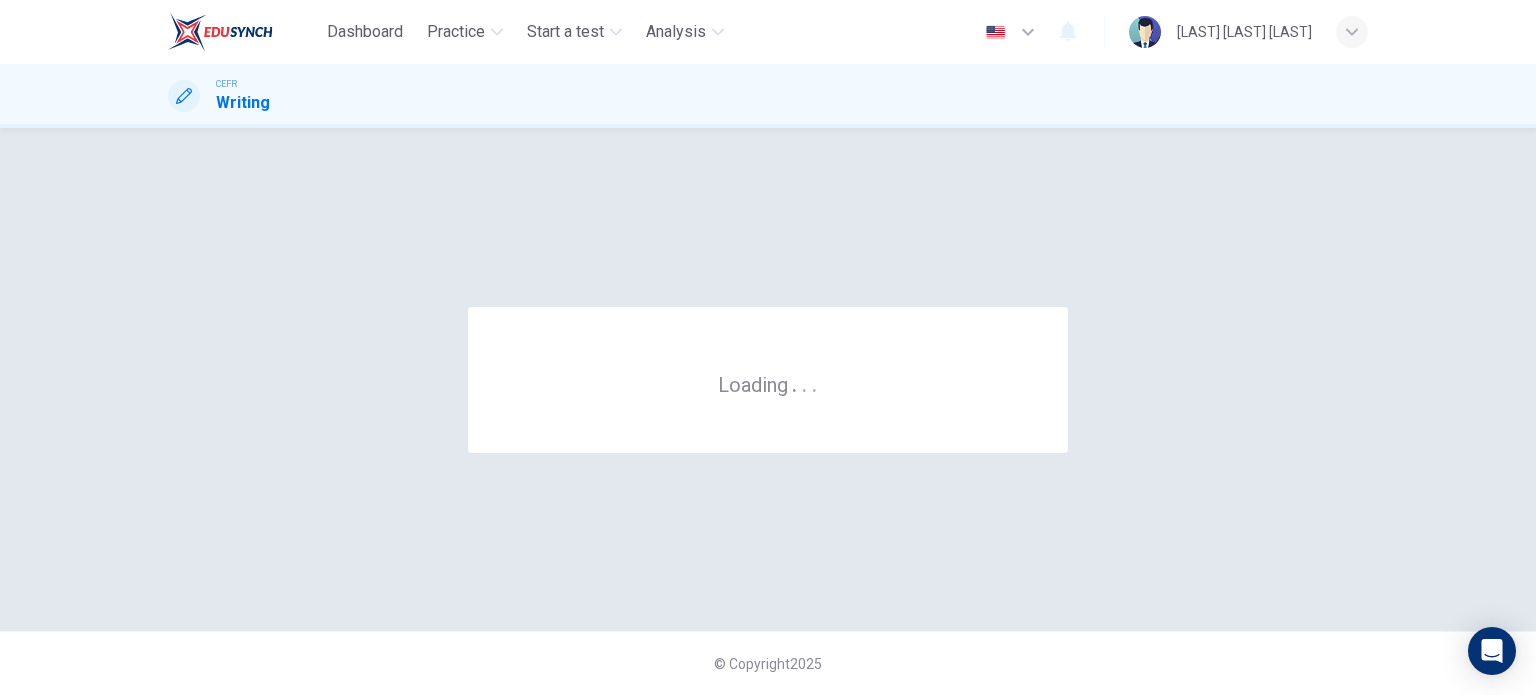 scroll, scrollTop: 0, scrollLeft: 0, axis: both 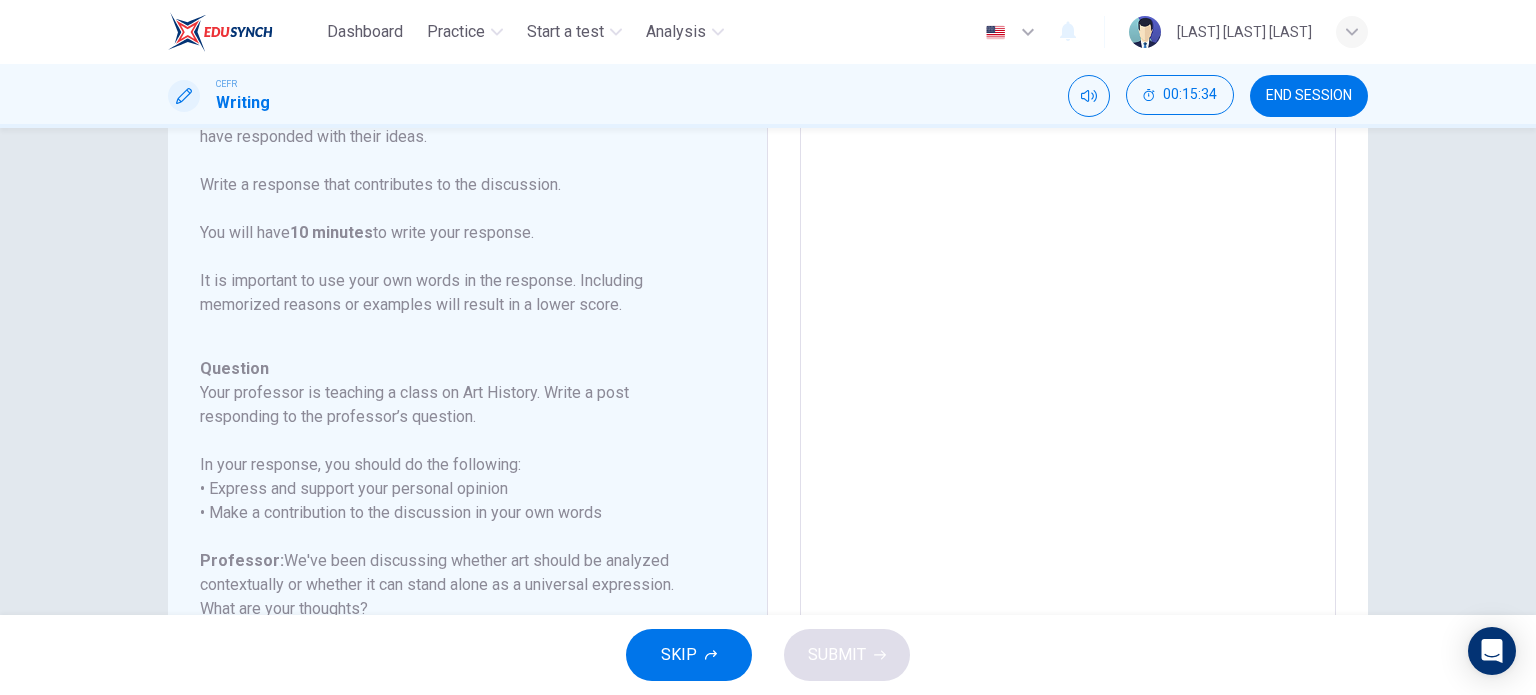 click at bounding box center [1068, 446] 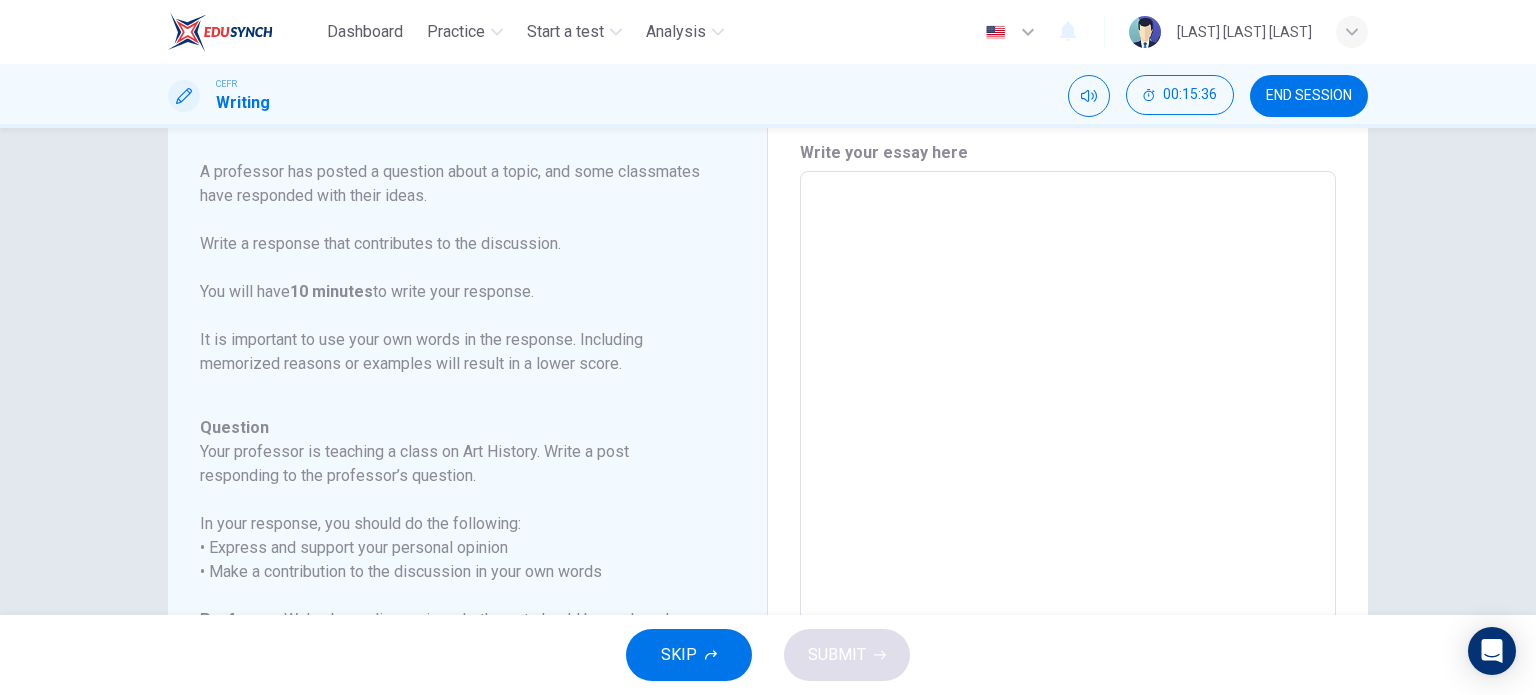 scroll, scrollTop: 183, scrollLeft: 0, axis: vertical 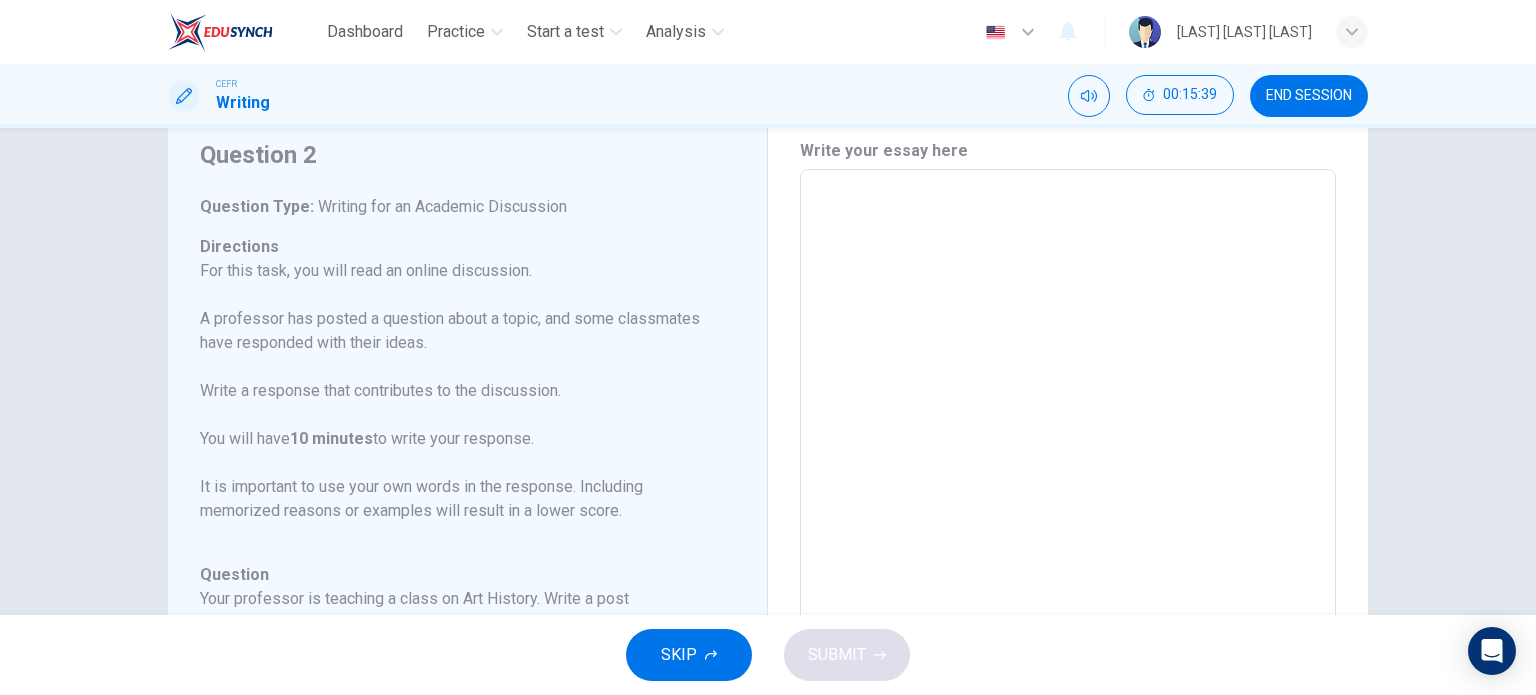 drag, startPoint x: 192, startPoint y: 207, endPoint x: 412, endPoint y: 323, distance: 248.70866 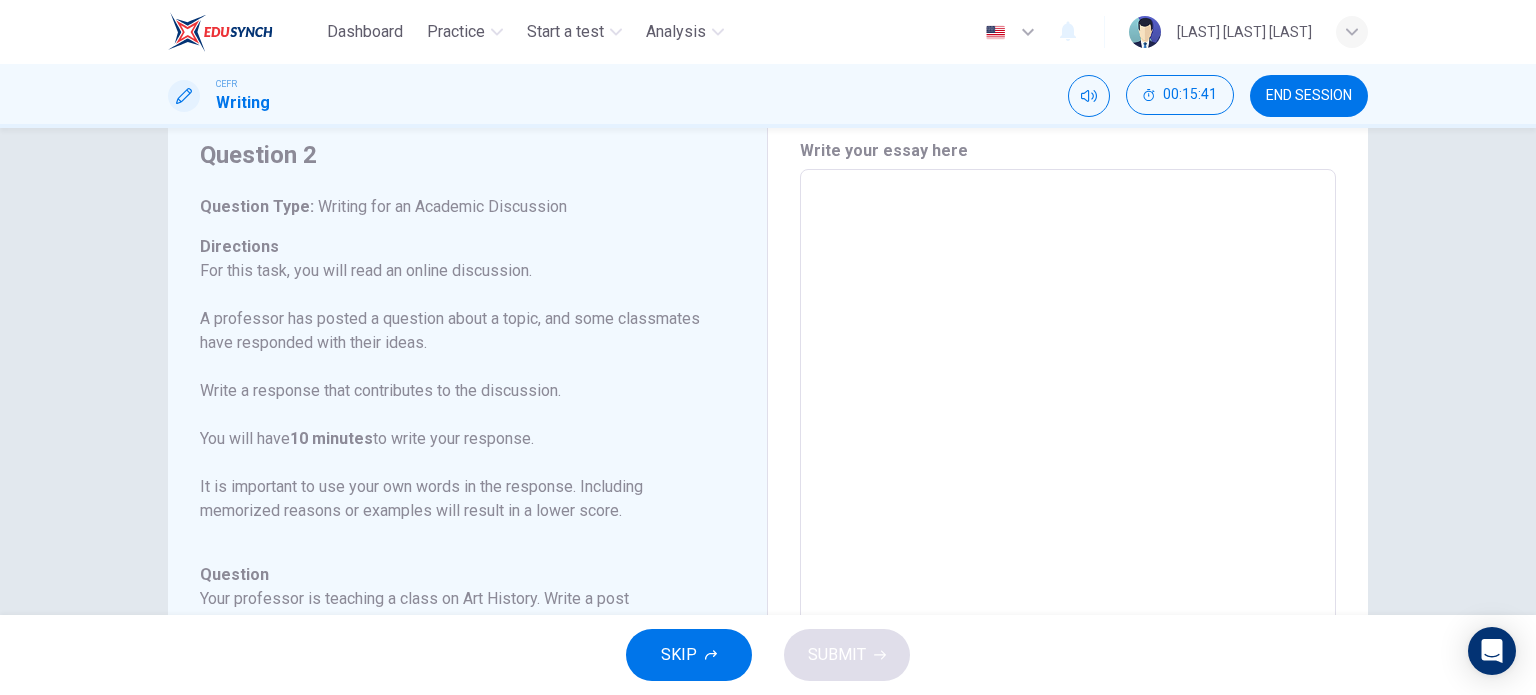 drag, startPoint x: 194, startPoint y: 203, endPoint x: 507, endPoint y: 325, distance: 335.936 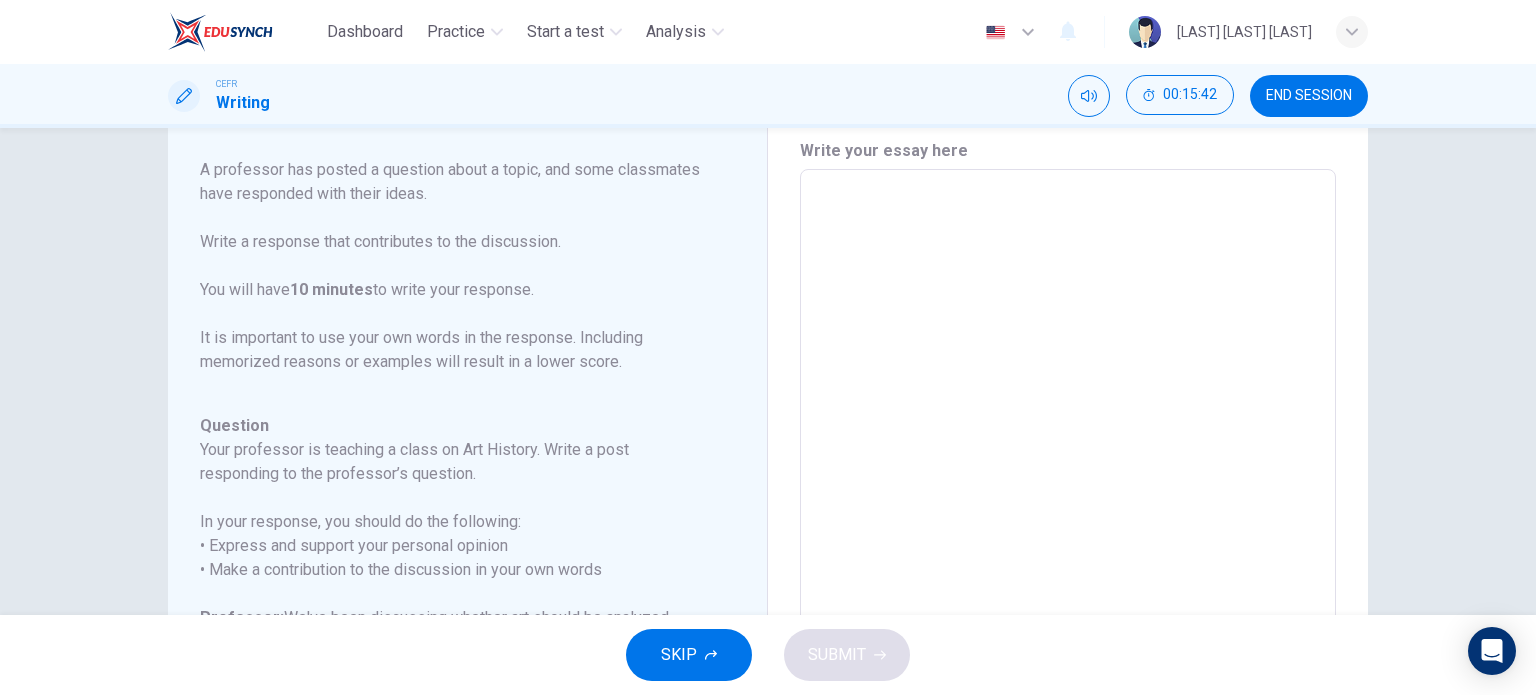 click at bounding box center [1068, 503] 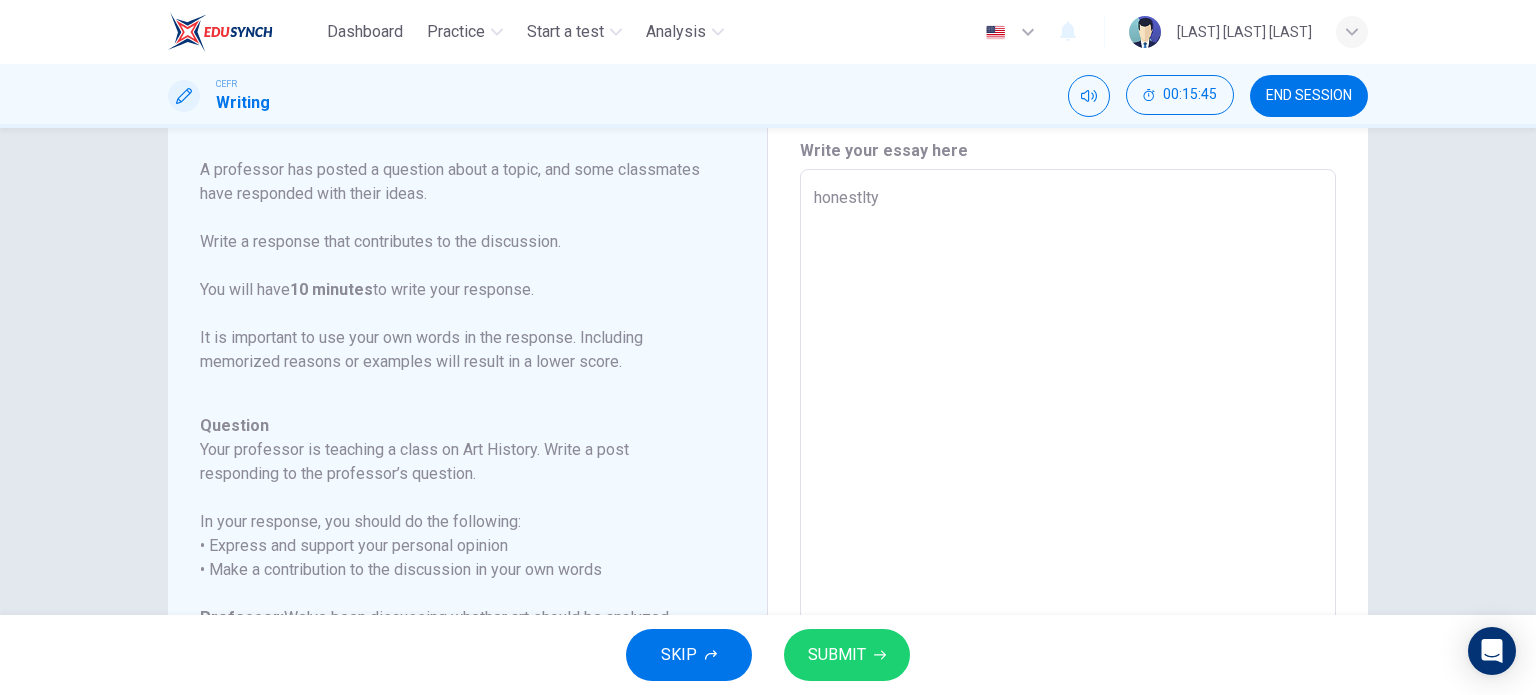 type on "honestlty" 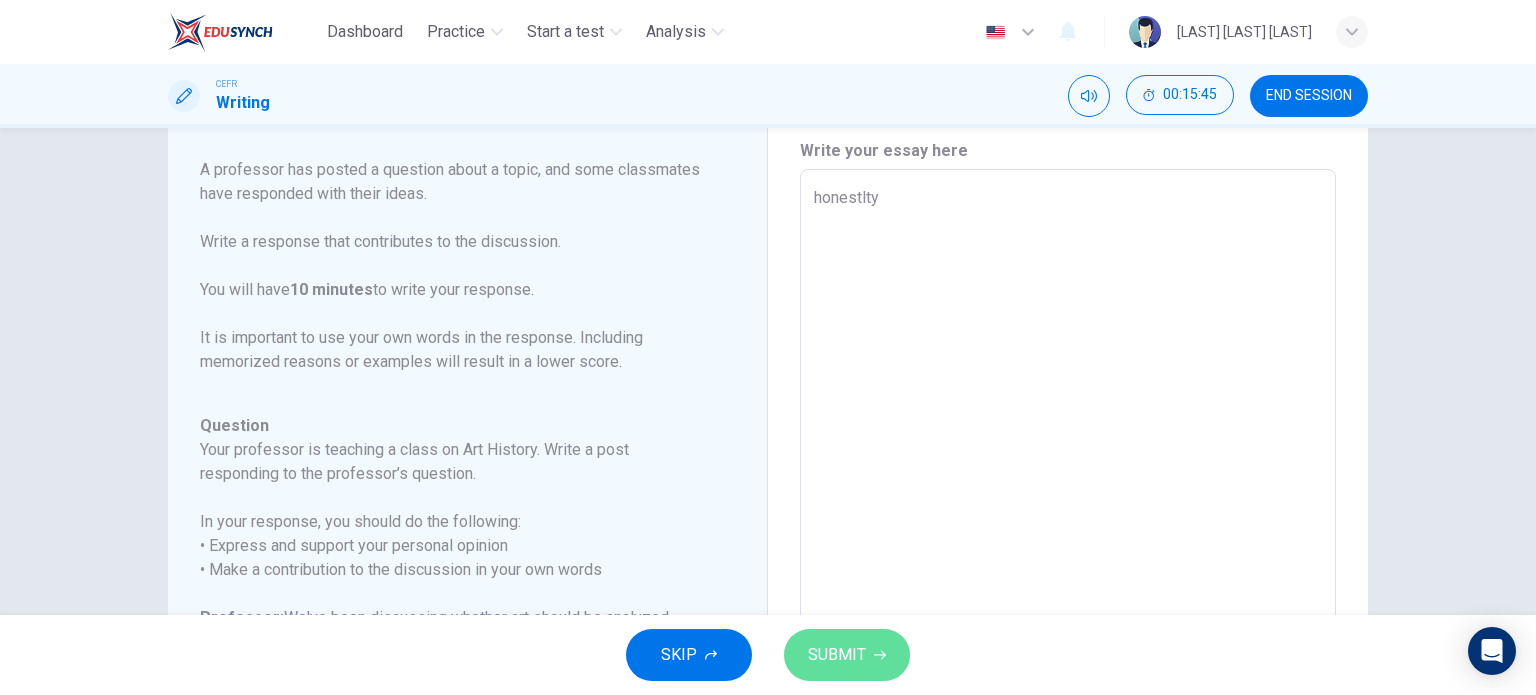 click on "SUBMIT" at bounding box center (837, 655) 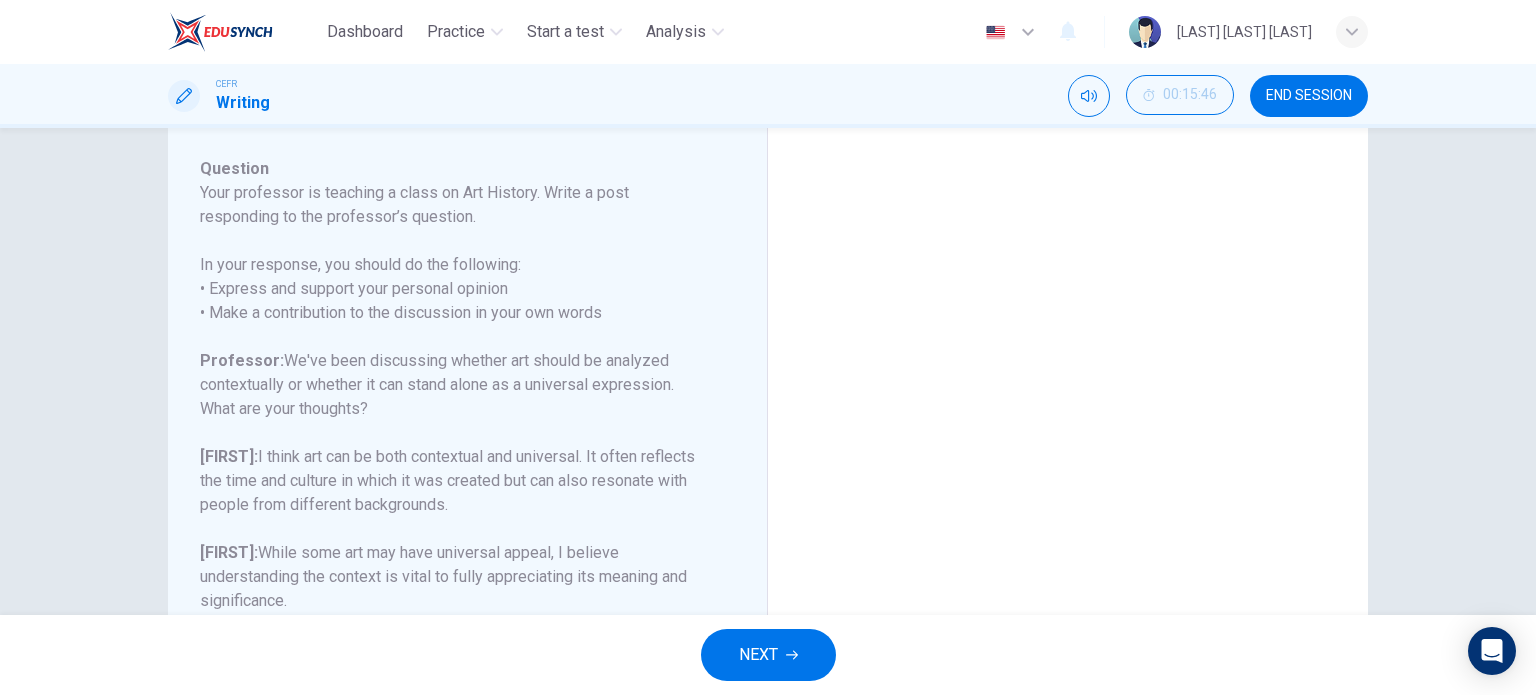 scroll, scrollTop: 403, scrollLeft: 0, axis: vertical 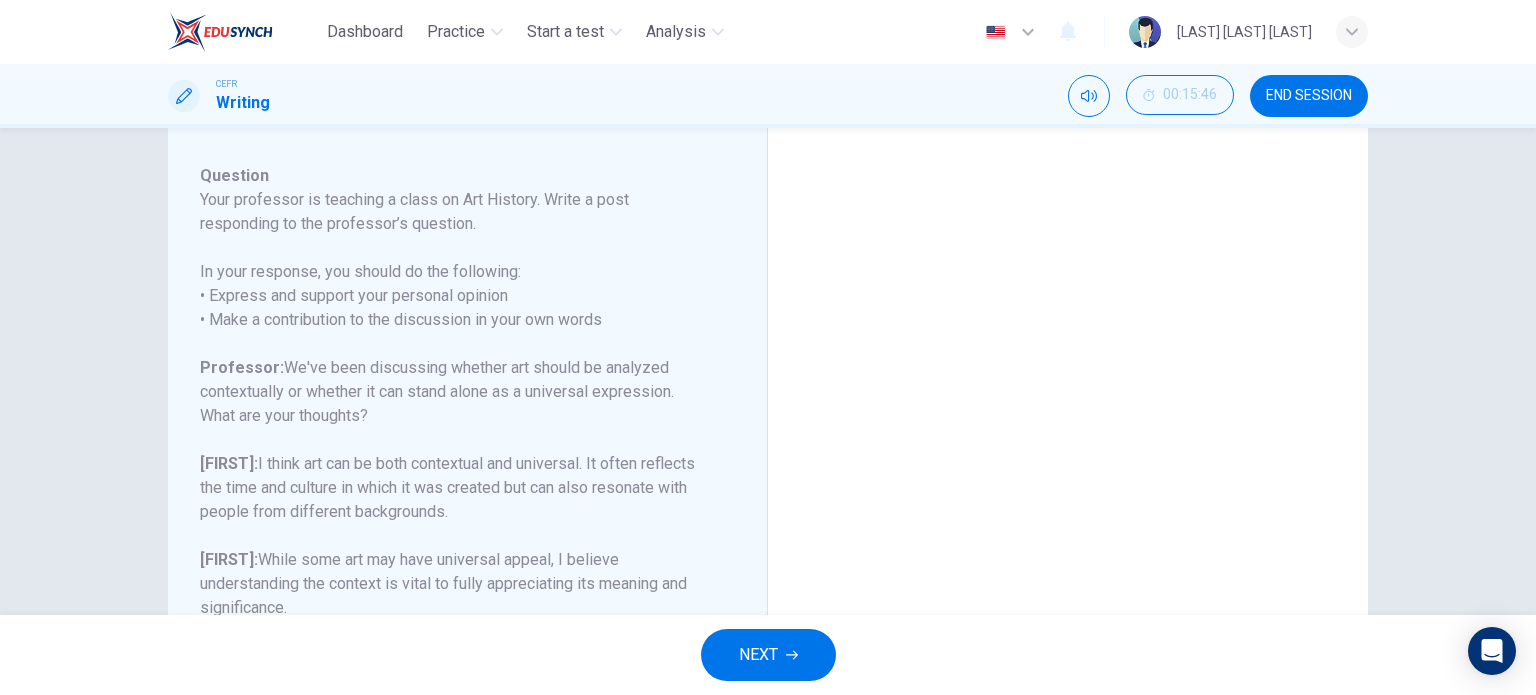 click on "NEXT" at bounding box center (758, 655) 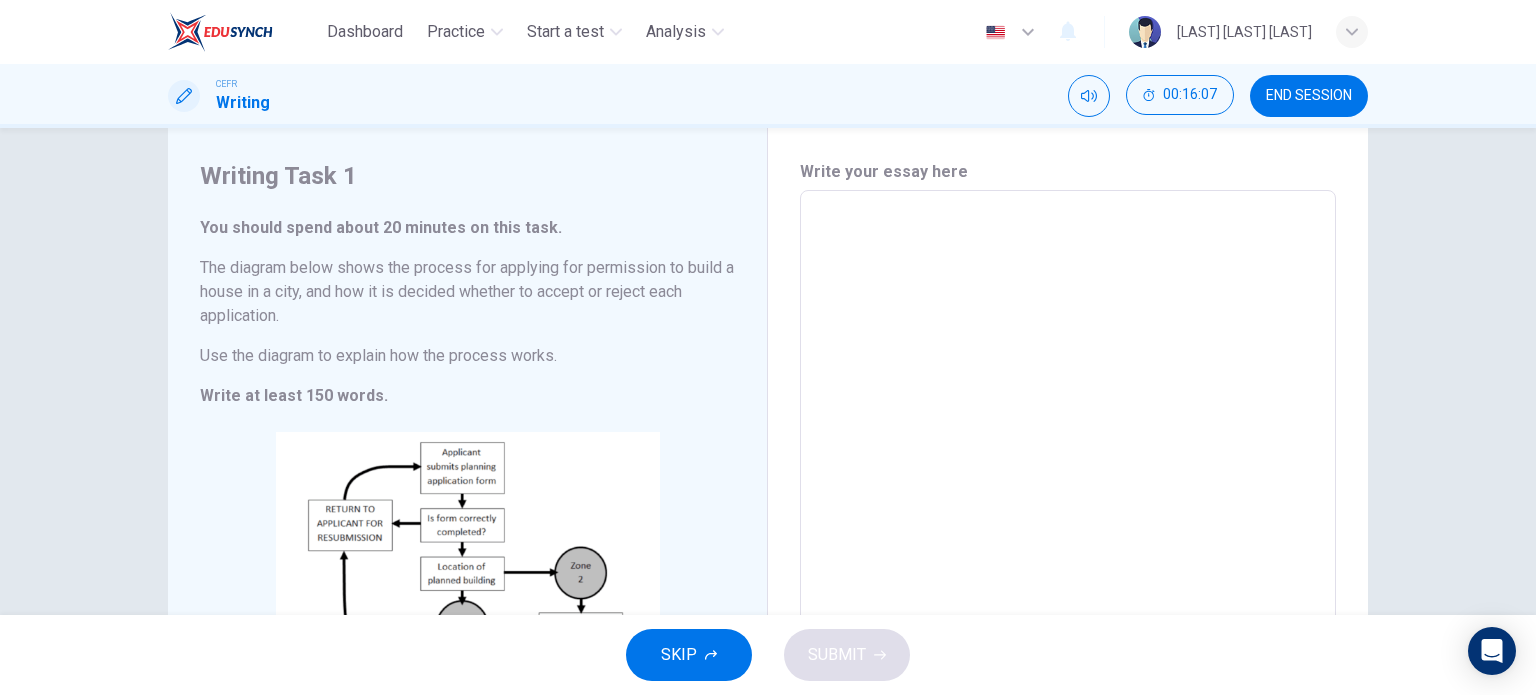 scroll, scrollTop: 47, scrollLeft: 0, axis: vertical 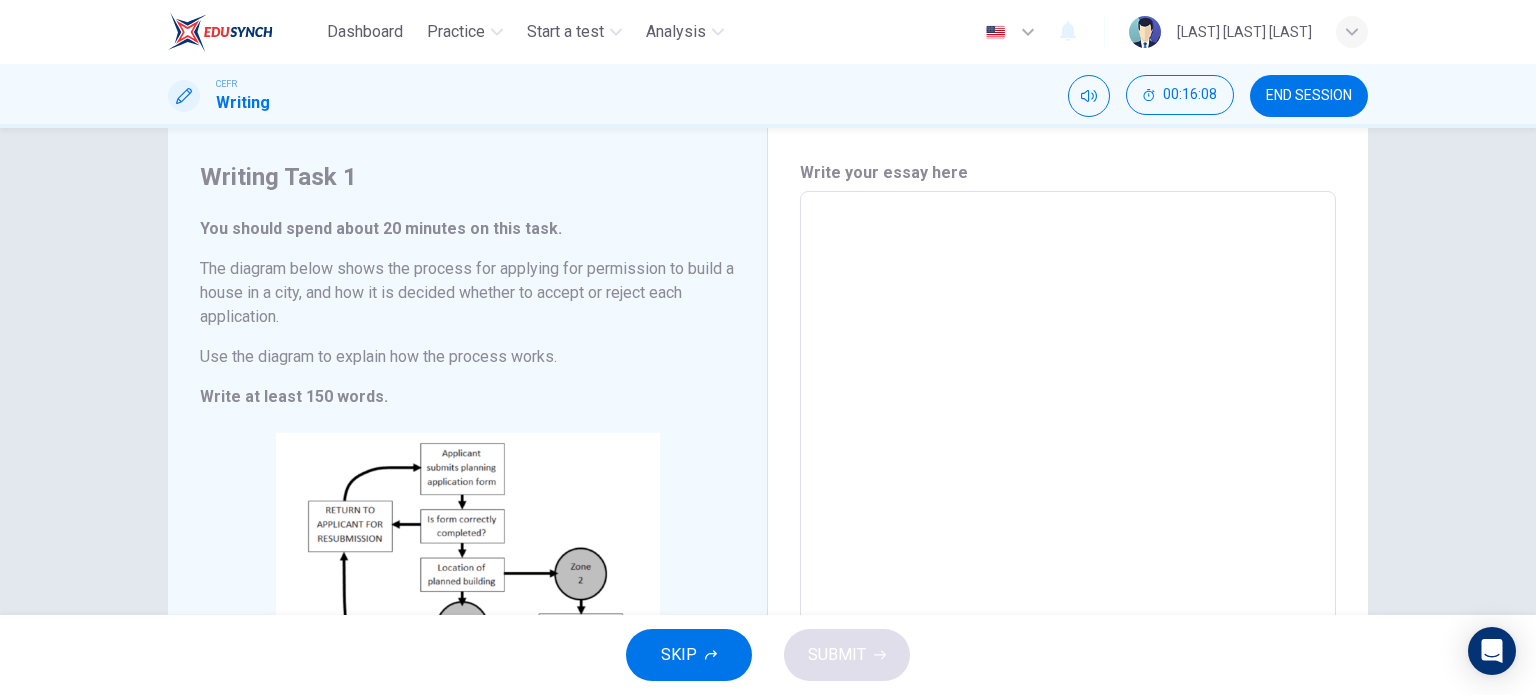 click at bounding box center [1068, 487] 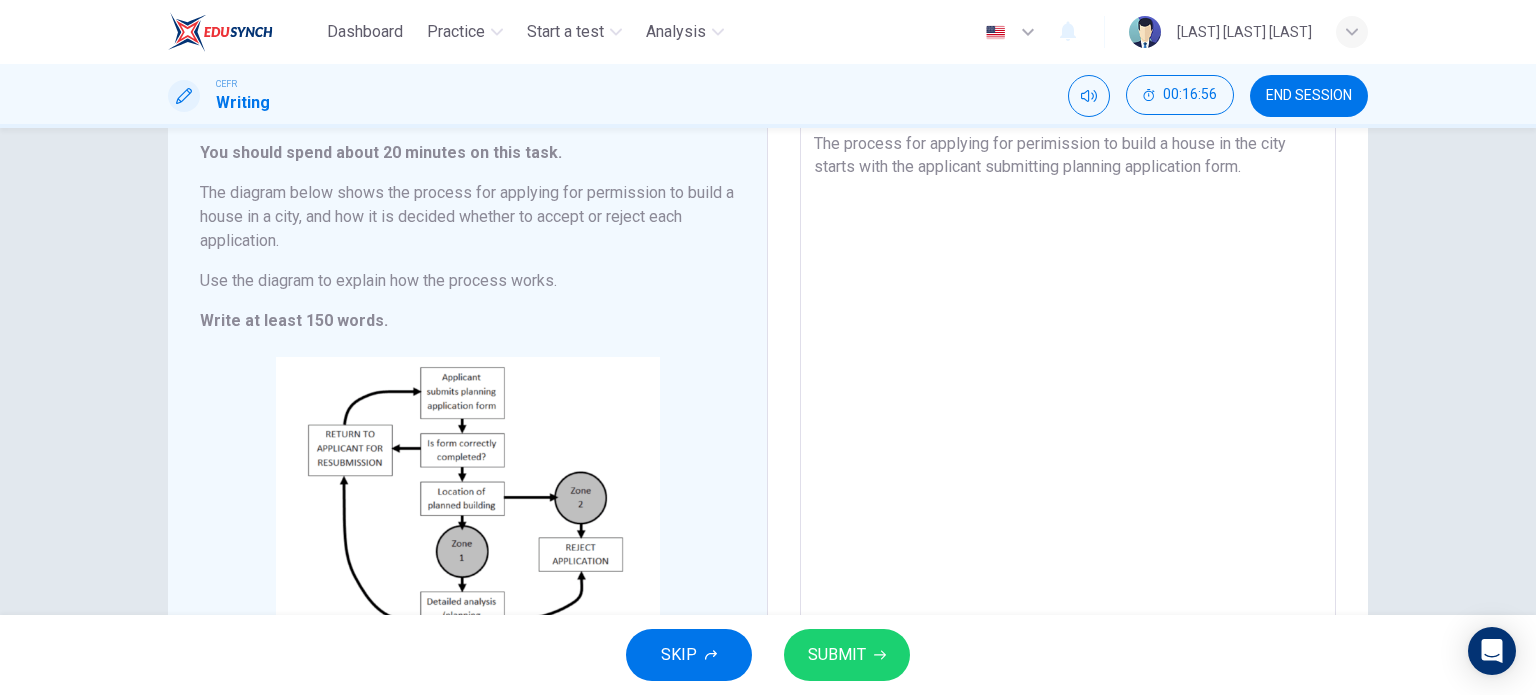 scroll, scrollTop: 139, scrollLeft: 0, axis: vertical 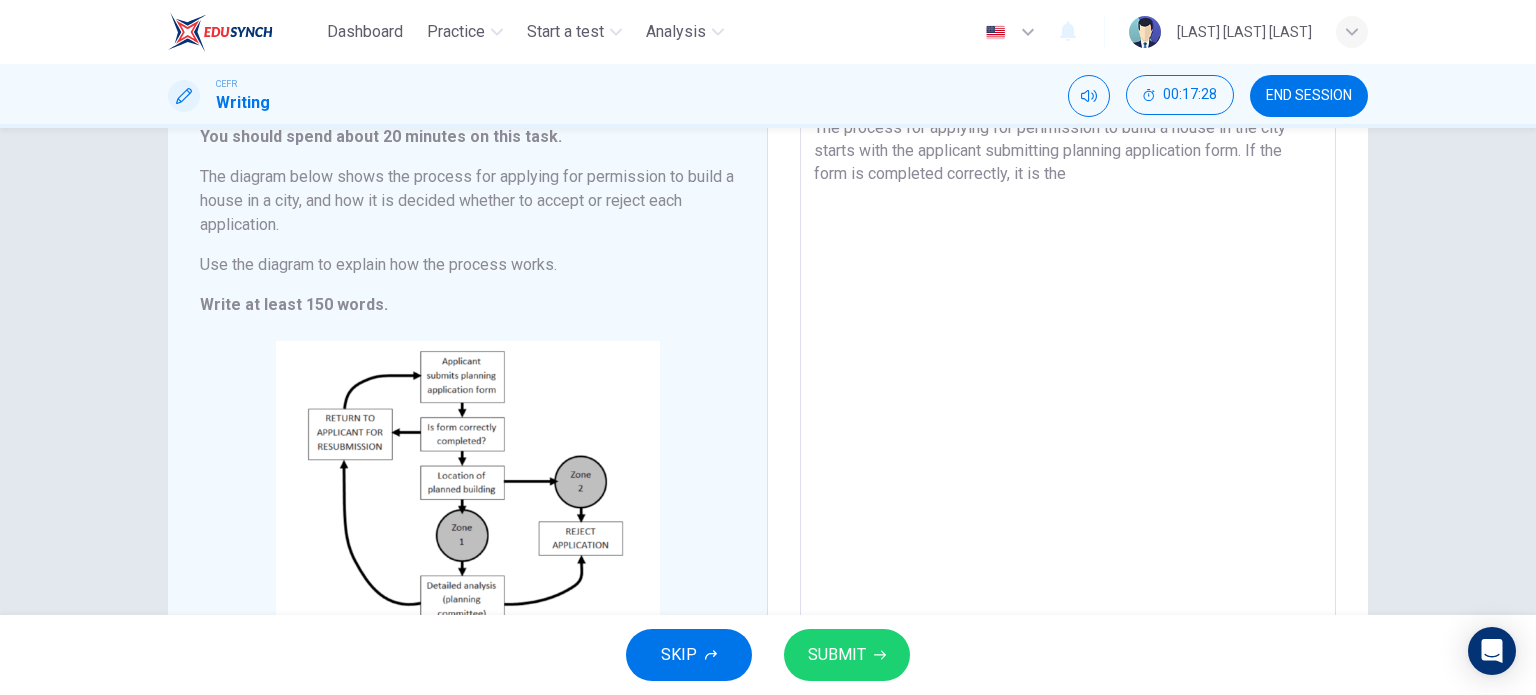drag, startPoint x: 1067, startPoint y: 176, endPoint x: 1009, endPoint y: 177, distance: 58.00862 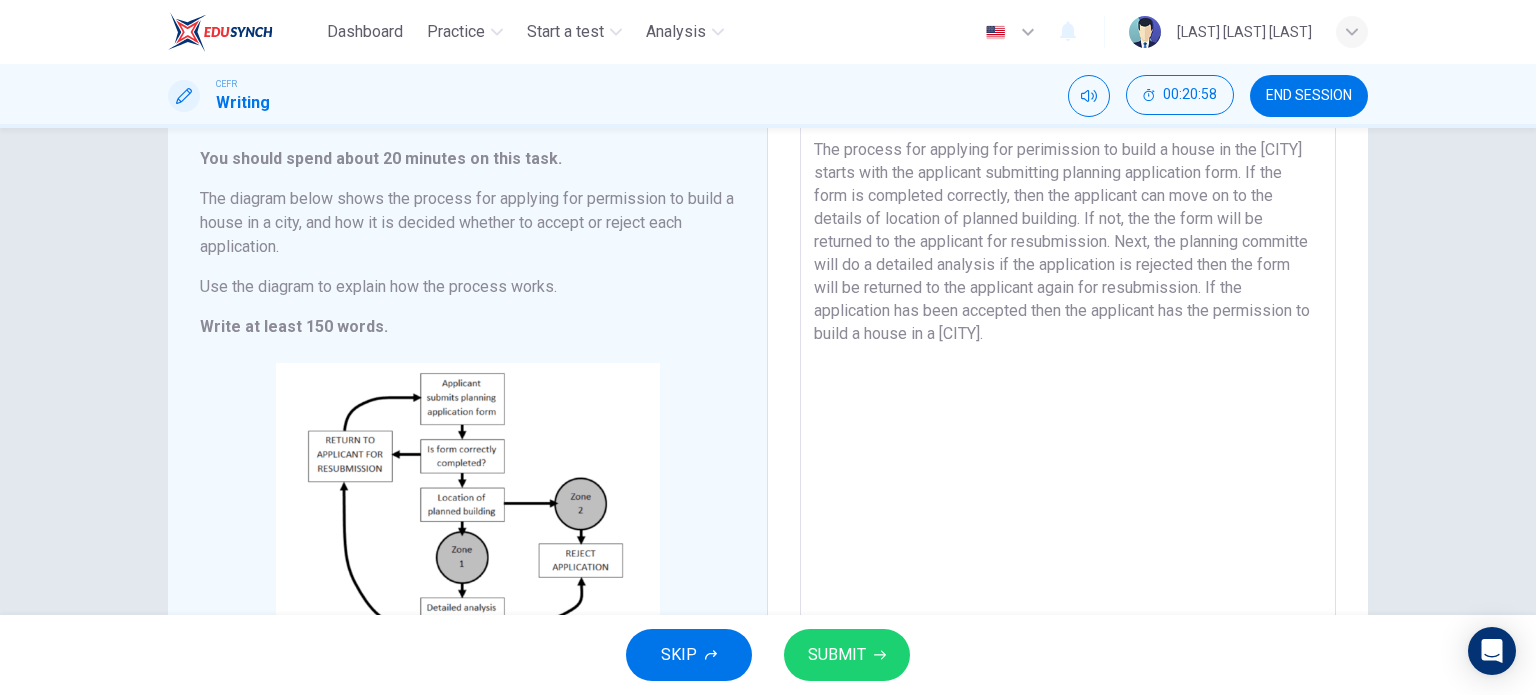 scroll, scrollTop: 116, scrollLeft: 0, axis: vertical 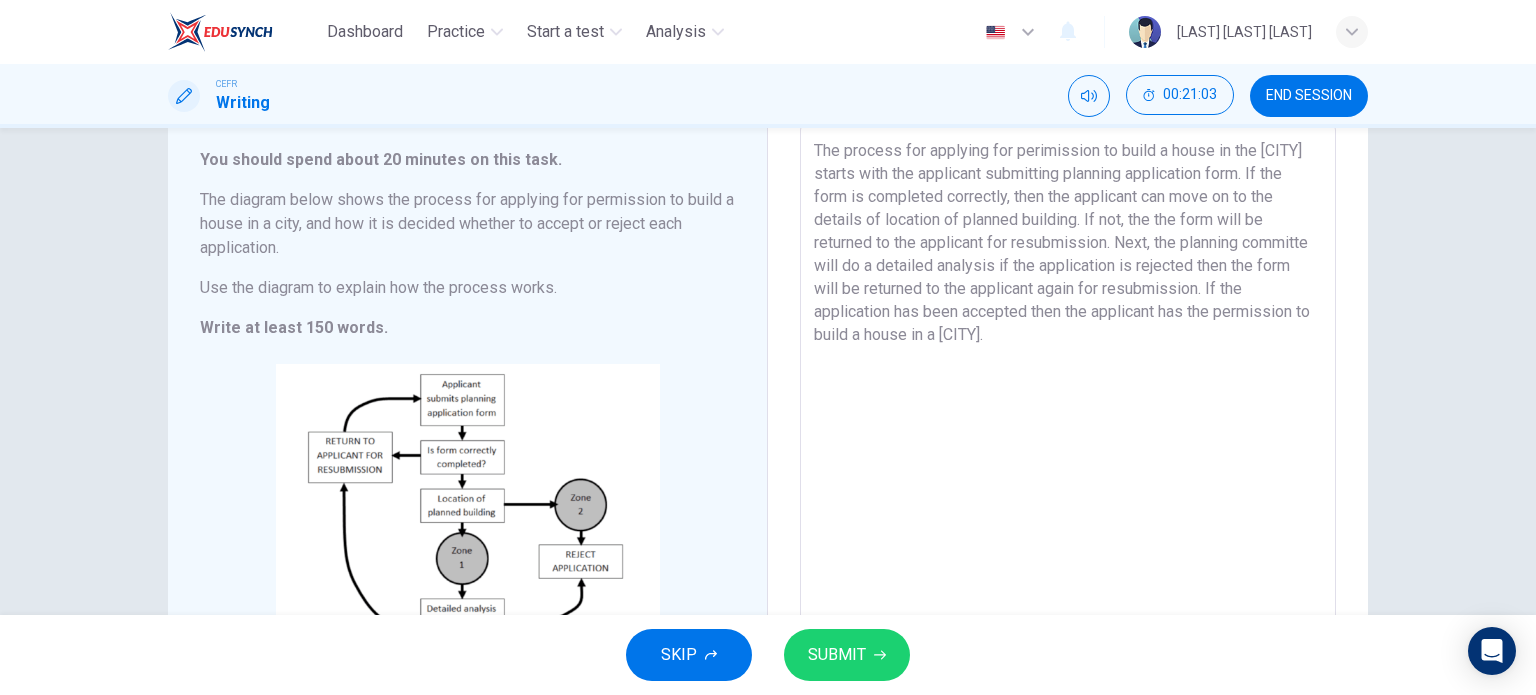 click on "The process for applying for perimission to build a house in the [CITY] starts with the applicant submitting planning application form. If the form is completed correctly, then the applicant can move on to the details of location of planned building. If not, the the form will be returned to the applicant for resubmission. Next, the planning committe will do a detailed analysis if the application is rejected then the form will be returned to the applicant again for resubmission. If the application has been accepted then the applicant has the permission to build a house in a [CITY]." at bounding box center (1068, 418) 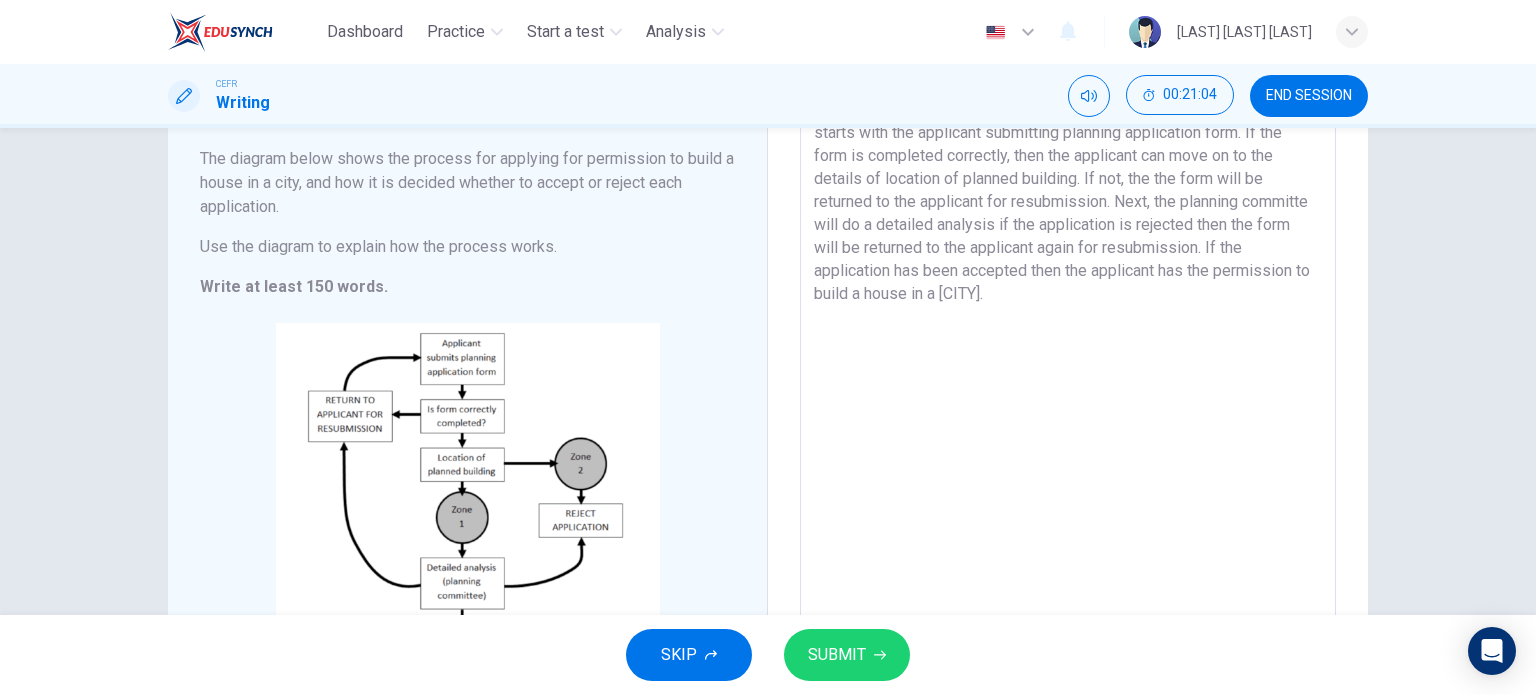 scroll, scrollTop: 158, scrollLeft: 0, axis: vertical 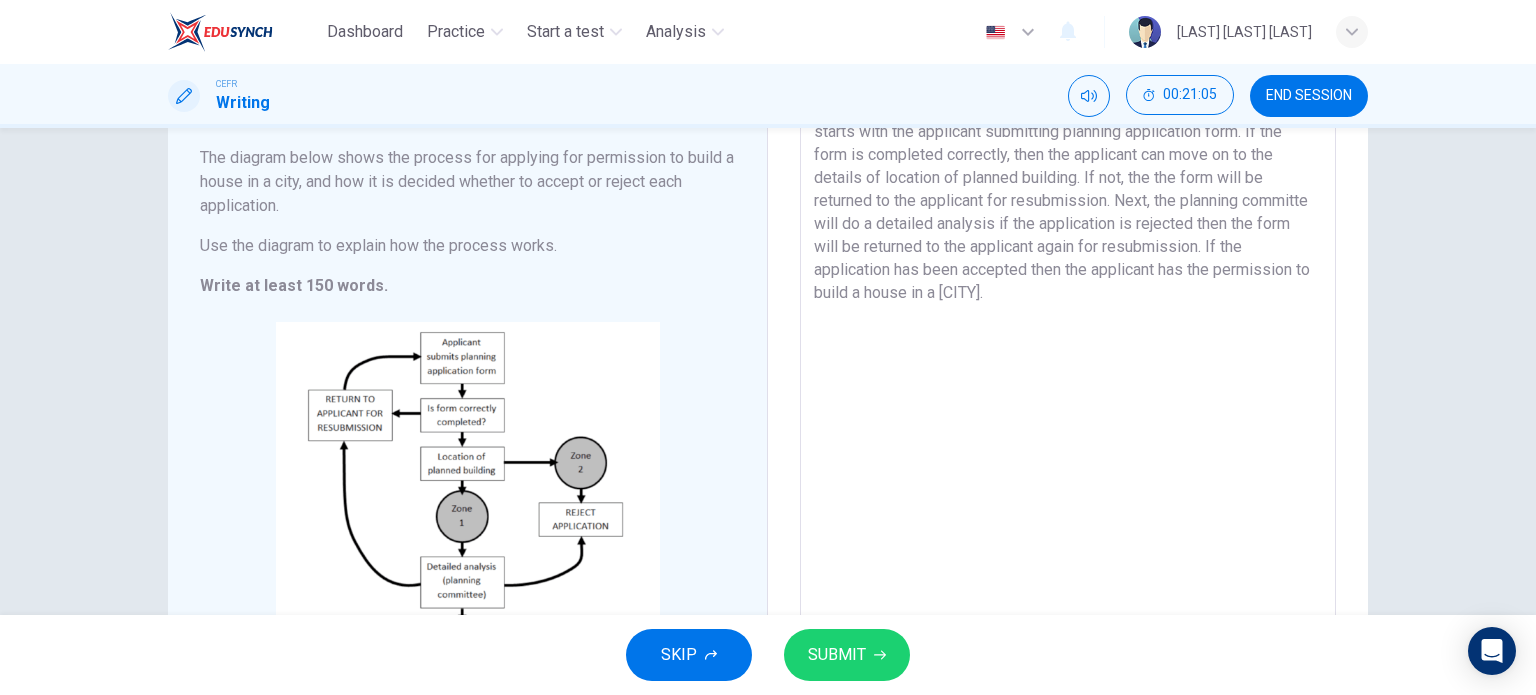click on "The process for applying for perimission to build a house in the [CITY] starts with the applicant submitting planning application form. If the form is completed correctly, then the applicant can move on to the details of location of planned building. If not, the the form will be returned to the applicant for resubmission. Next, the planning committe will do a detailed analysis if the application is rejected then the form will be returned to the applicant again for resubmission. If the application has been accepted then the applicant has the permission to build a house in a [CITY]." at bounding box center (1068, 376) 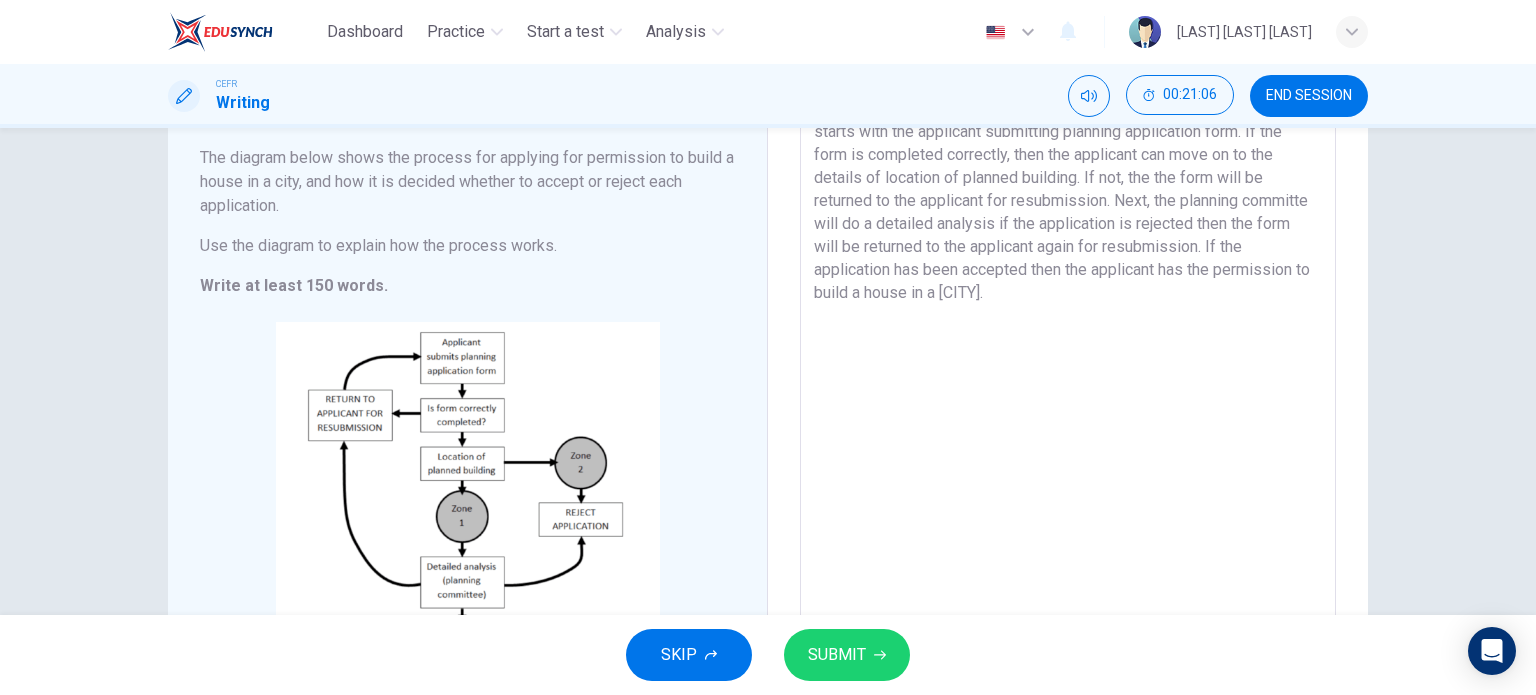 click on "The process for applying for perimission to build a house in the [CITY] starts with the applicant submitting planning application form. If the form is completed correctly, then the applicant can move on to the details of location of planned building. If not, the the form will be returned to the applicant for resubmission. Next, the planning committe will do a detailed analysis if the application is rejected then the form will be returned to the applicant again for resubmission. If the application has been accepted then the applicant has the permission to build a house in a [CITY]." at bounding box center (1068, 376) 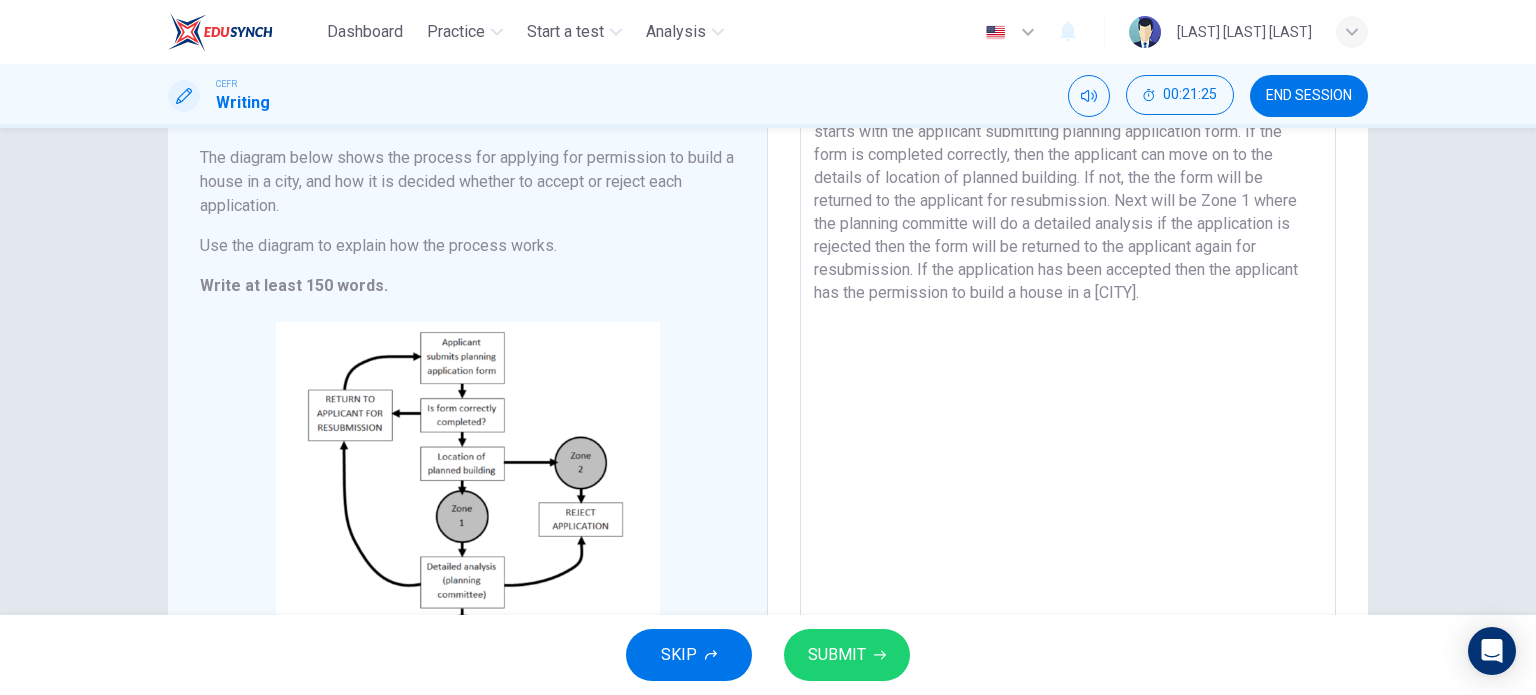 click on "The process for applying for perimission to build a house in the [CITY] starts with the applicant submitting planning application form. If the form is completed correctly, then the applicant can move on to the details of location of planned building. If not, the the form will be returned to the applicant for resubmission. Next will be Zone 1 where the planning committe will do a detailed analysis if the application is rejected then the form will be returned to the applicant again for resubmission. If the application has been accepted then the applicant has the permission to build a house in a [CITY]." at bounding box center [1068, 376] 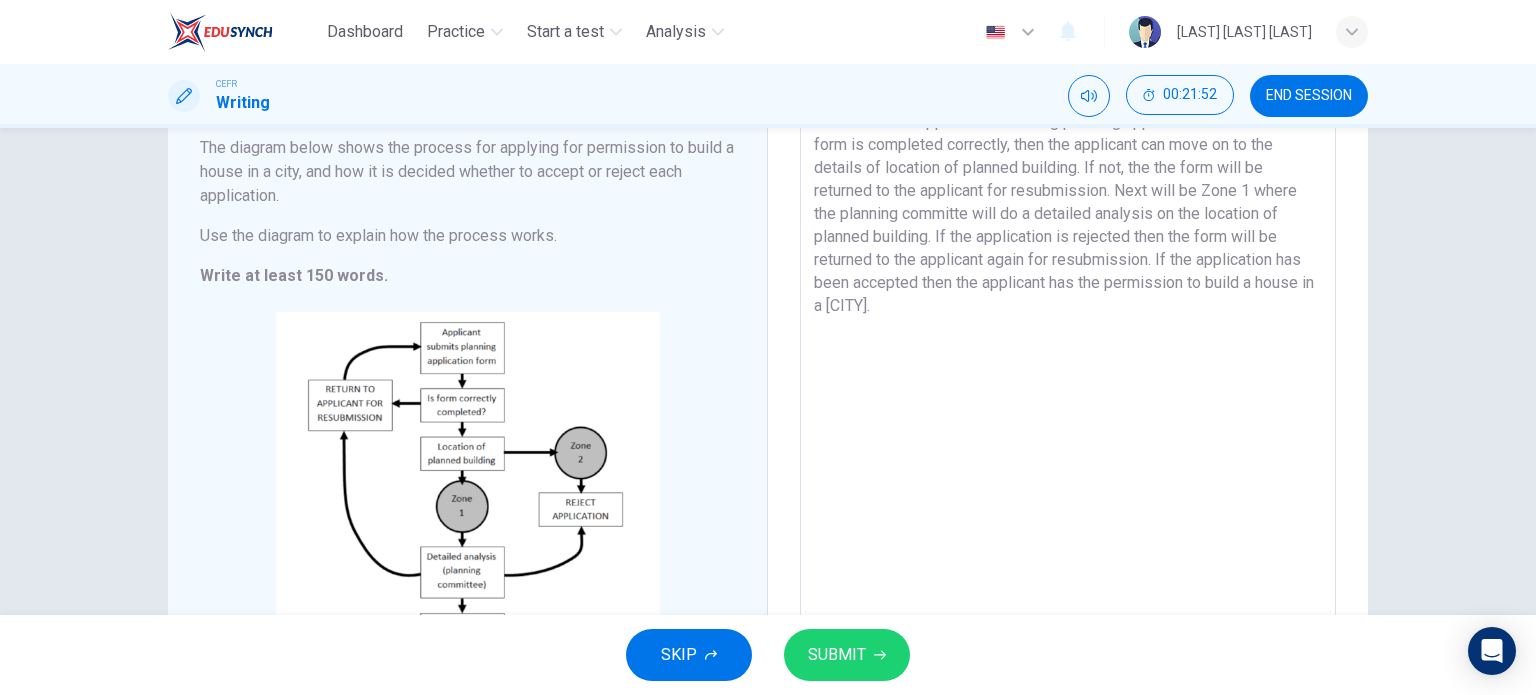 scroll, scrollTop: 168, scrollLeft: 0, axis: vertical 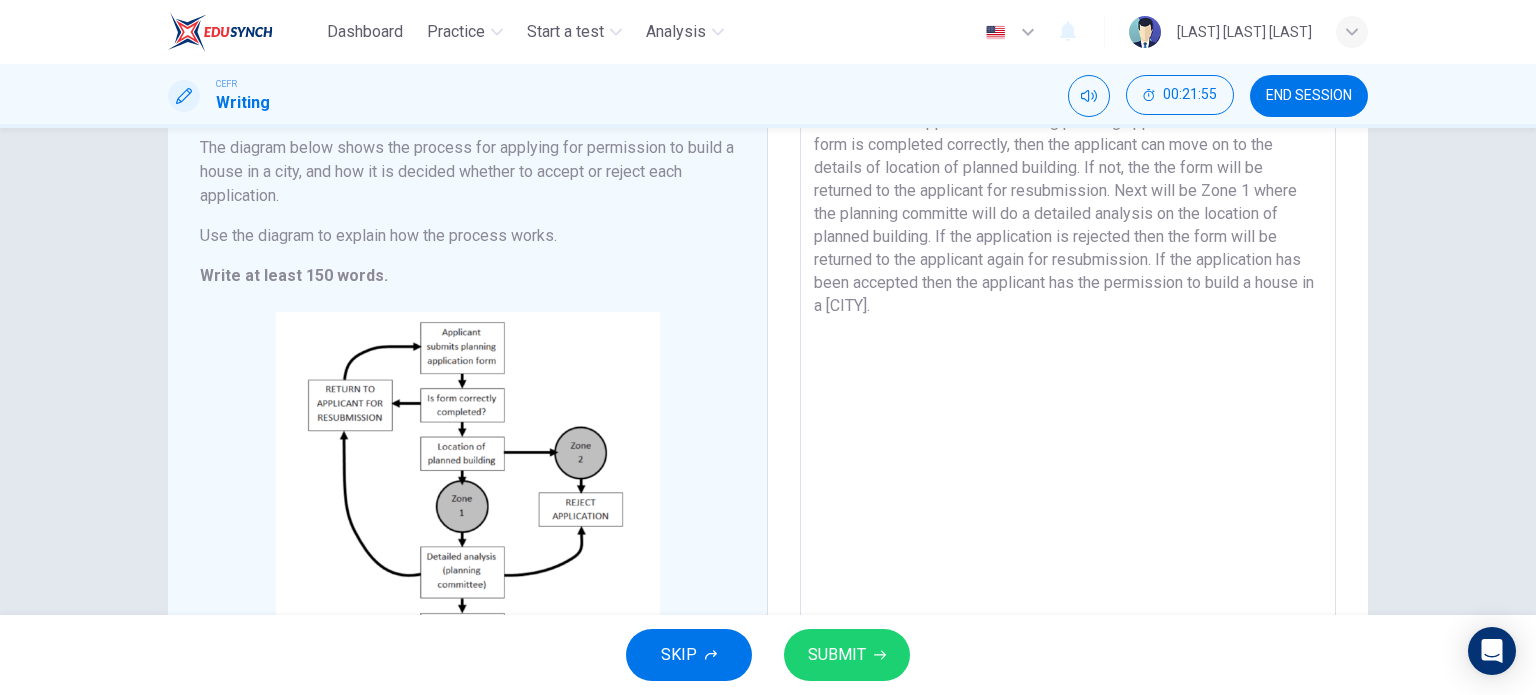 click on "The process for applying for perimission to build a house in the [CITY] starts with the applicant submitting planning application form. If the form is completed correctly, then the applicant can move on to the details of location of planned building. If not, the the form will be returned to the applicant for resubmission. Next will be Zone 1 where the planning committe will do a detailed analysis on the location of planned building. If the application is rejected then the form will be returned to the applicant again for resubmission. If the application has been accepted then the applicant has the permission to build a house in a [CITY]." at bounding box center [1068, 366] 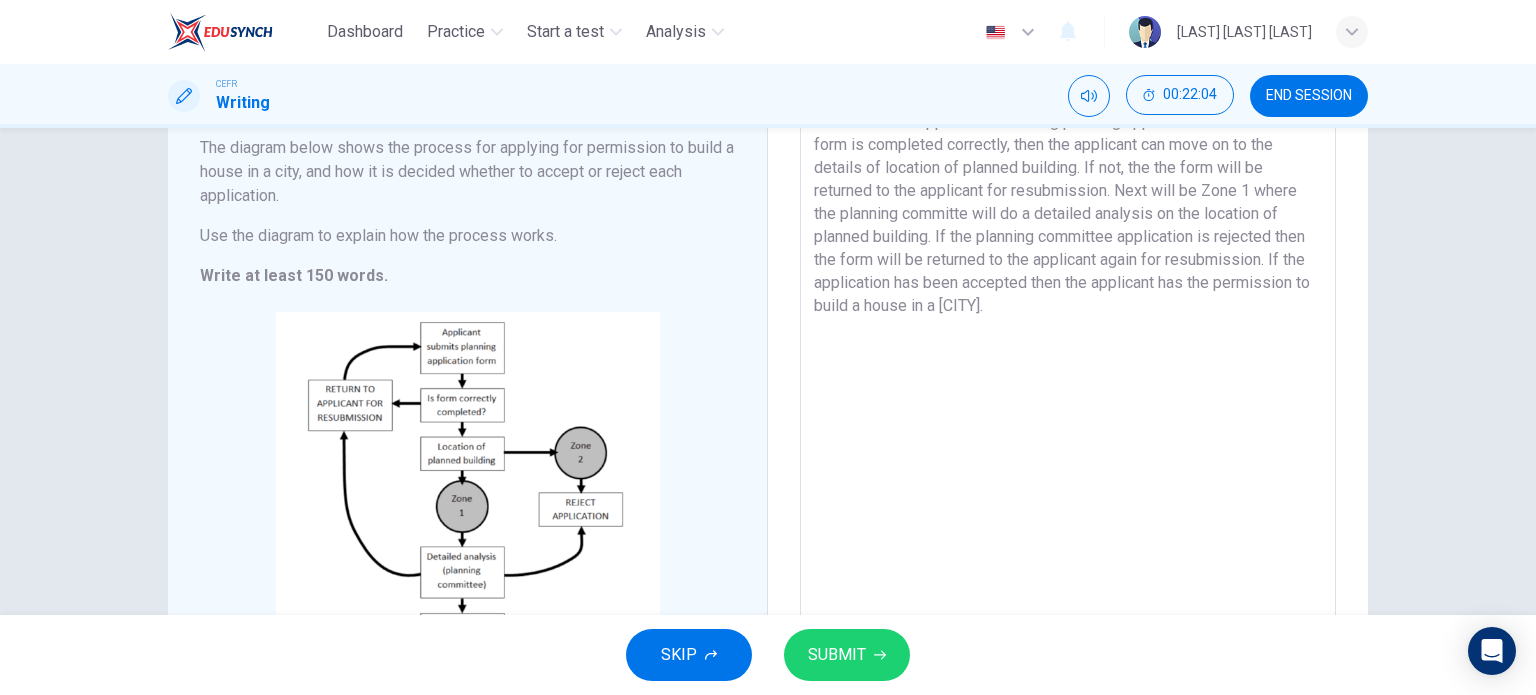 drag, startPoint x: 1120, startPoint y: 236, endPoint x: 1276, endPoint y: 240, distance: 156.05127 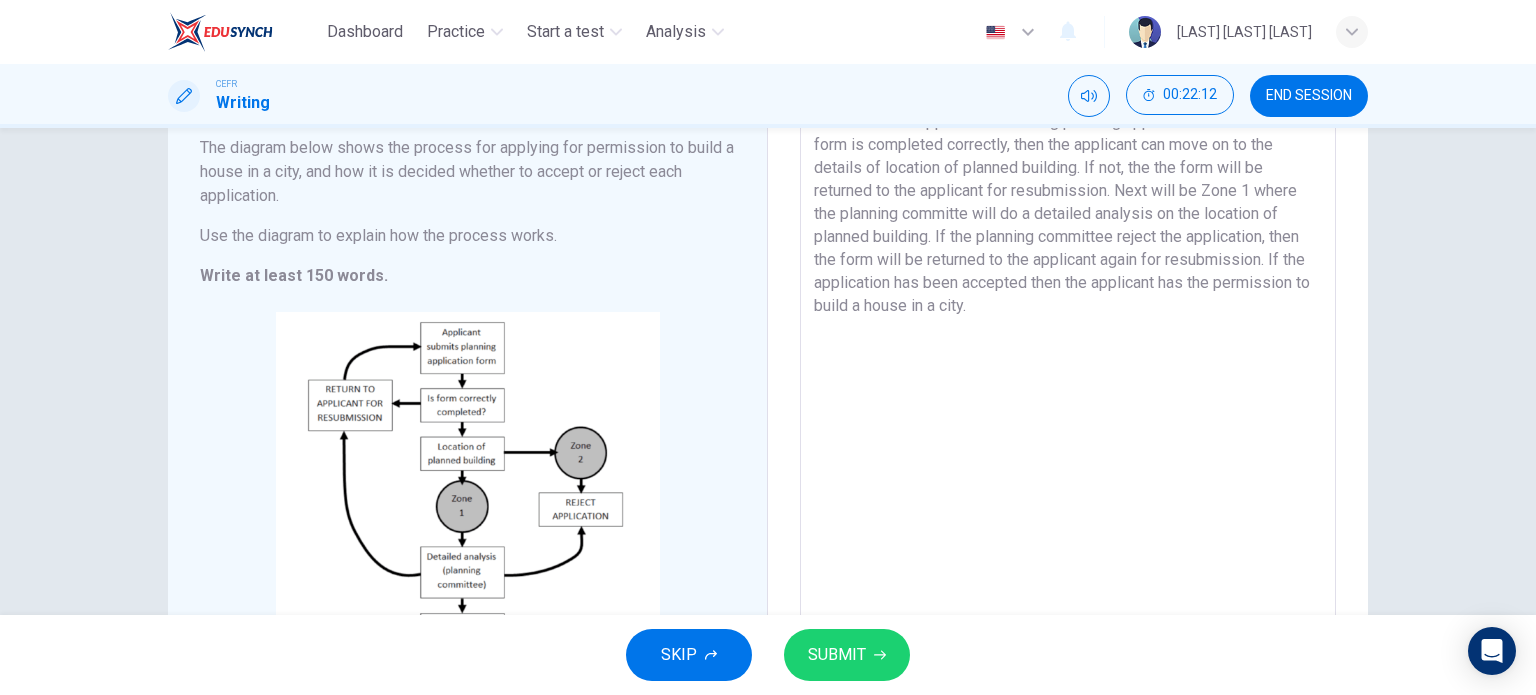drag, startPoint x: 1280, startPoint y: 235, endPoint x: 1313, endPoint y: 234, distance: 33.01515 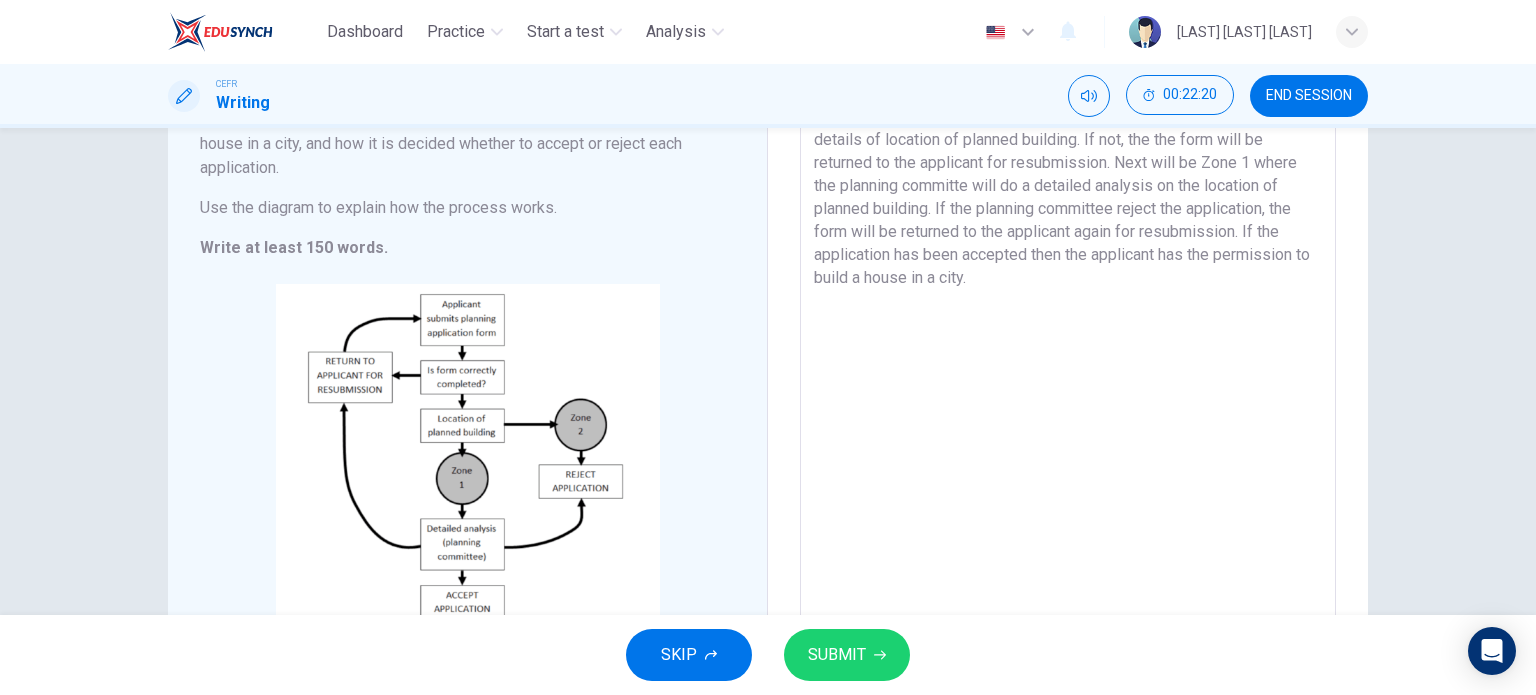 scroll, scrollTop: 202, scrollLeft: 0, axis: vertical 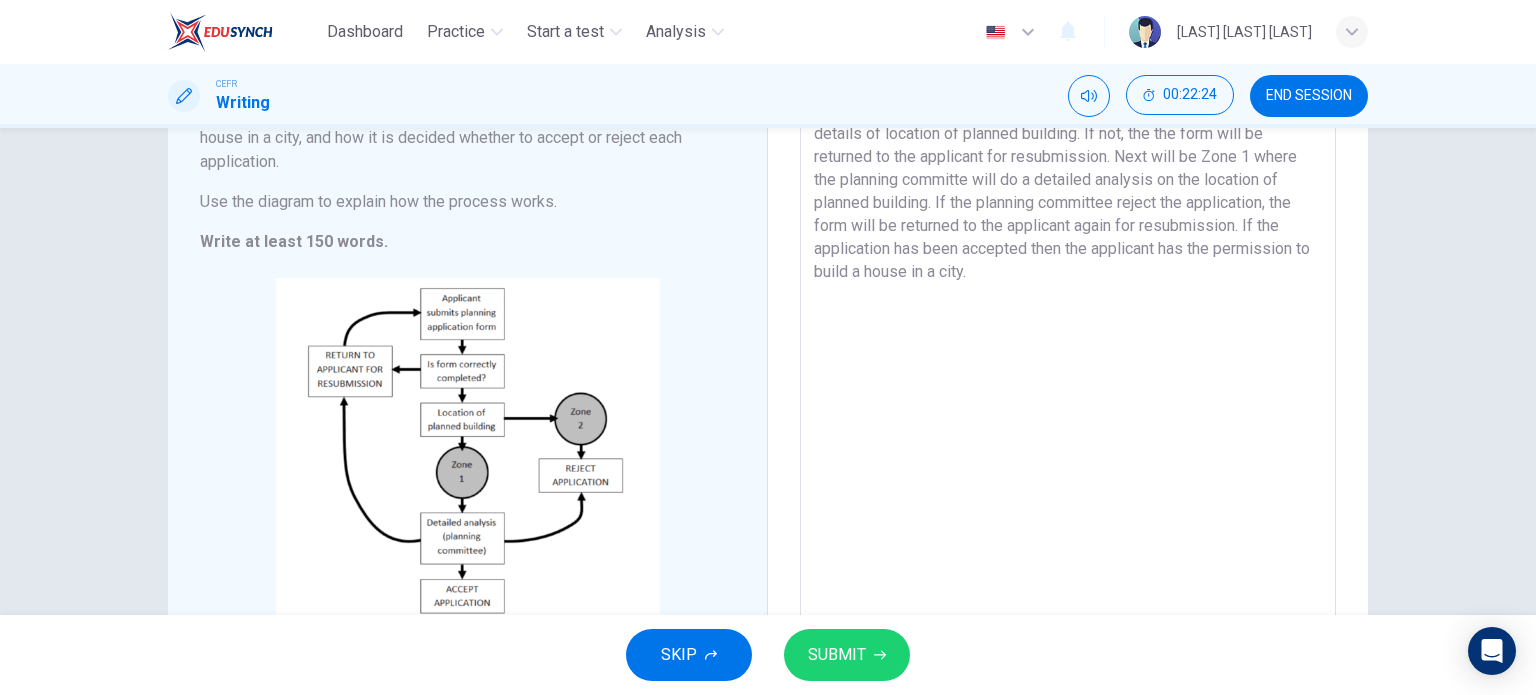 click on "The process for applying for perimission to build a house in the city starts with the applicant submitting planning application form. If the form is completed correctly, then the applicant can move on to the details of location of planned building. If not, the the form will be returned to the applicant for resubmission. Next will be Zone 1 where the planning committe will do a detailed analysis on the location of planned building. If the planning committee reject the application, the form will be returned to the applicant again for resubmission. If the application has been accepted then the applicant has the permission to build a house in a city." at bounding box center (1068, 332) 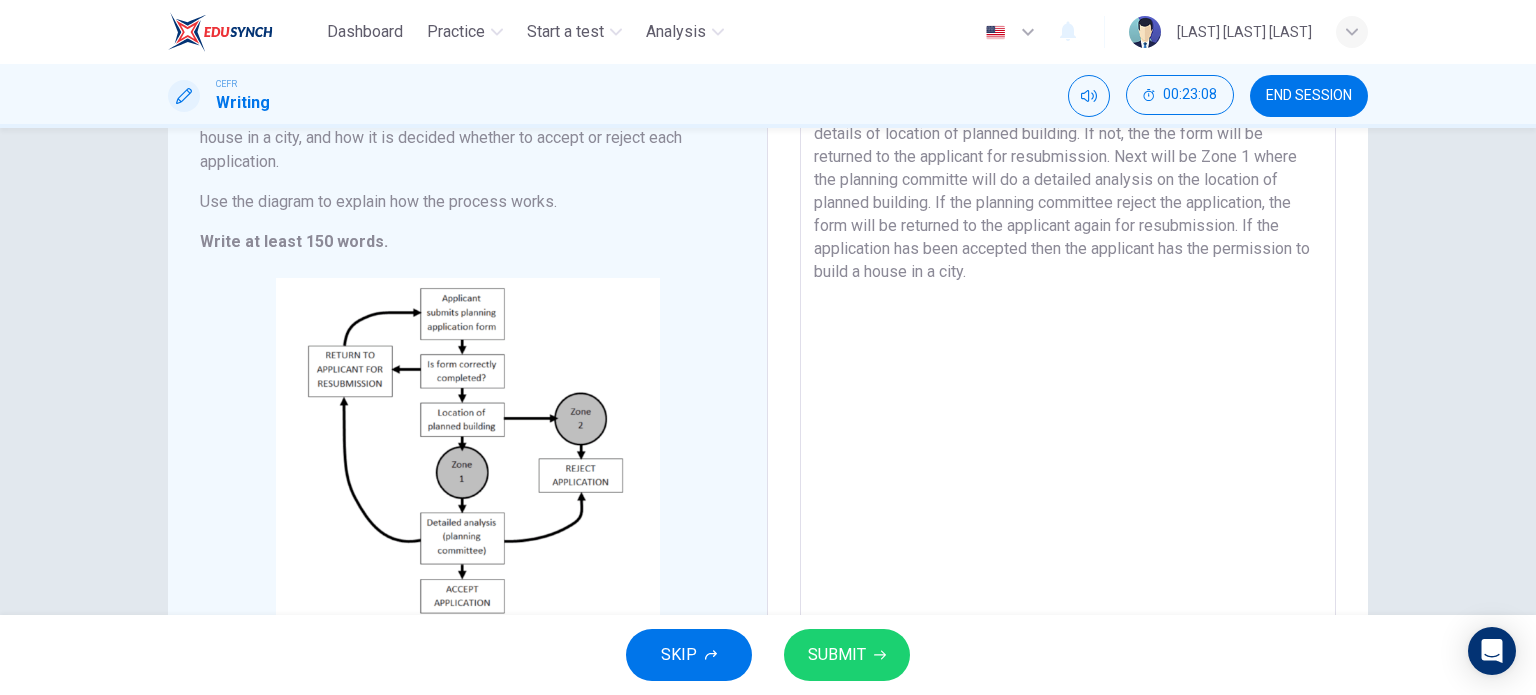 scroll, scrollTop: 325, scrollLeft: 0, axis: vertical 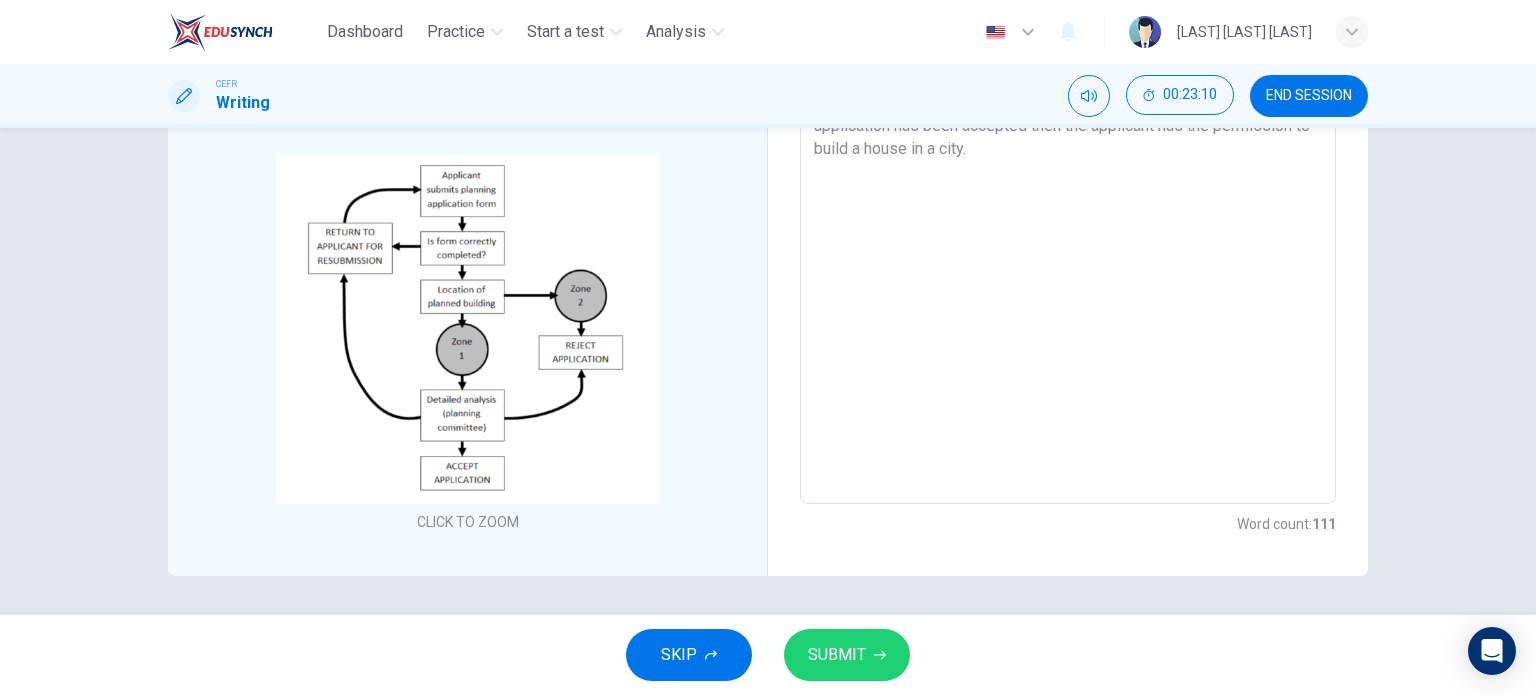 type on "The process for applying for perimission to build a house in the city starts with the applicant submitting planning application form. If the form is completed correctly, then the applicant can move on to the details of location of planned building. If not, the the form will be returned to the applicant for resubmission. Next will be Zone 1 where the planning committe will do a detailed analysis on the location of planned building. If the planning committee reject the application, the form will be returned to the applicant again for resubmission. If the application has been accepted then the applicant has the permission to build a house in a city." 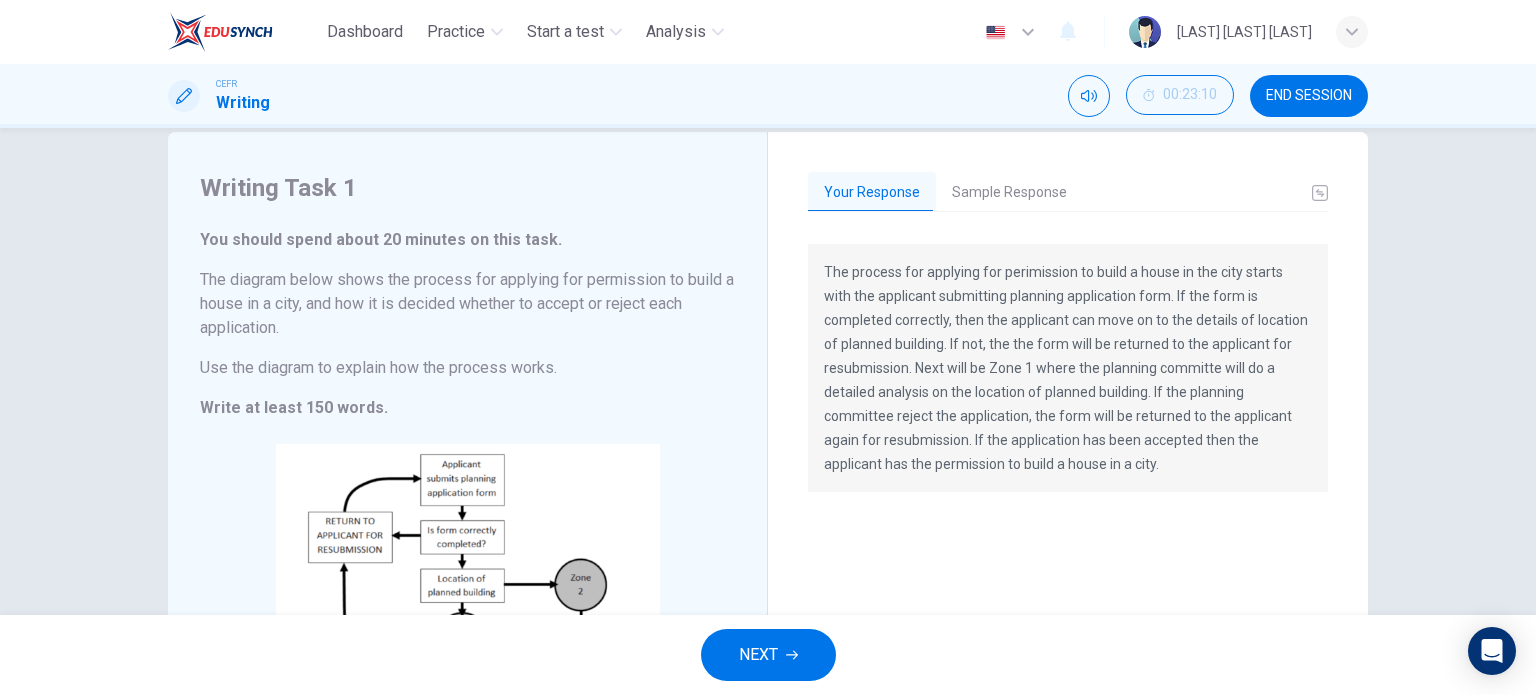 scroll, scrollTop: 33, scrollLeft: 0, axis: vertical 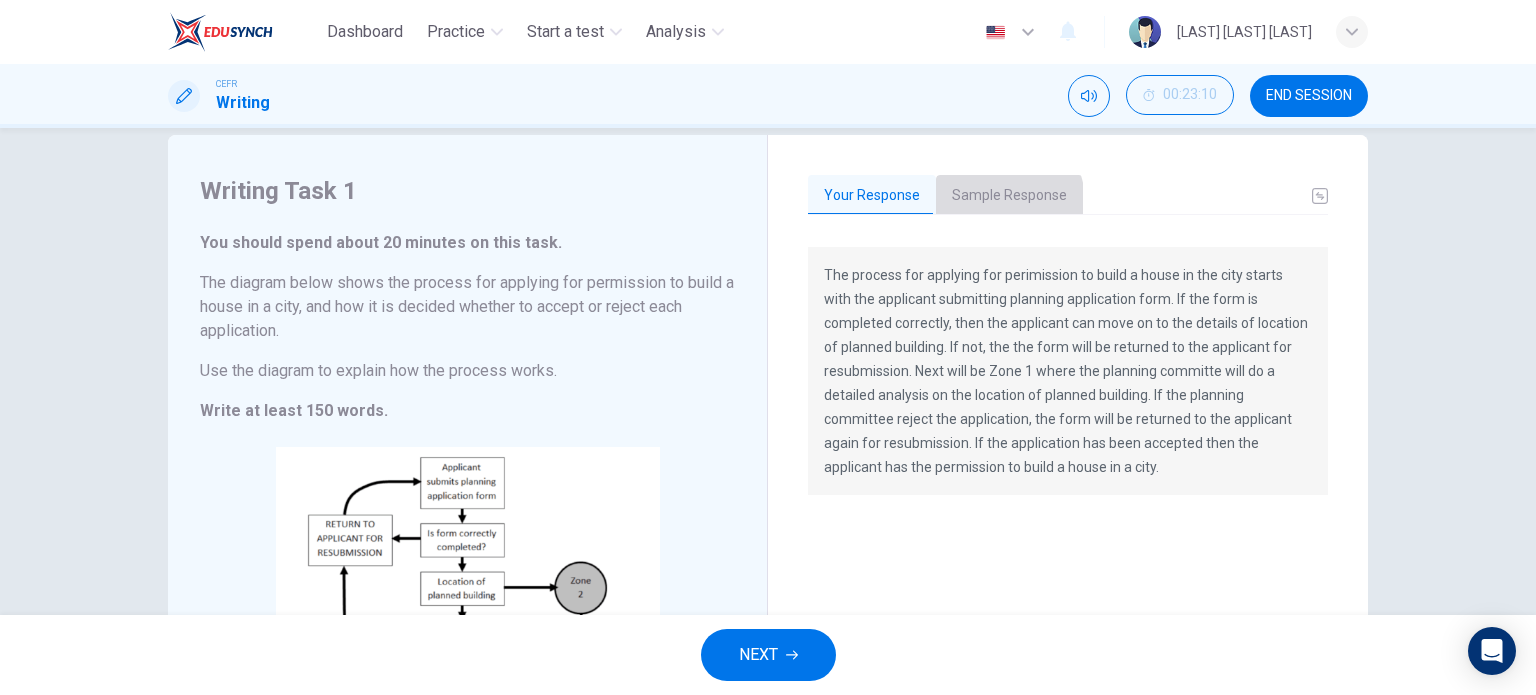 click on "Sample Response" at bounding box center [1009, 196] 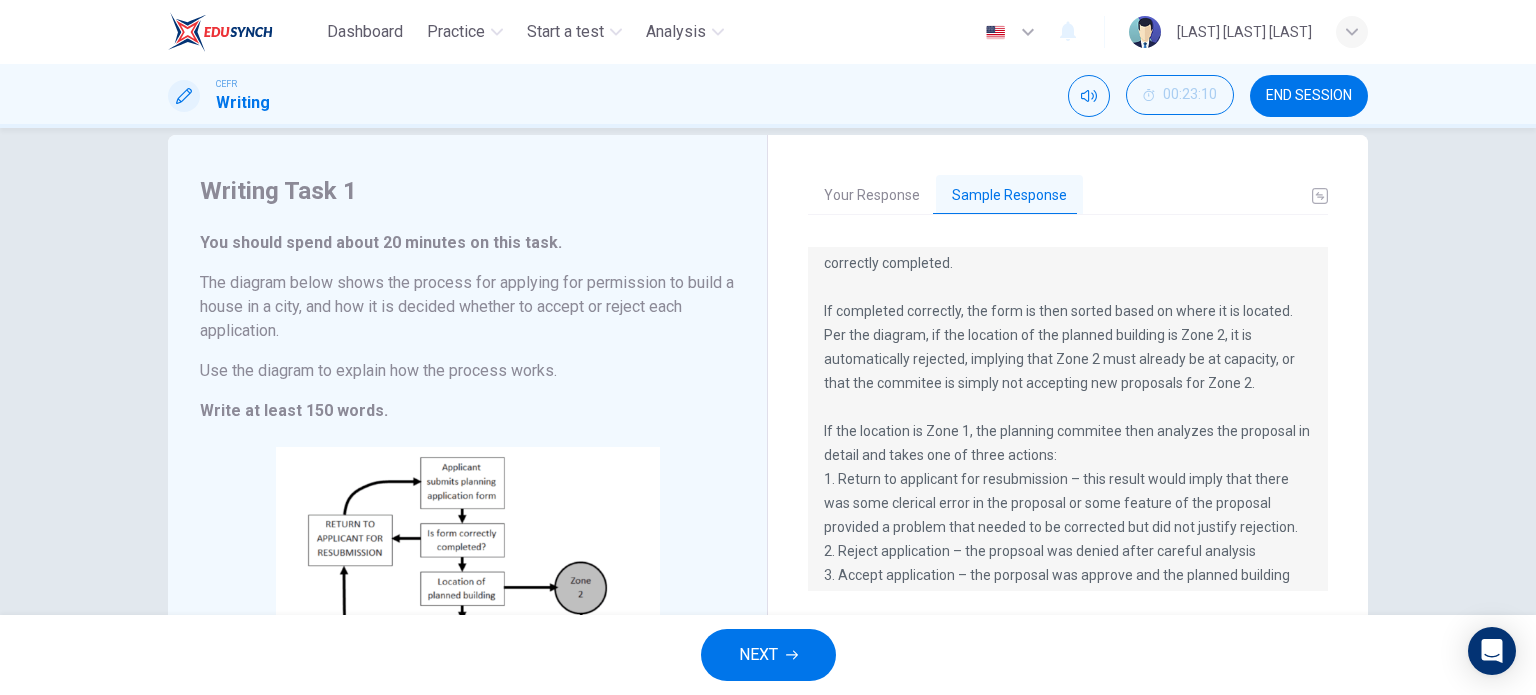 scroll, scrollTop: 182, scrollLeft: 0, axis: vertical 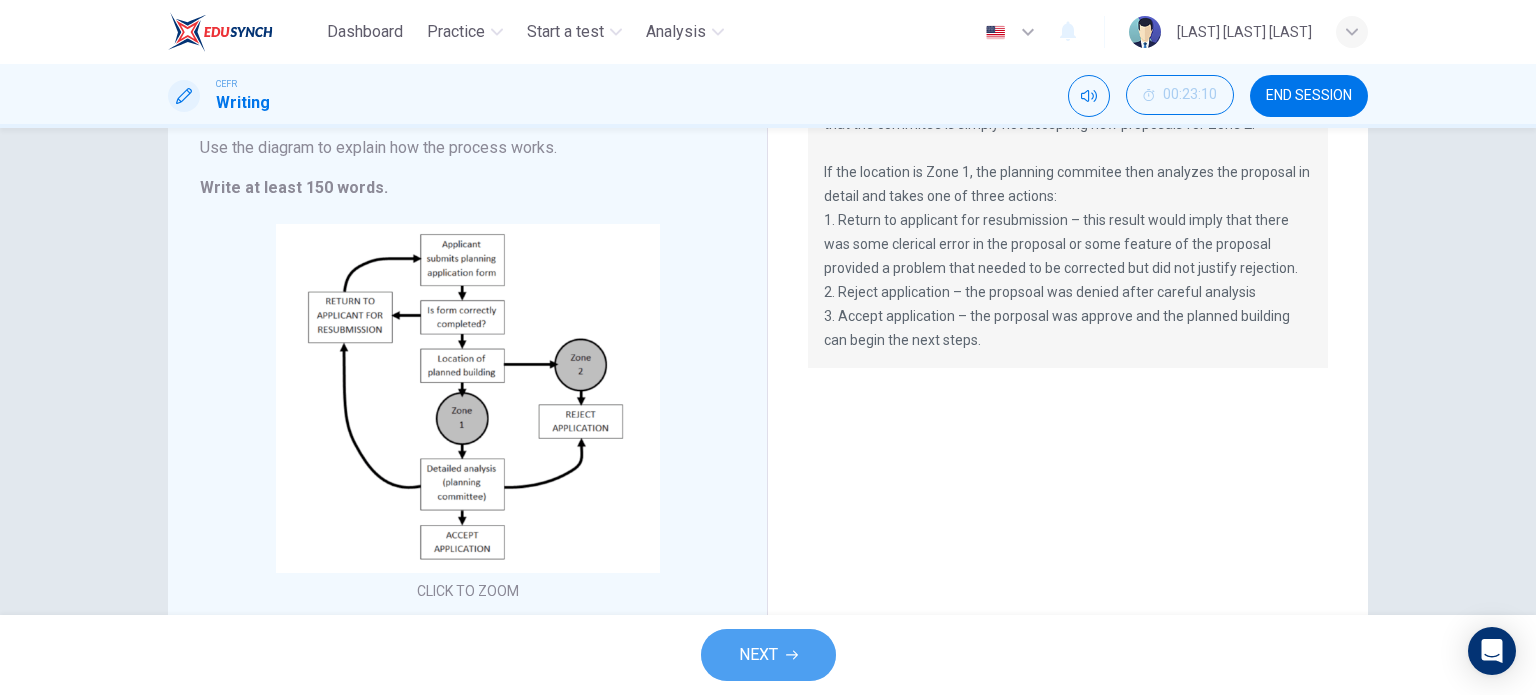 click on "NEXT" at bounding box center (758, 655) 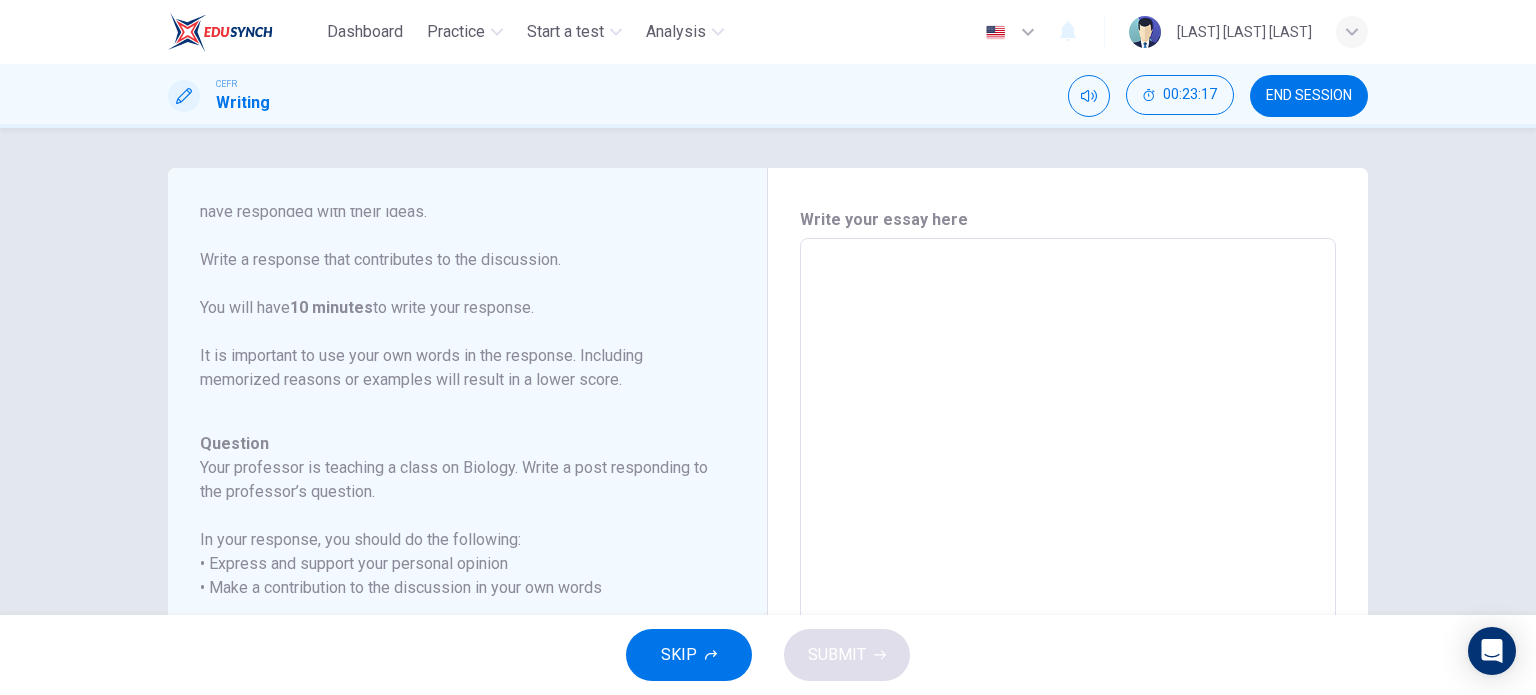 scroll, scrollTop: 221, scrollLeft: 0, axis: vertical 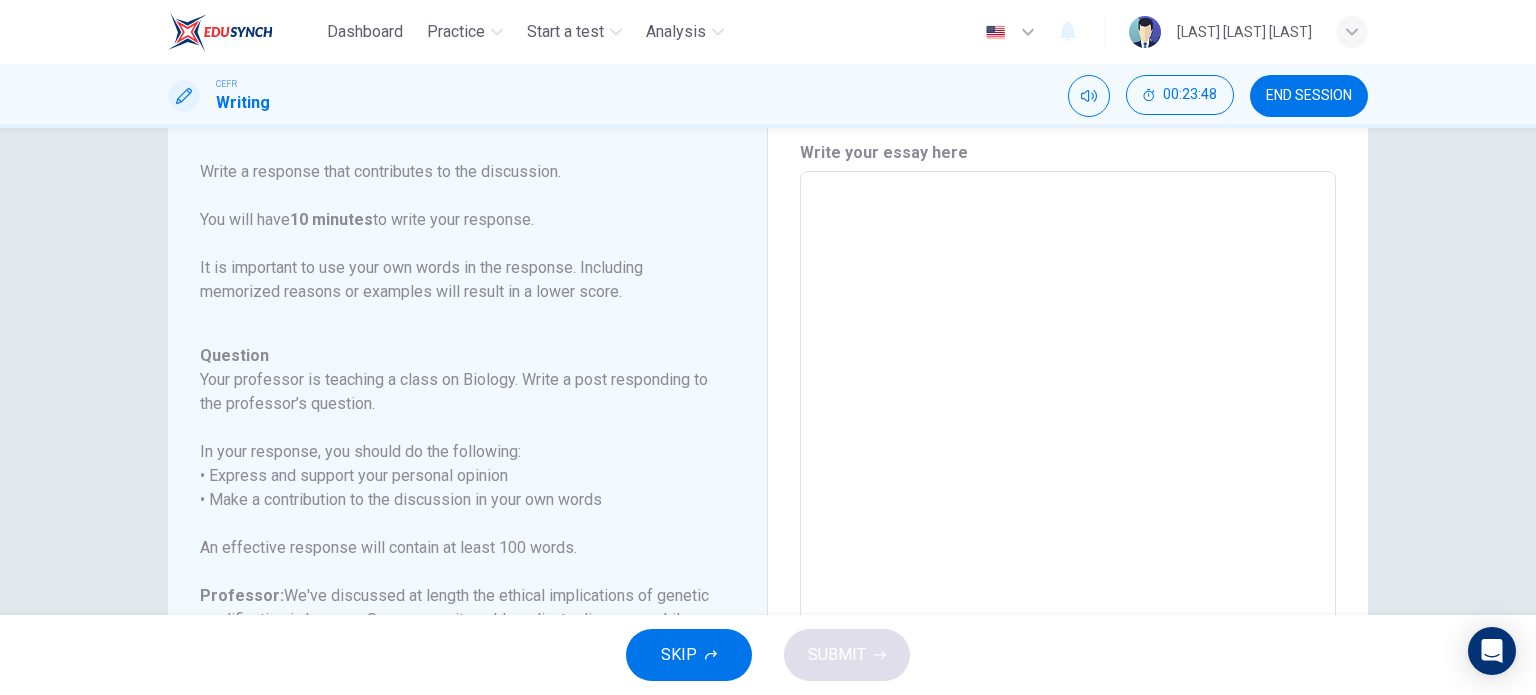 click at bounding box center (1068, 505) 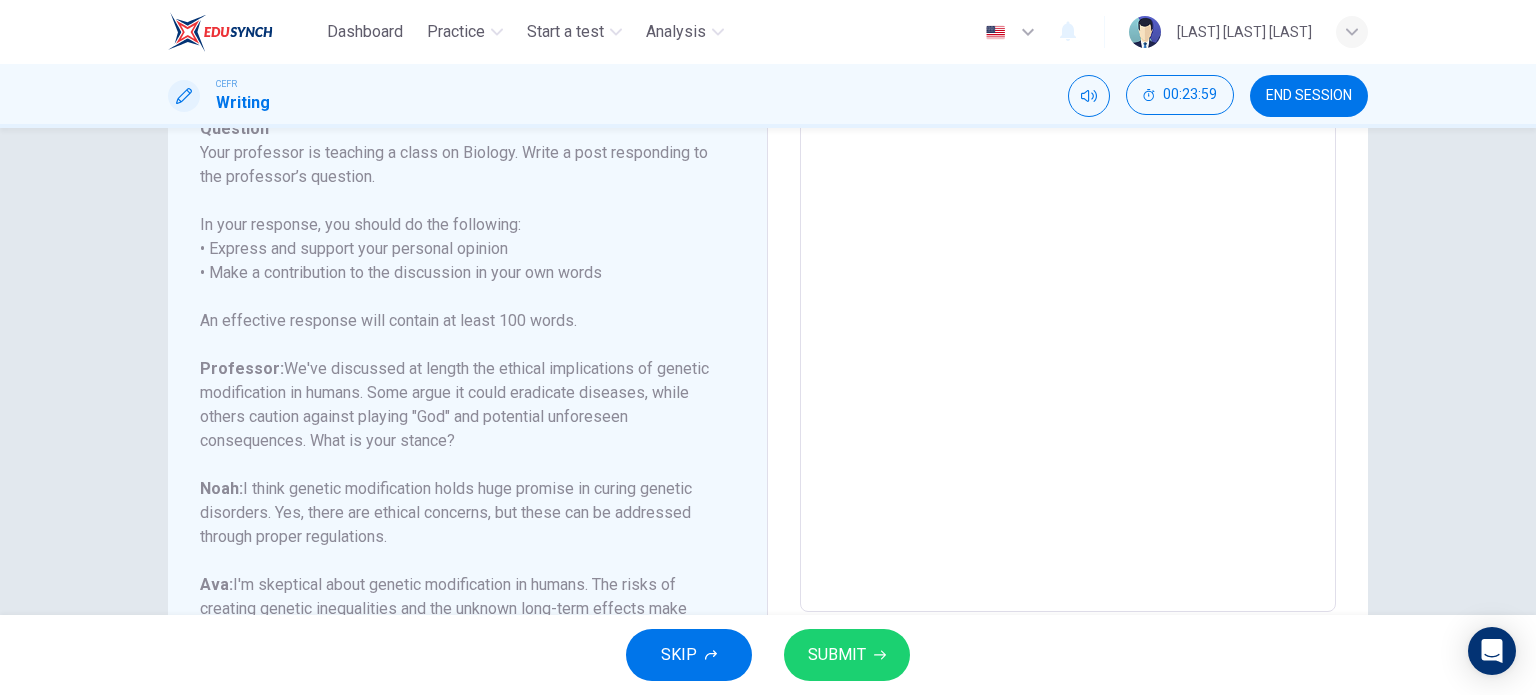 scroll, scrollTop: 403, scrollLeft: 0, axis: vertical 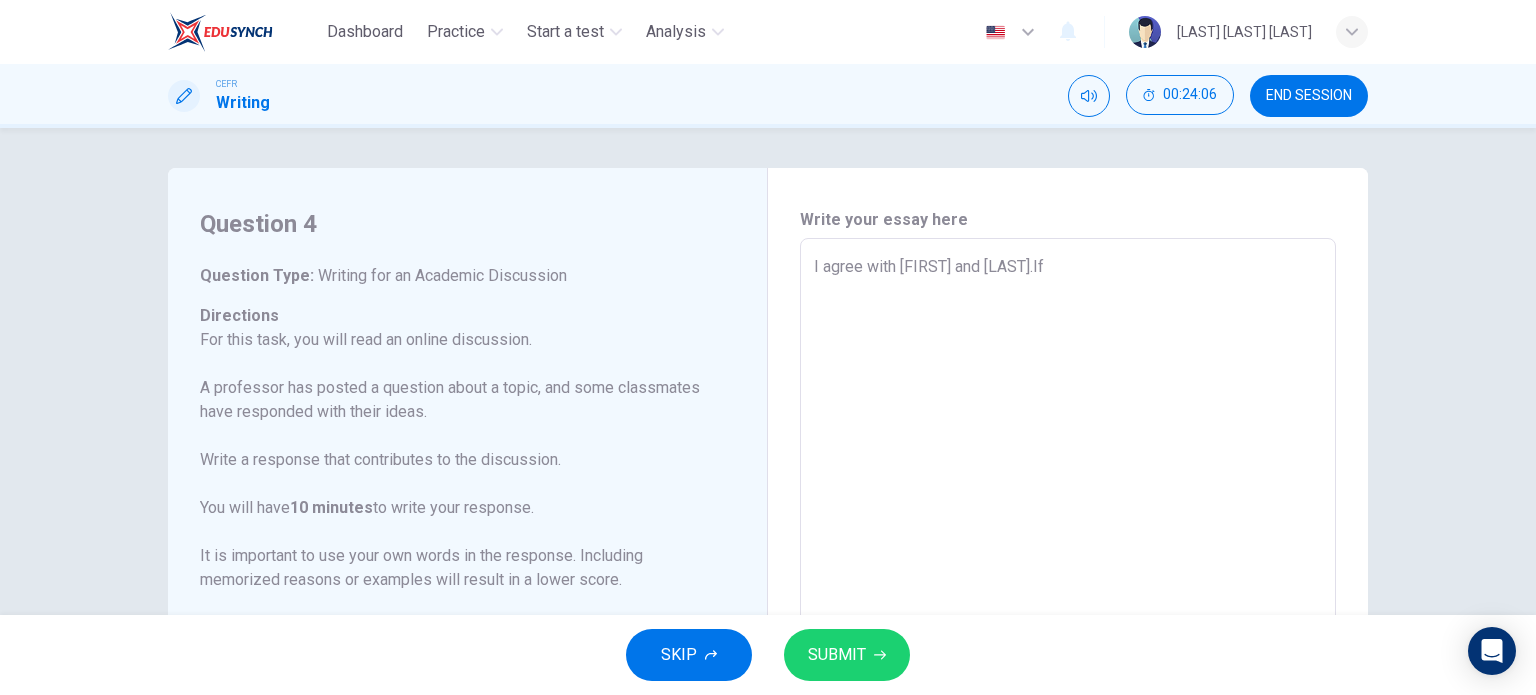 click on "I agree with [FIRST] and [LAST].If" at bounding box center (1068, 572) 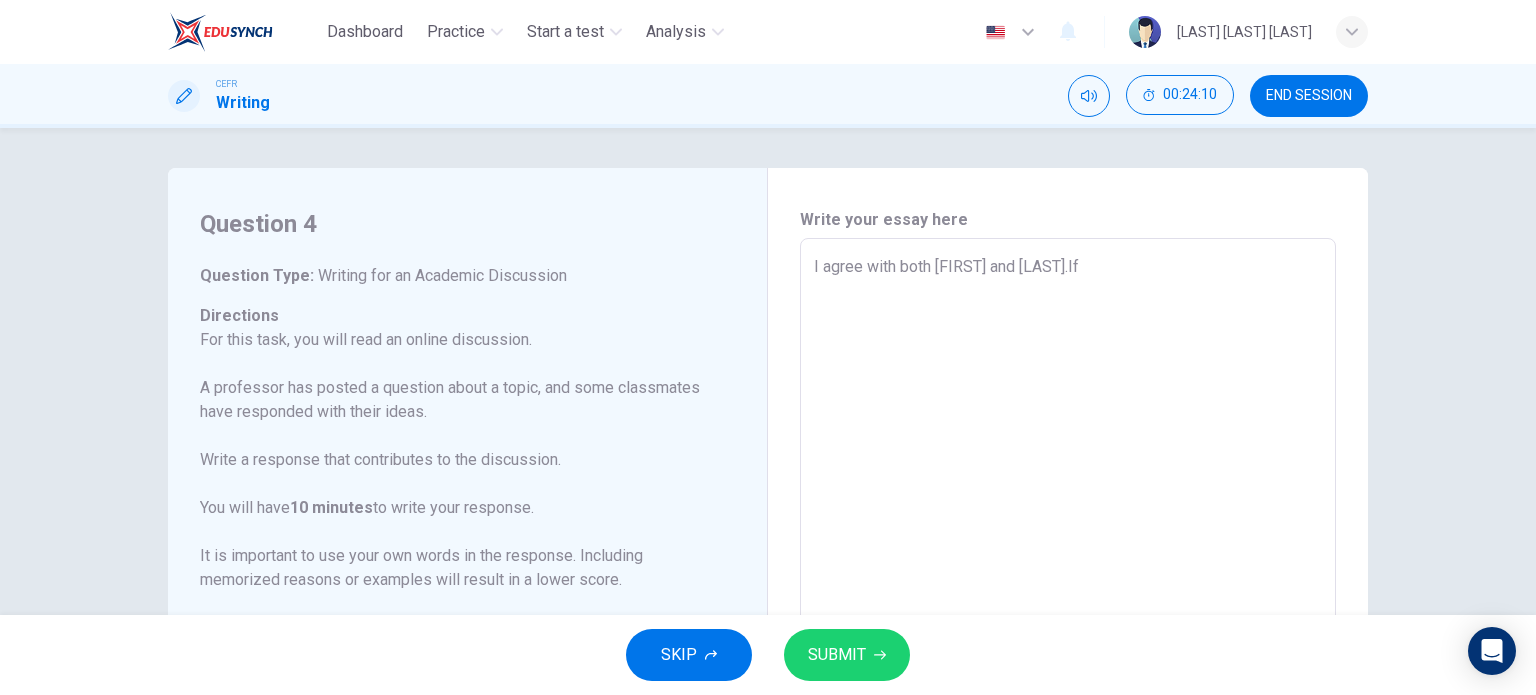 click on "I agree with both [FIRST] and [LAST].If" at bounding box center [1068, 572] 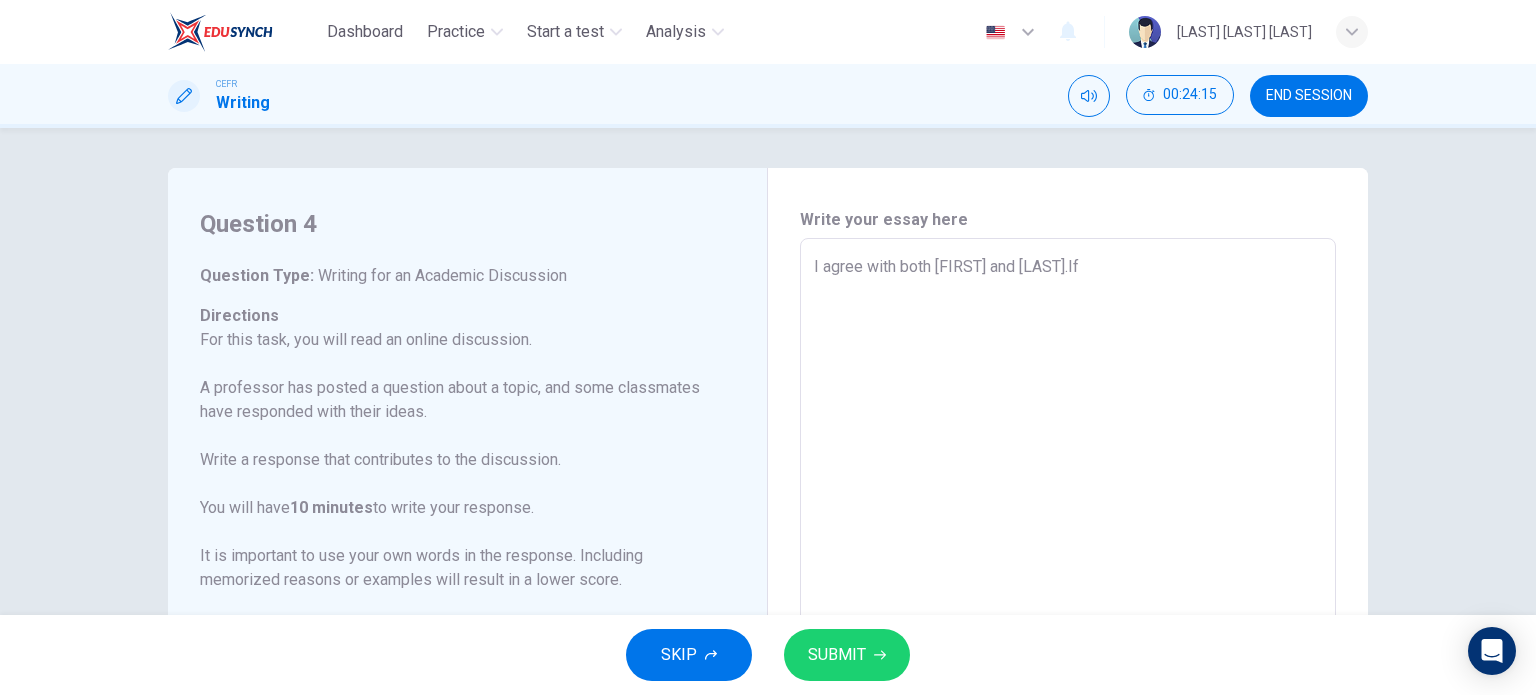 click on "I agree with both [FIRST] and [LAST].If" at bounding box center [1068, 572] 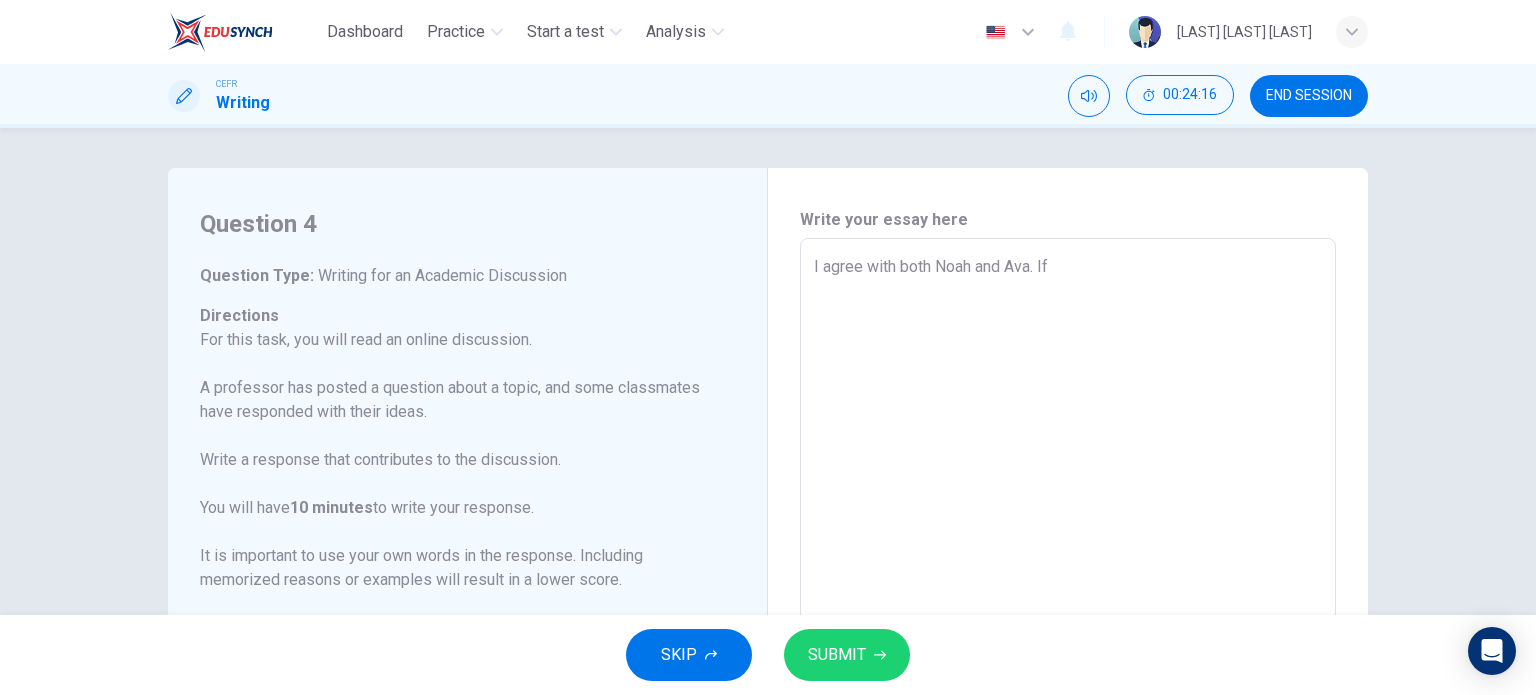click on "I agree with both Noah and Ava. If" at bounding box center [1068, 572] 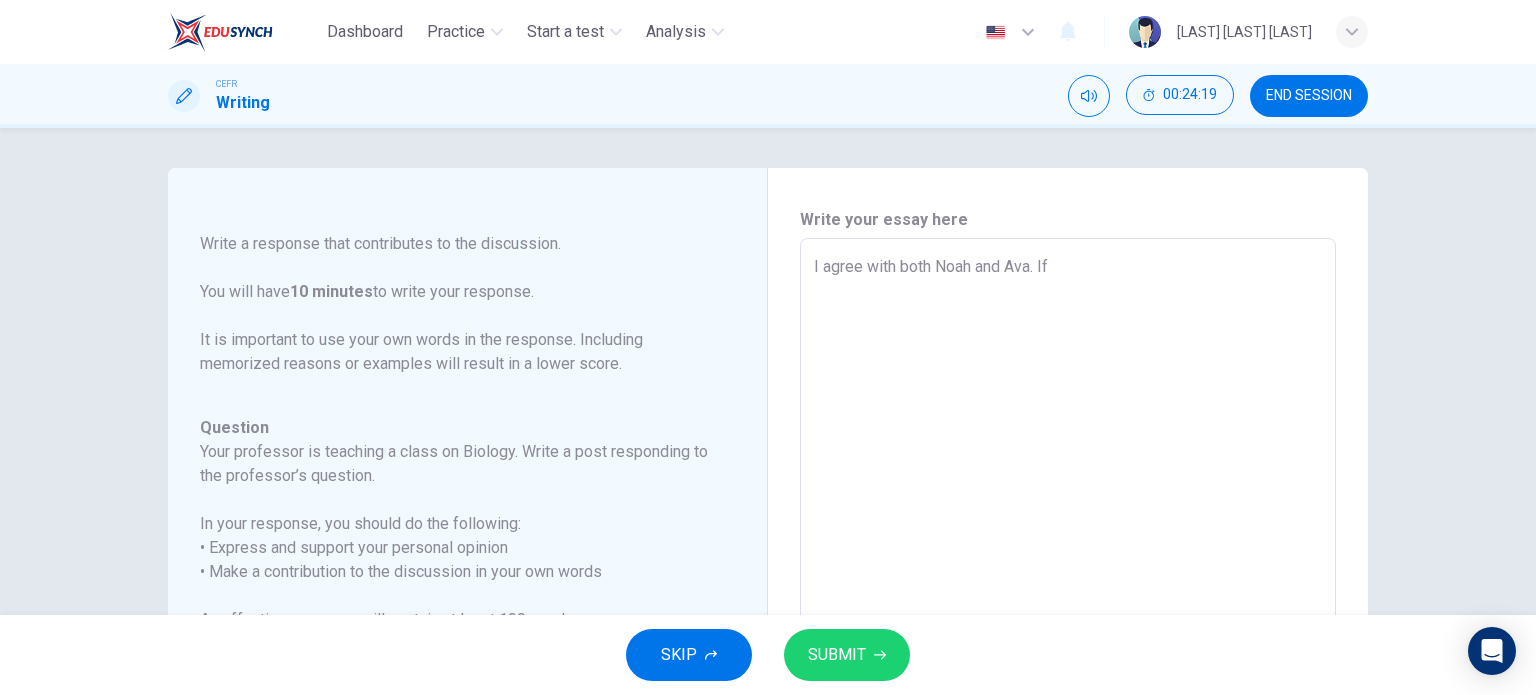 scroll, scrollTop: 221, scrollLeft: 0, axis: vertical 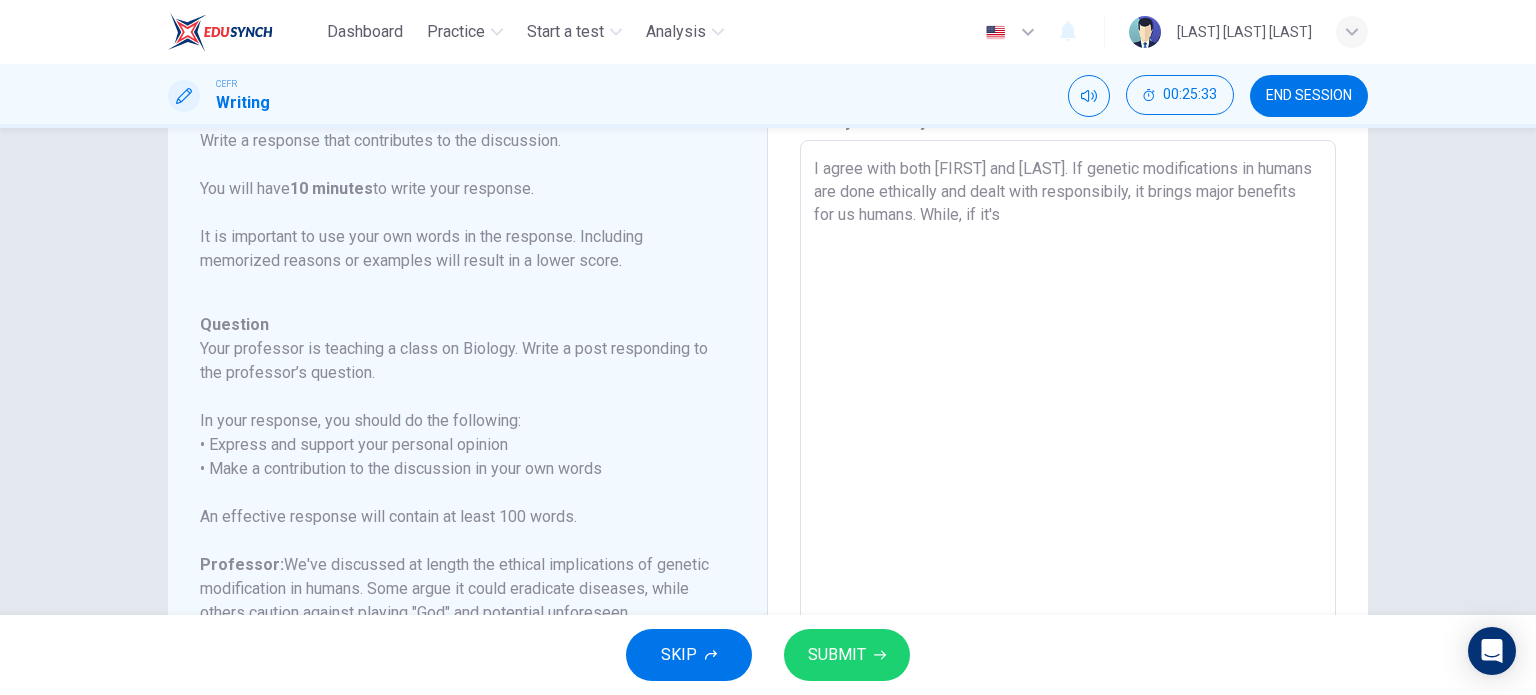 drag, startPoint x: 1012, startPoint y: 221, endPoint x: 909, endPoint y: 219, distance: 103.01942 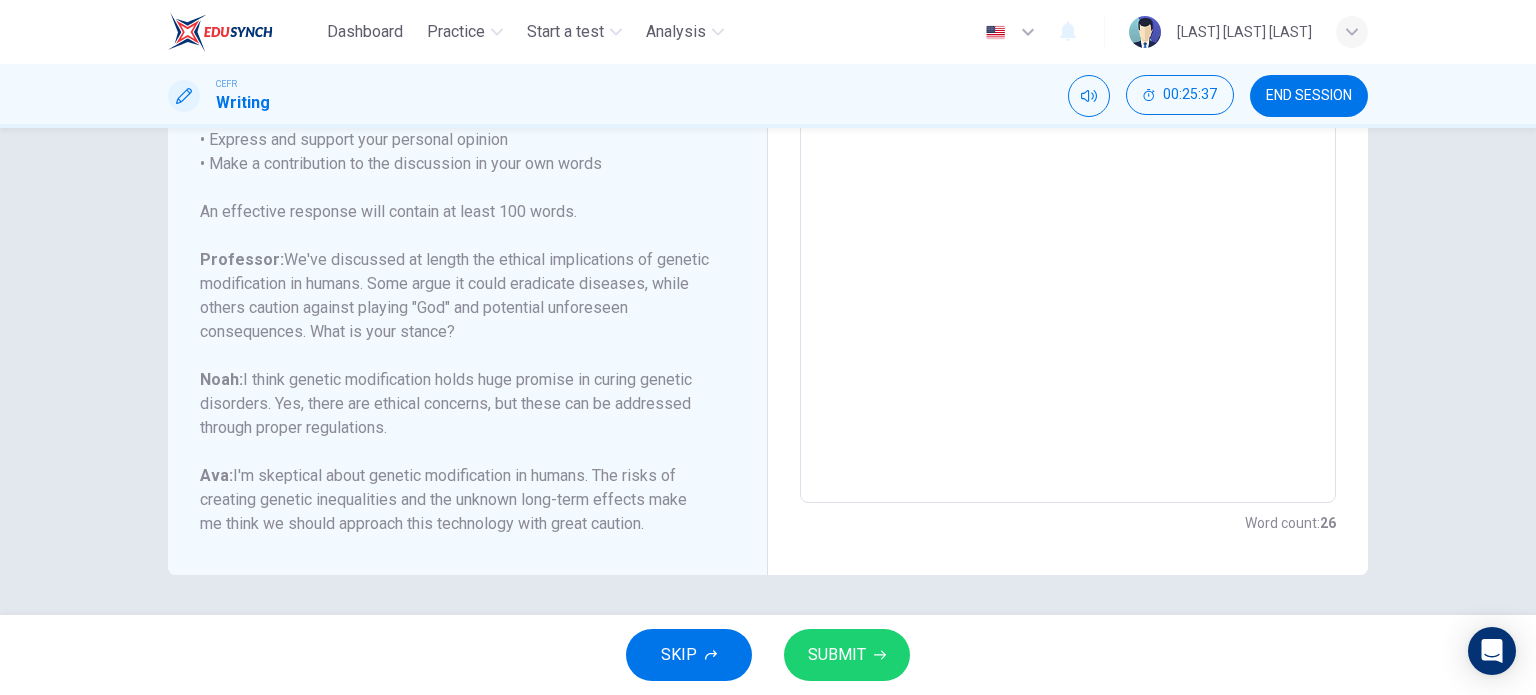 scroll, scrollTop: 0, scrollLeft: 0, axis: both 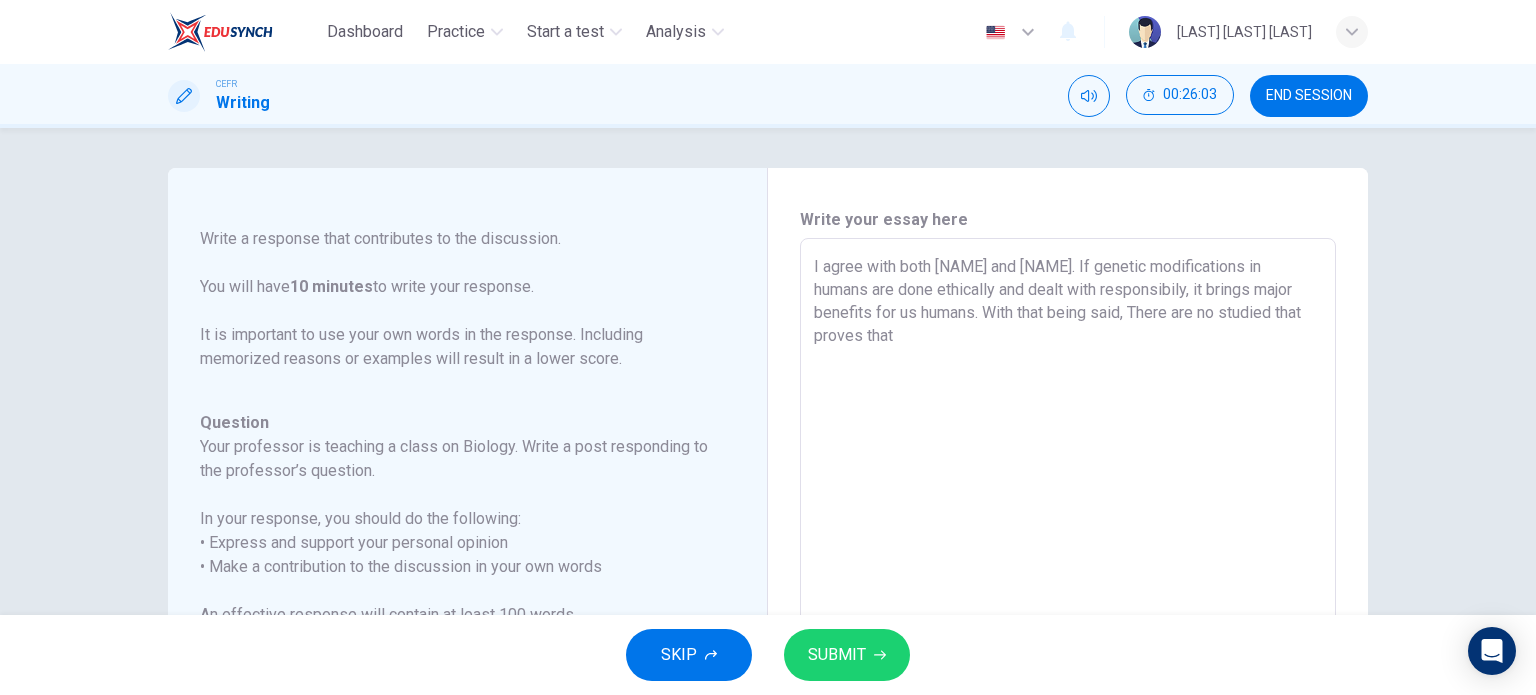 drag, startPoint x: 1218, startPoint y: 311, endPoint x: 1248, endPoint y: 310, distance: 30.016663 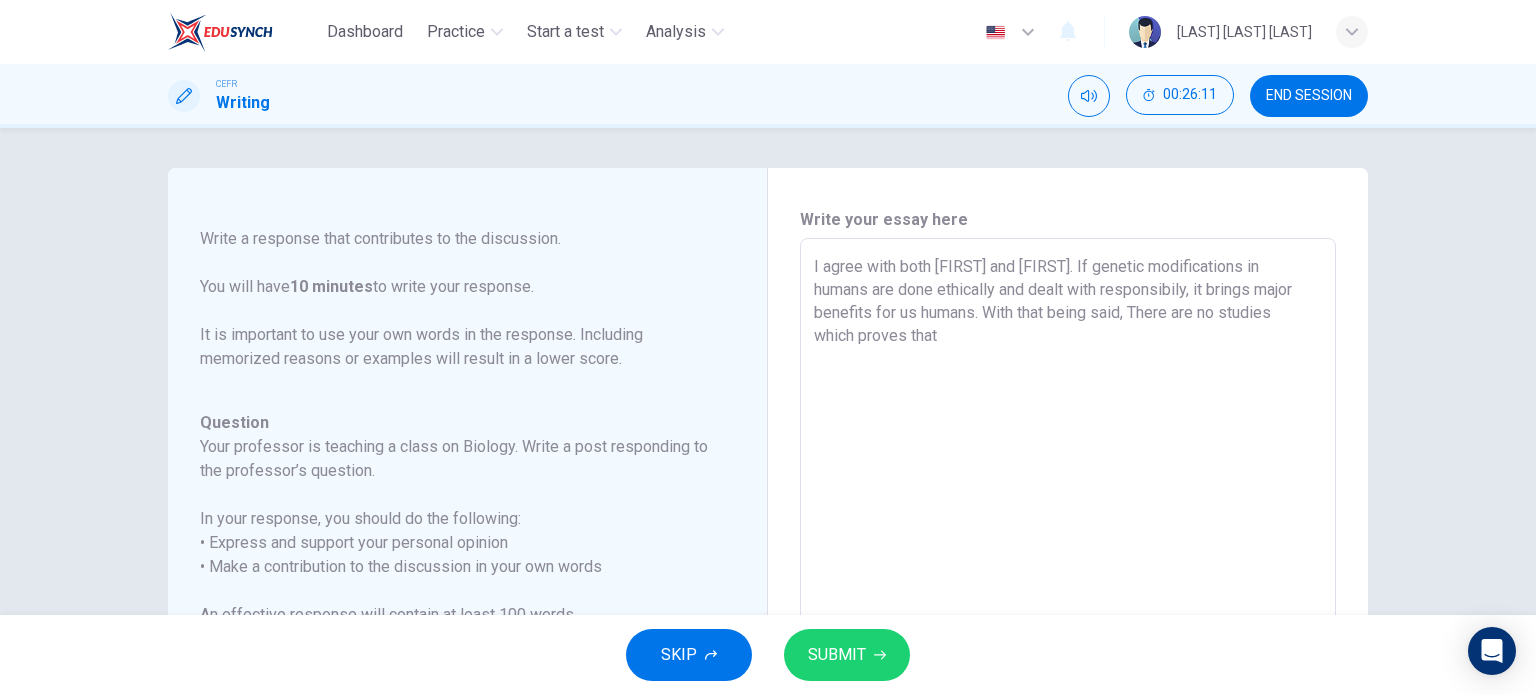 drag, startPoint x: 905, startPoint y: 338, endPoint x: 862, endPoint y: 335, distance: 43.104523 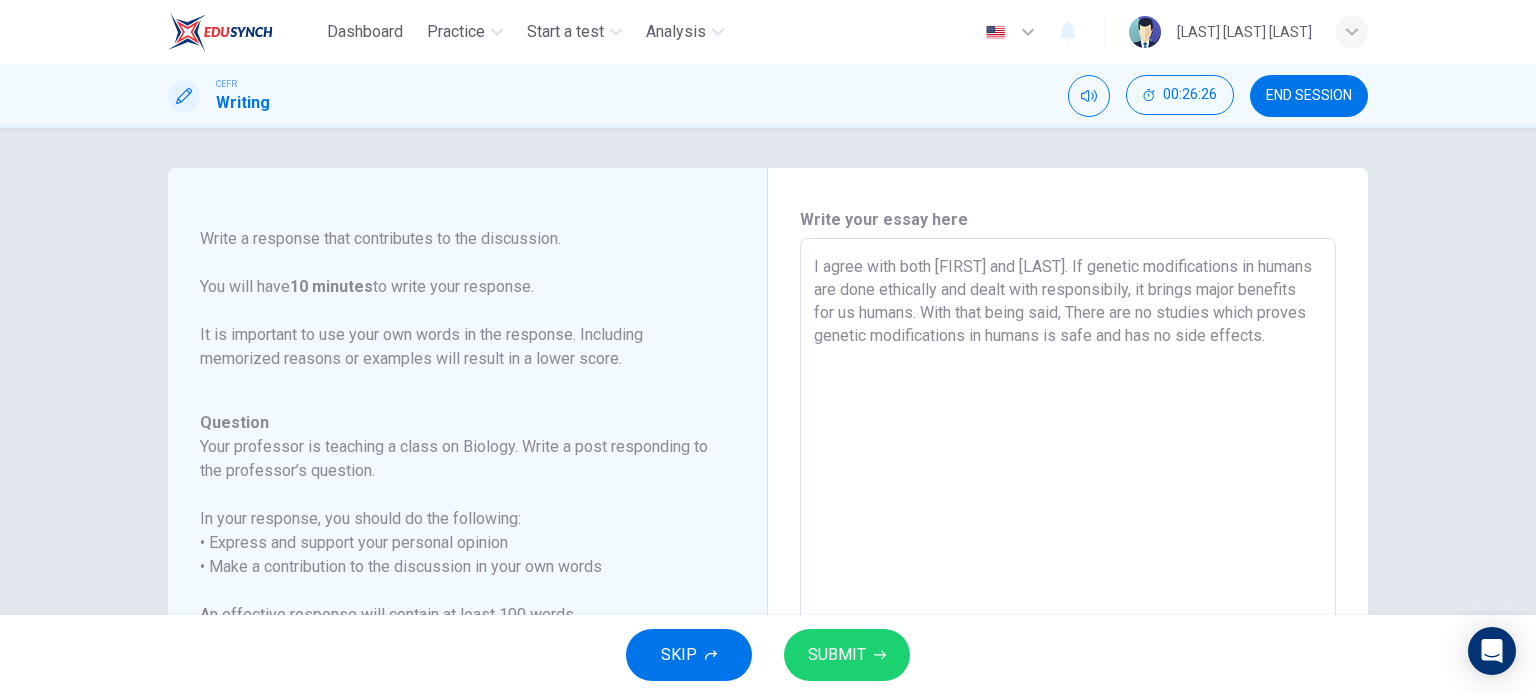 scroll, scrollTop: 403, scrollLeft: 0, axis: vertical 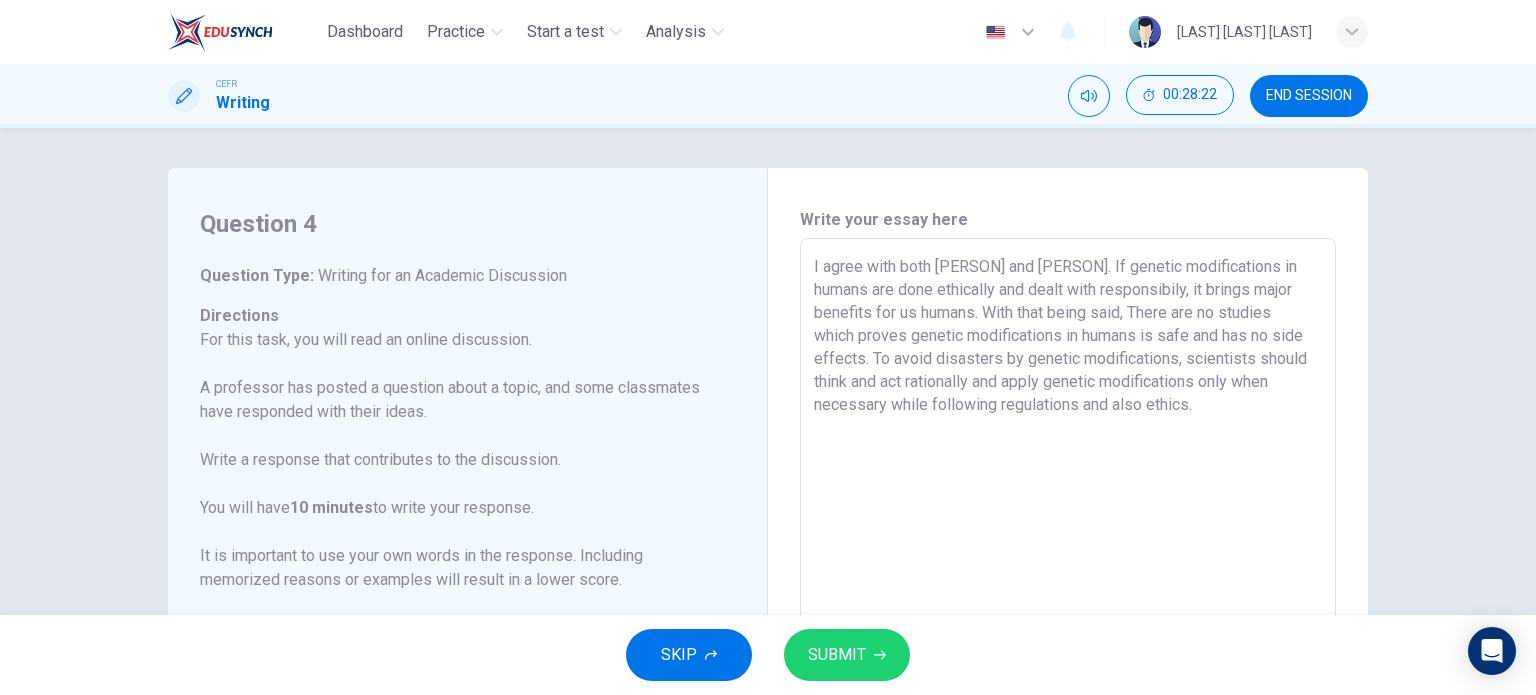 click on "I agree with both [PERSON] and [PERSON]. If genetic modifications in humans are done ethically and dealt with responsibily, it brings major benefits for us humans. With that being said, There are no studies which proves genetic modifications in humans is safe and has no side effects. To avoid disasters by genetic modifications, scientists should think and act rationally and apply genetic modifications only when necessary while following regulations and also ethics." at bounding box center [1068, 572] 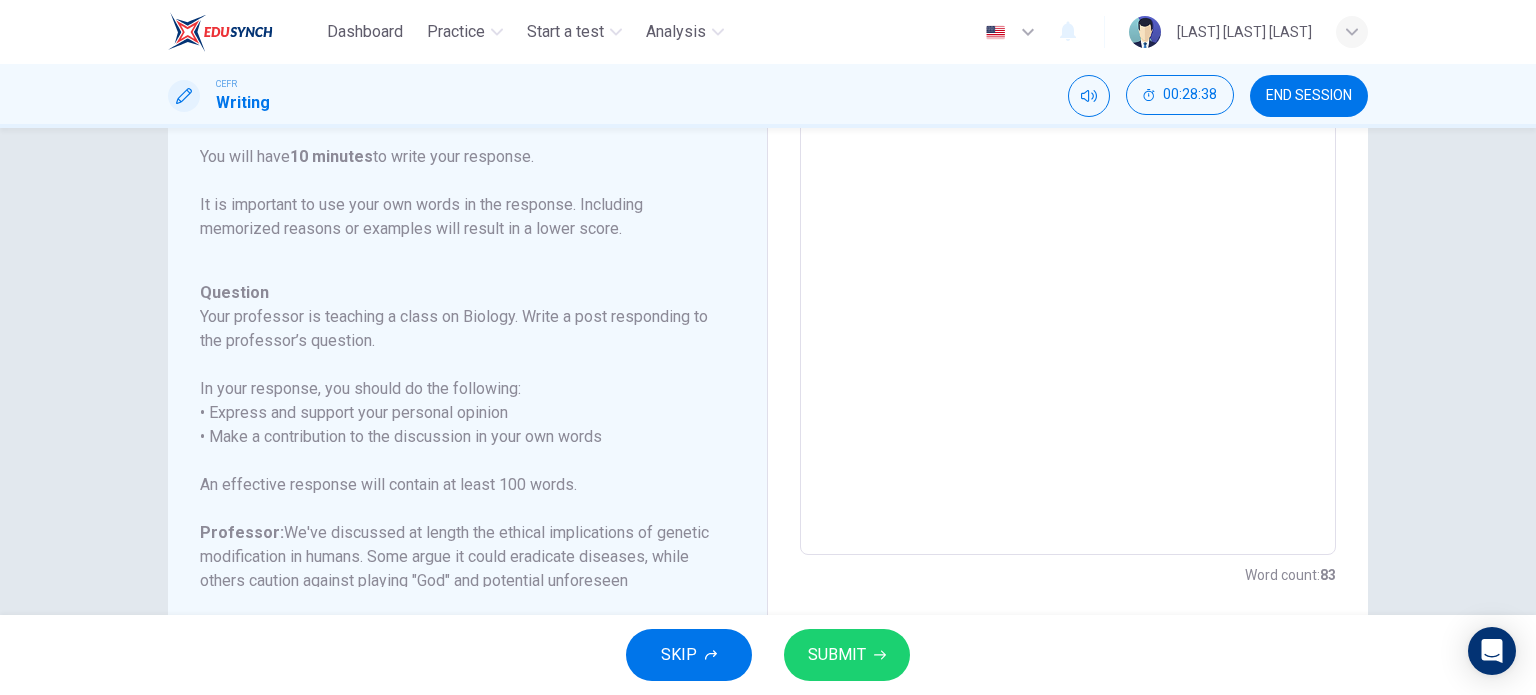 scroll, scrollTop: 312, scrollLeft: 0, axis: vertical 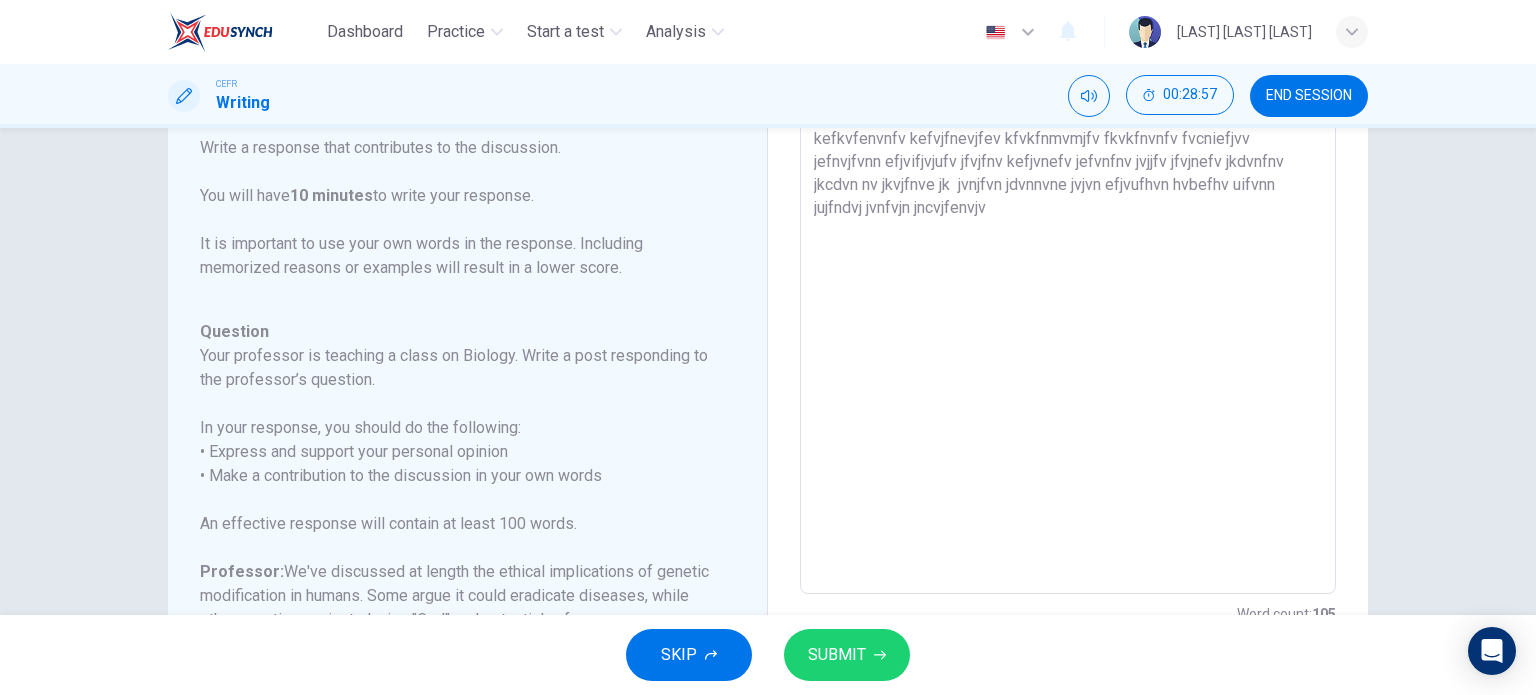 type on "I agree with both [NAME] and [NAME]. If genetic modifications in humans are done ethically and dealt with responsibily, it brings major benefits for us humans. With that being said, There are no studies which proves genetic modifications in humans is safe and has no side effects. To avoid disasters by genetic modifications, scientists should think and act rationally and apply genetic modifications only when necessary while following regulations and also ethics. dncudjccnb cjedckefvjcfvc ejkvkefvnefjvk ekfvckefn vnfv ekfvkefnvfe kfvnjnfvjv kefkvfenvnfv kefvjfnevjfev kfvkfnmvmjfv fkvkfnvnfv fvcniefjvv jefnvjfvnn efjvifjvjufv jfvjfnv kefjvnefv jefvnfnv jvjjfv jfvjnefv jkdvnfnv jkcdvn nv jkvjfnve jk  jvnjfvn jdvnnvne jvjvn efjvufhvn hvbefhv uifvnn jujfndvj jvnfvjn jncvjfenvjv" 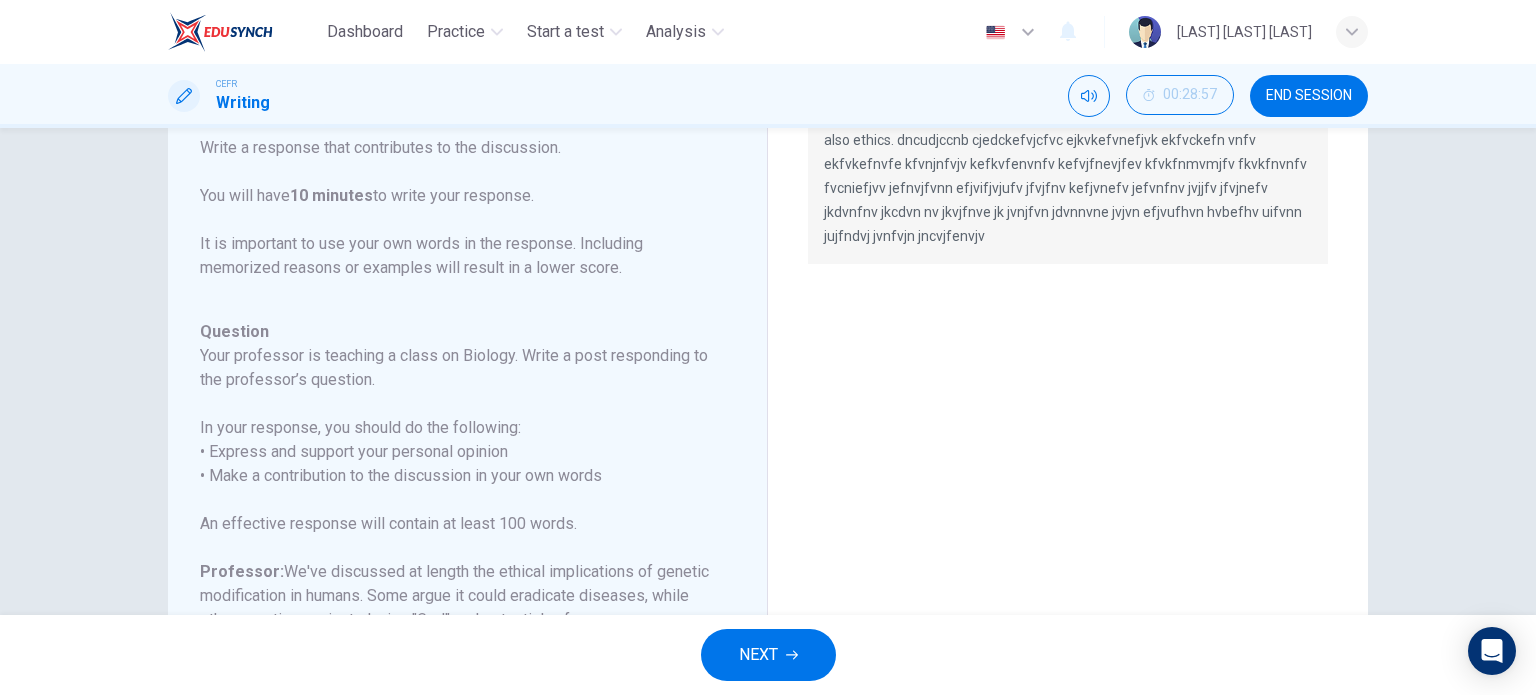 scroll, scrollTop: 0, scrollLeft: 0, axis: both 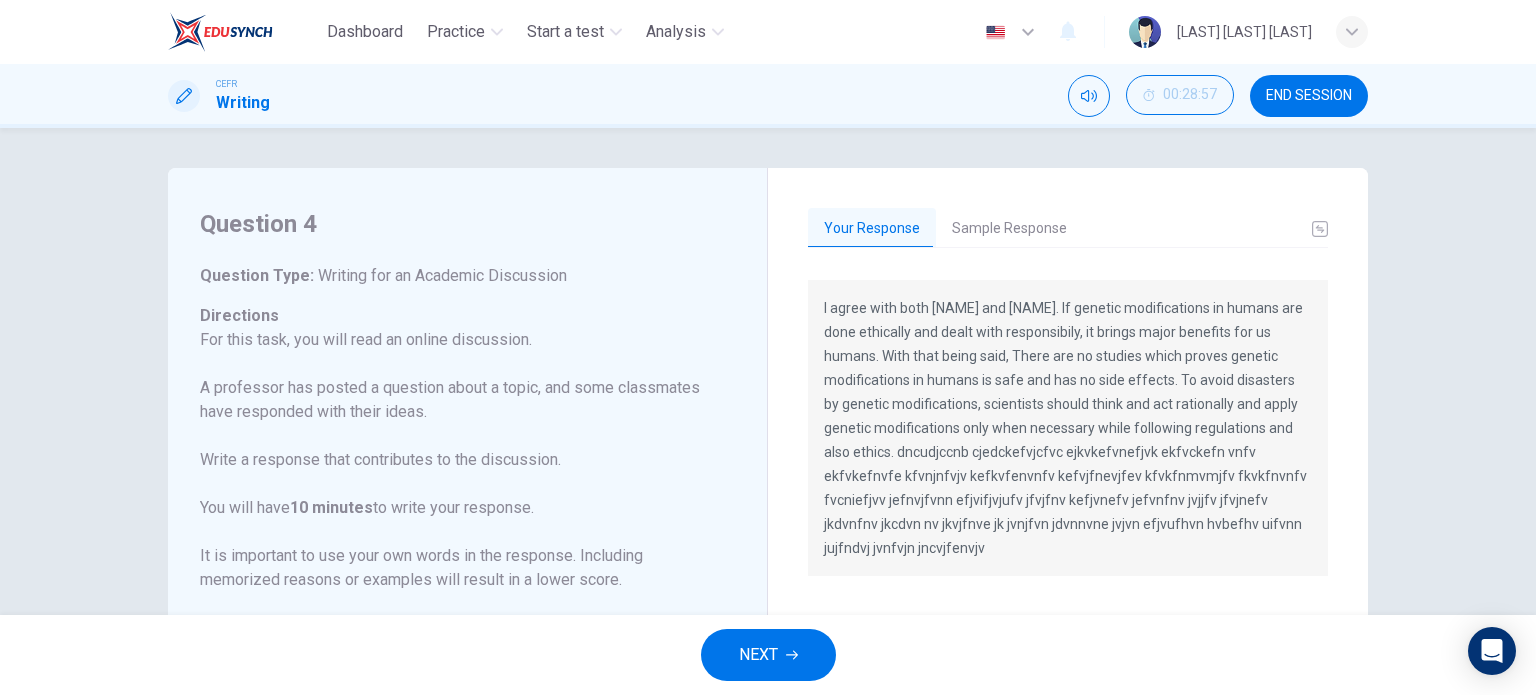 click on "Sample Response" at bounding box center [1009, 229] 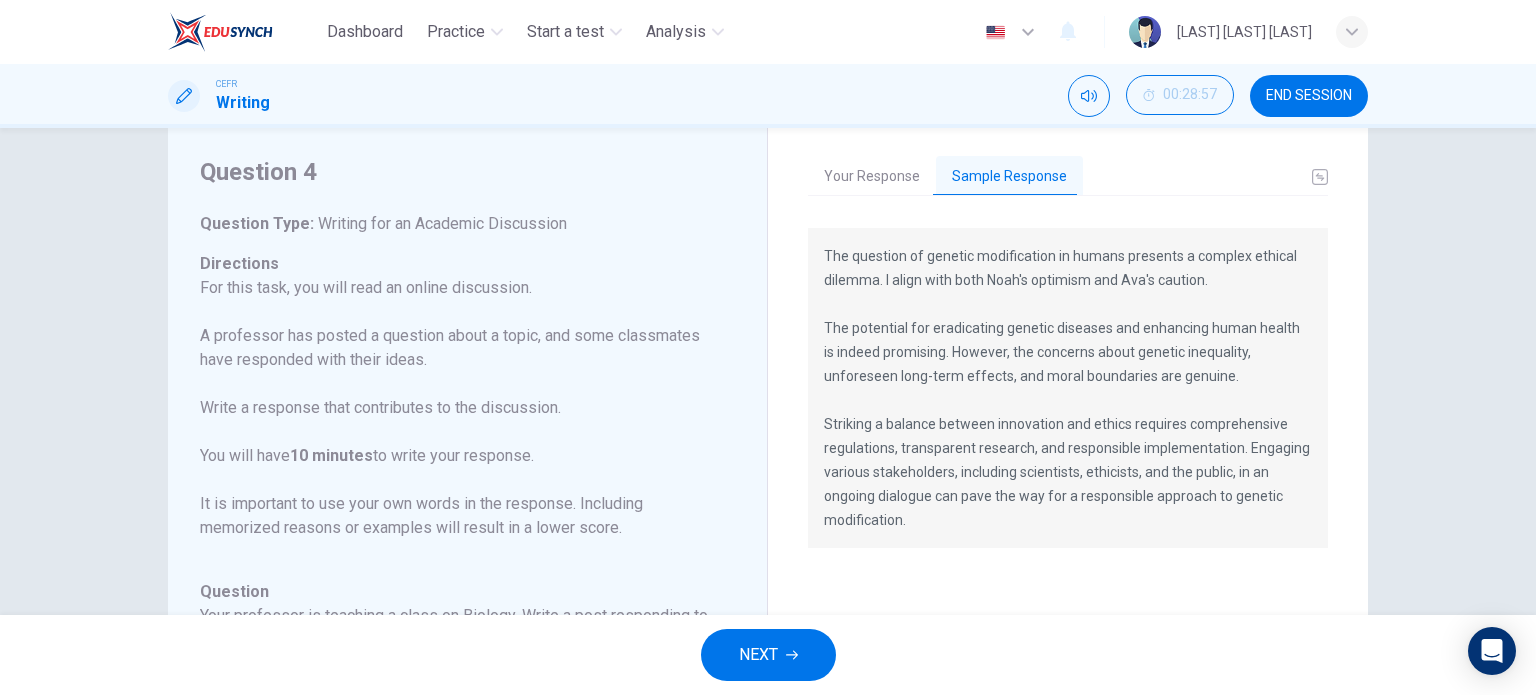 scroll, scrollTop: 0, scrollLeft: 0, axis: both 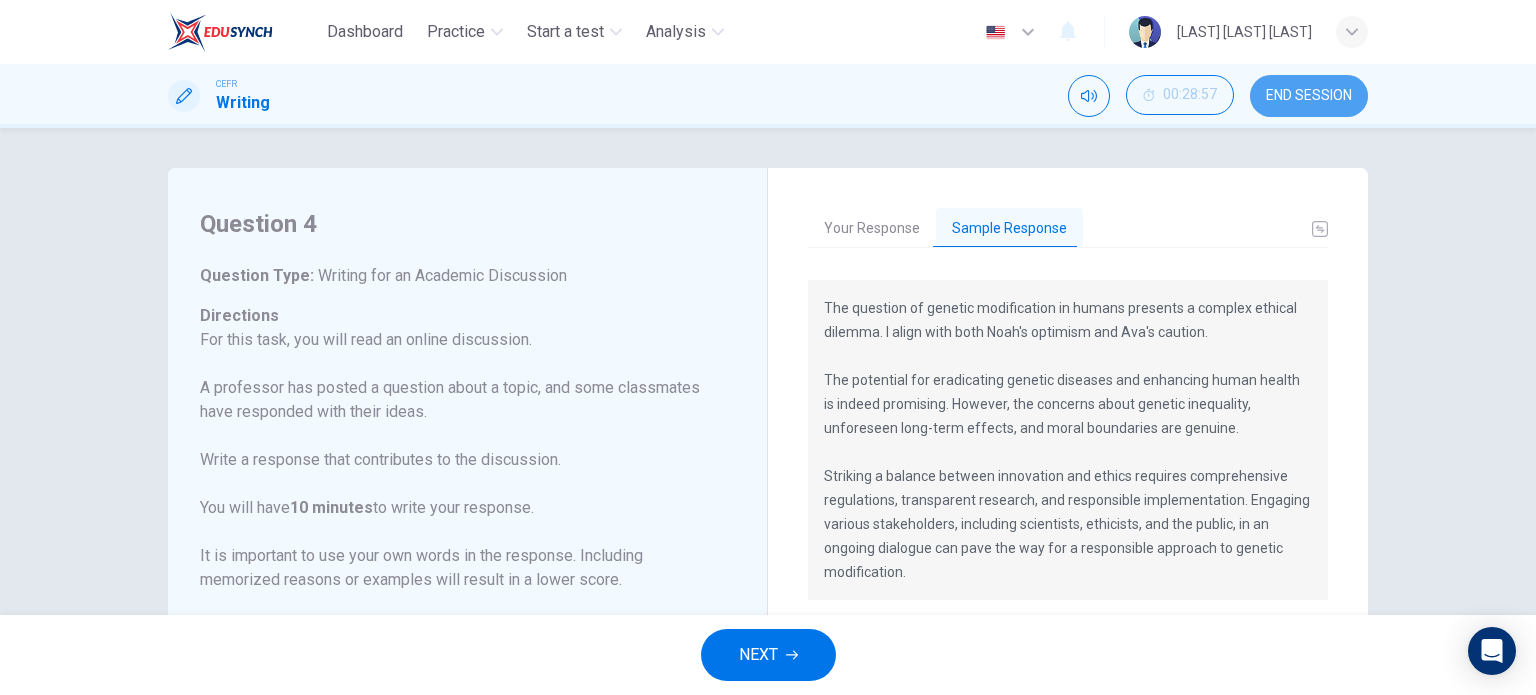 click on "END SESSION" at bounding box center (1309, 96) 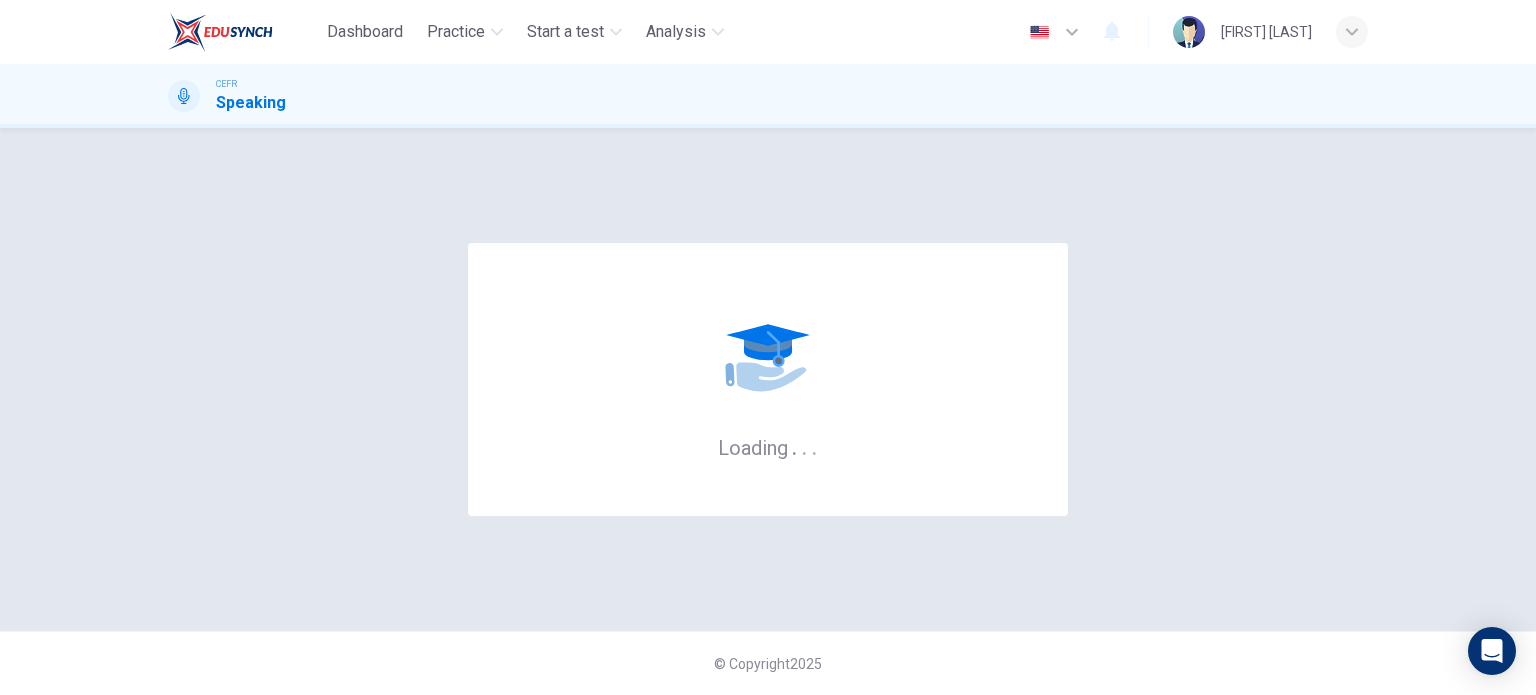 scroll, scrollTop: 0, scrollLeft: 0, axis: both 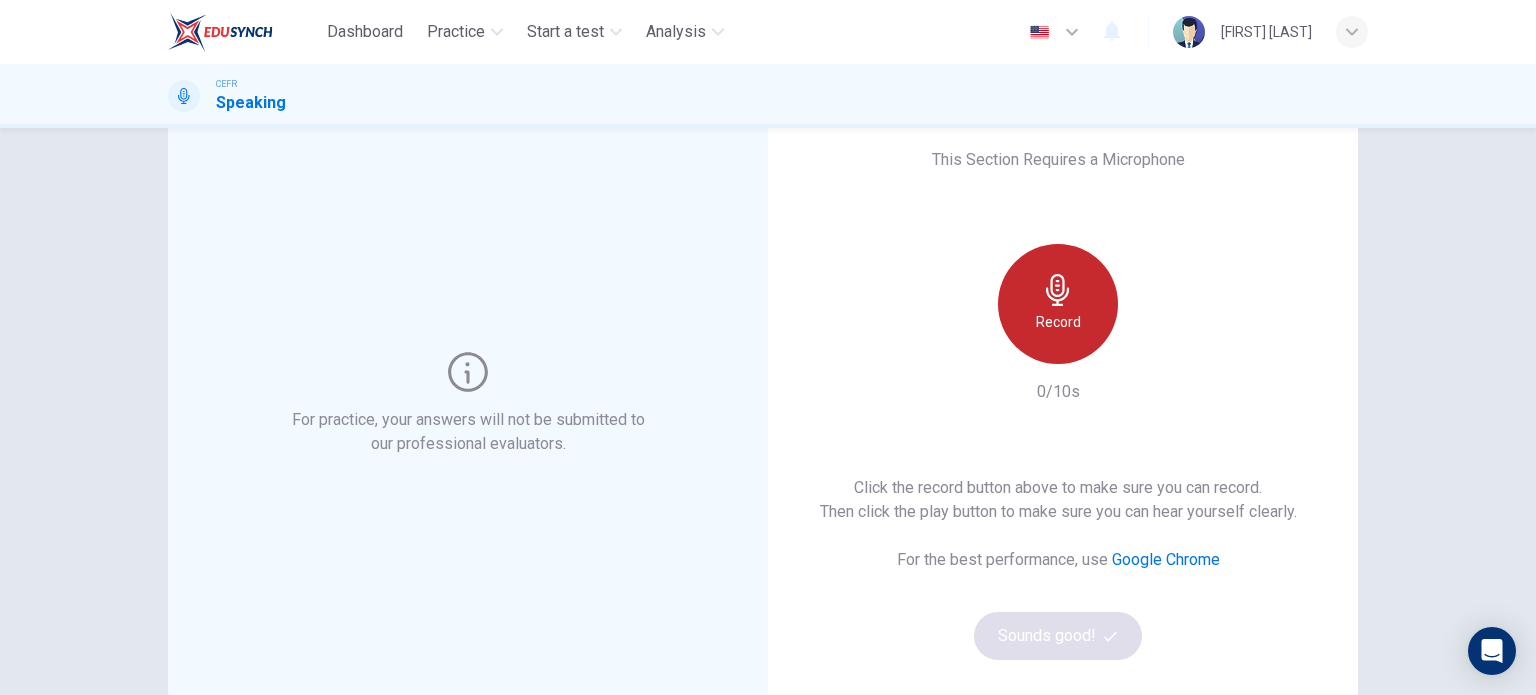 click at bounding box center [1058, 290] 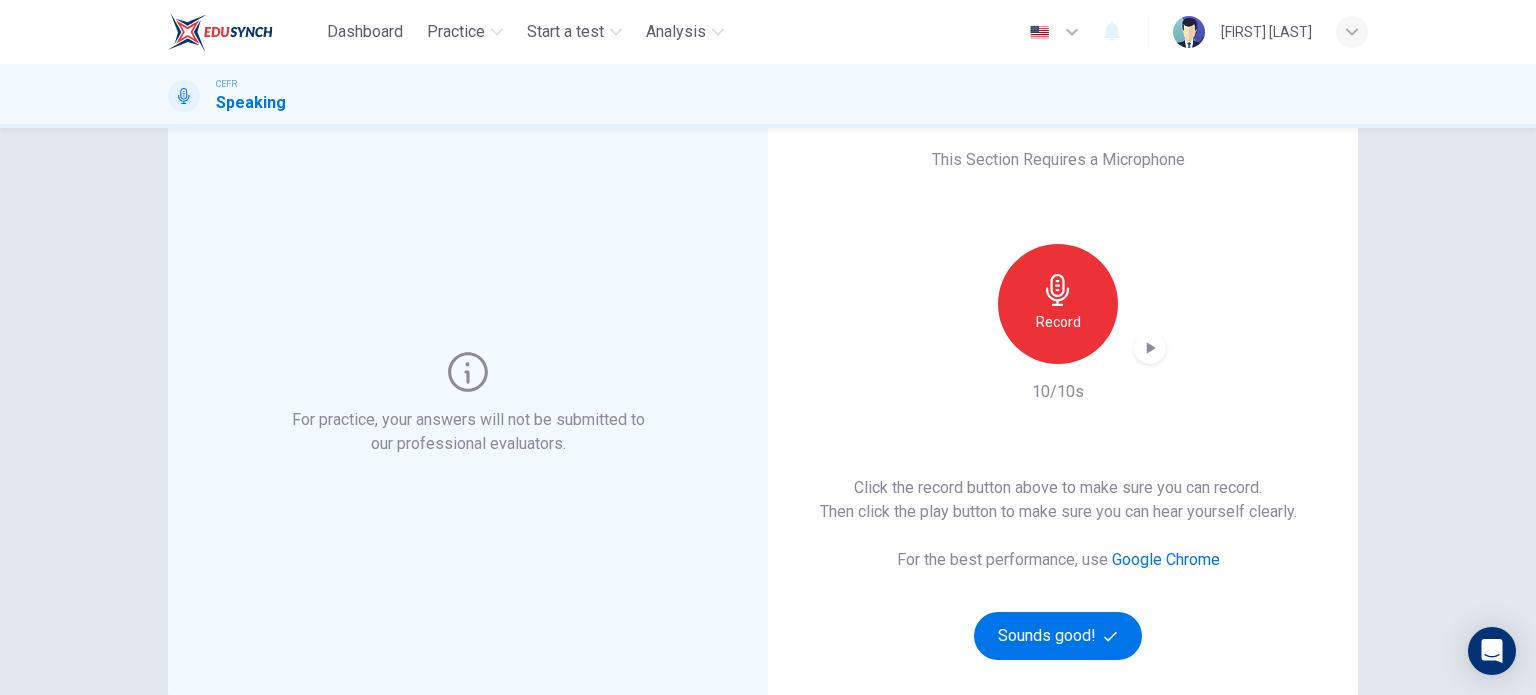 click at bounding box center (1150, 348) 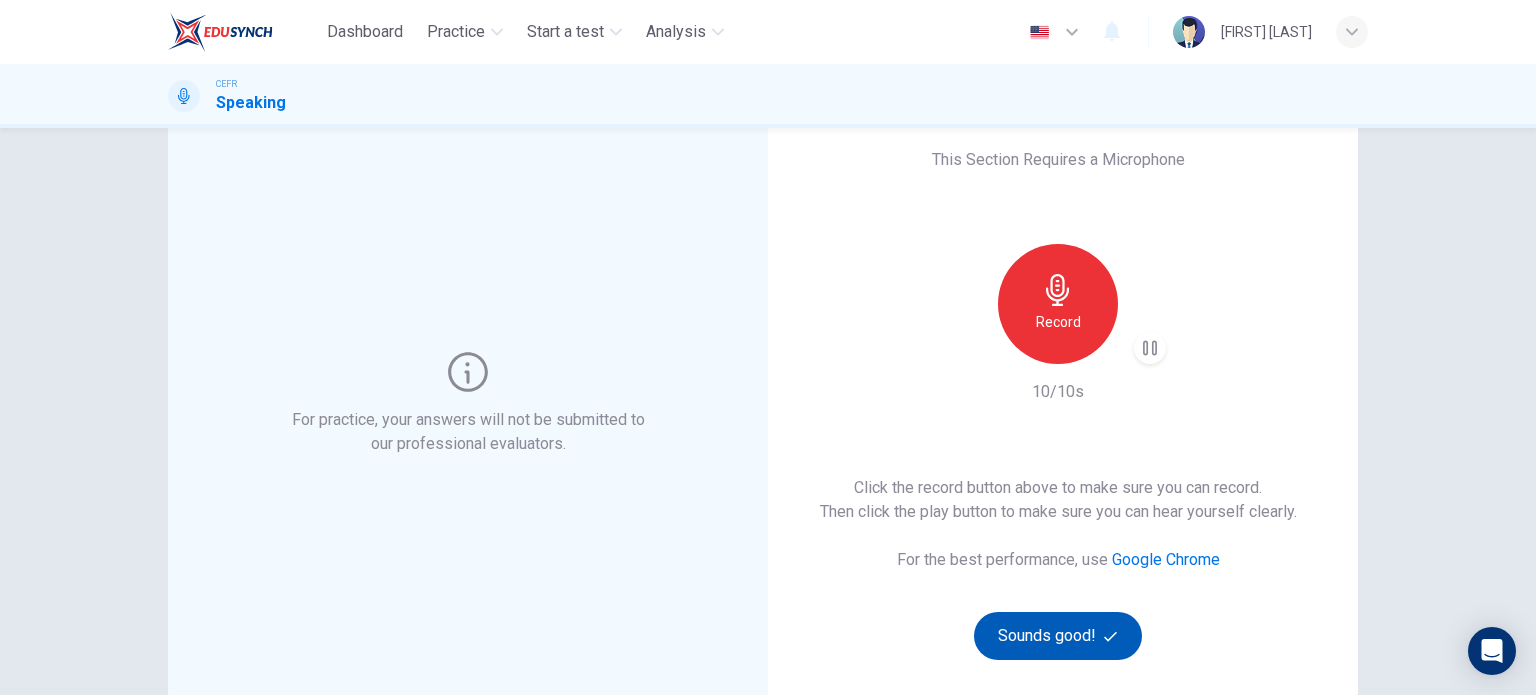 click on "Sounds good!" at bounding box center [1058, 636] 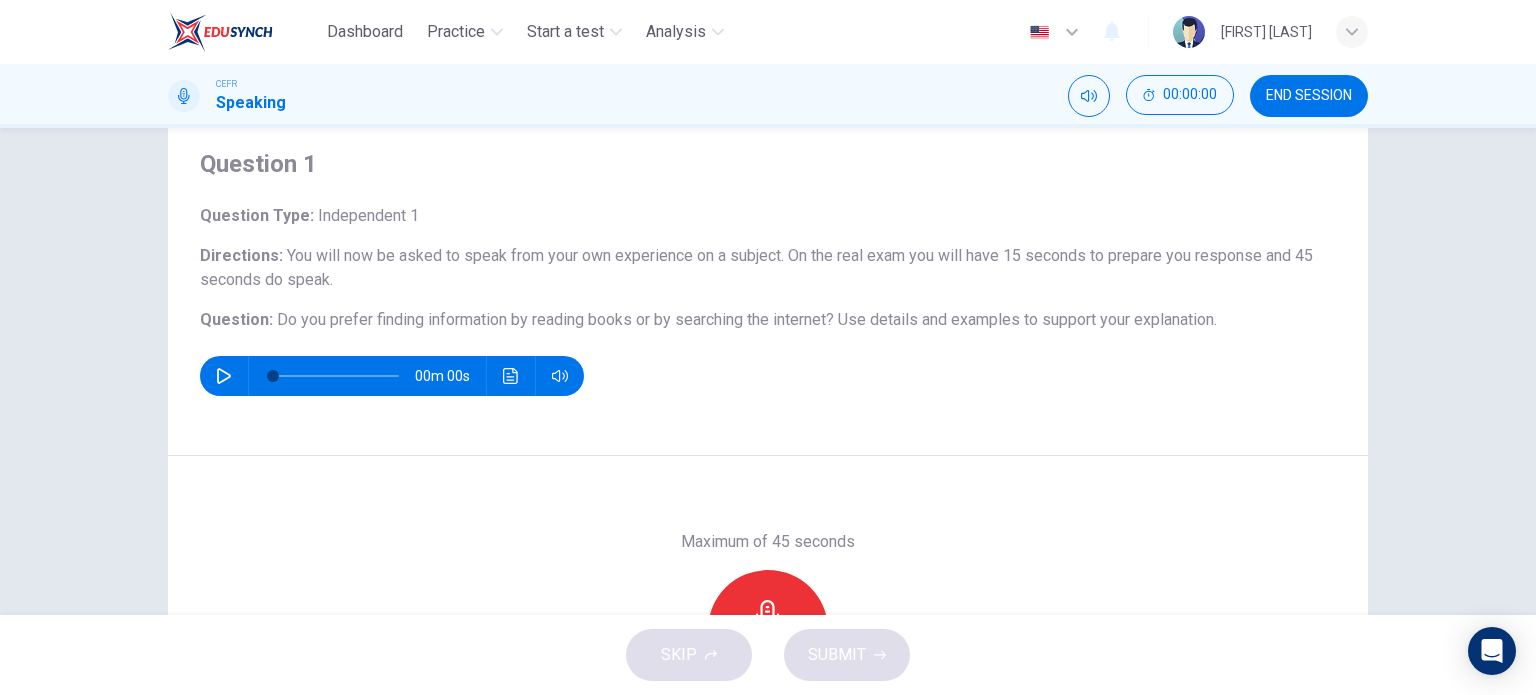scroll, scrollTop: 0, scrollLeft: 0, axis: both 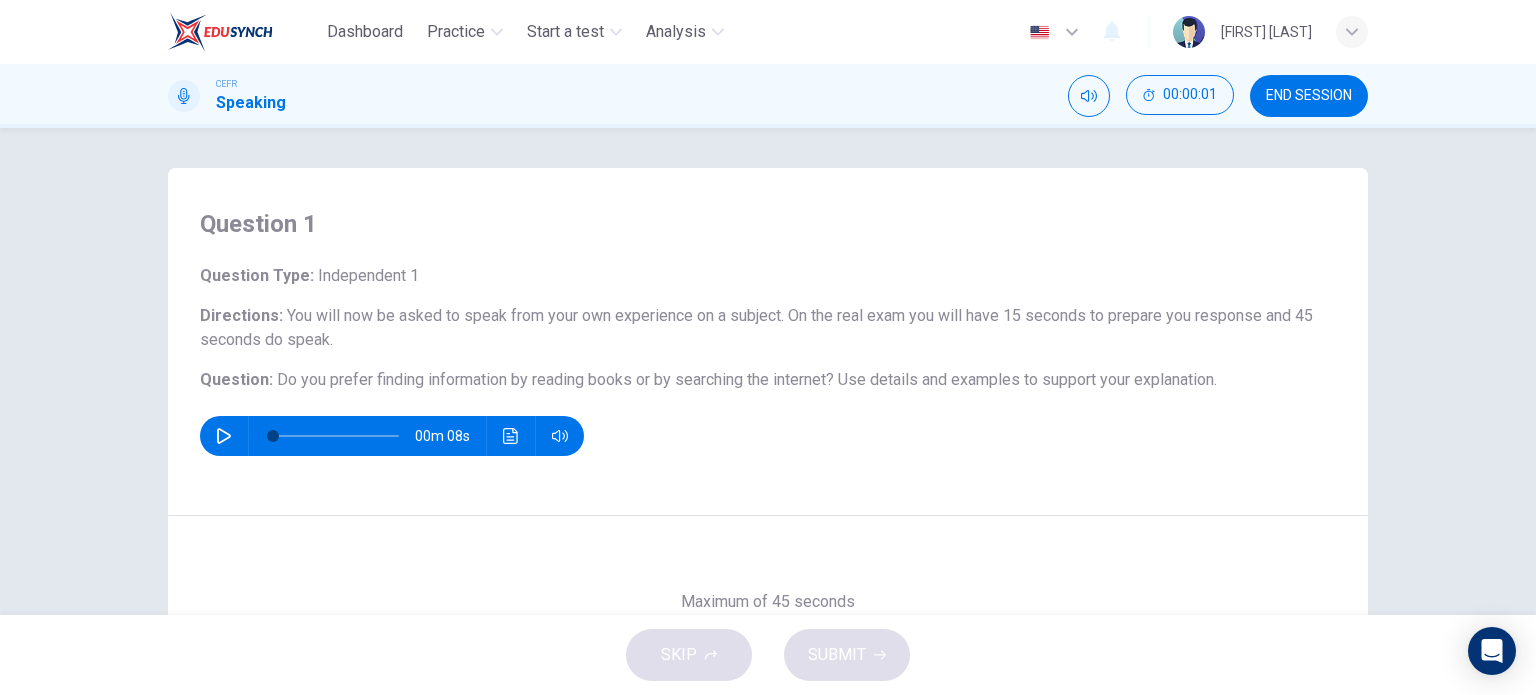 click at bounding box center (224, 436) 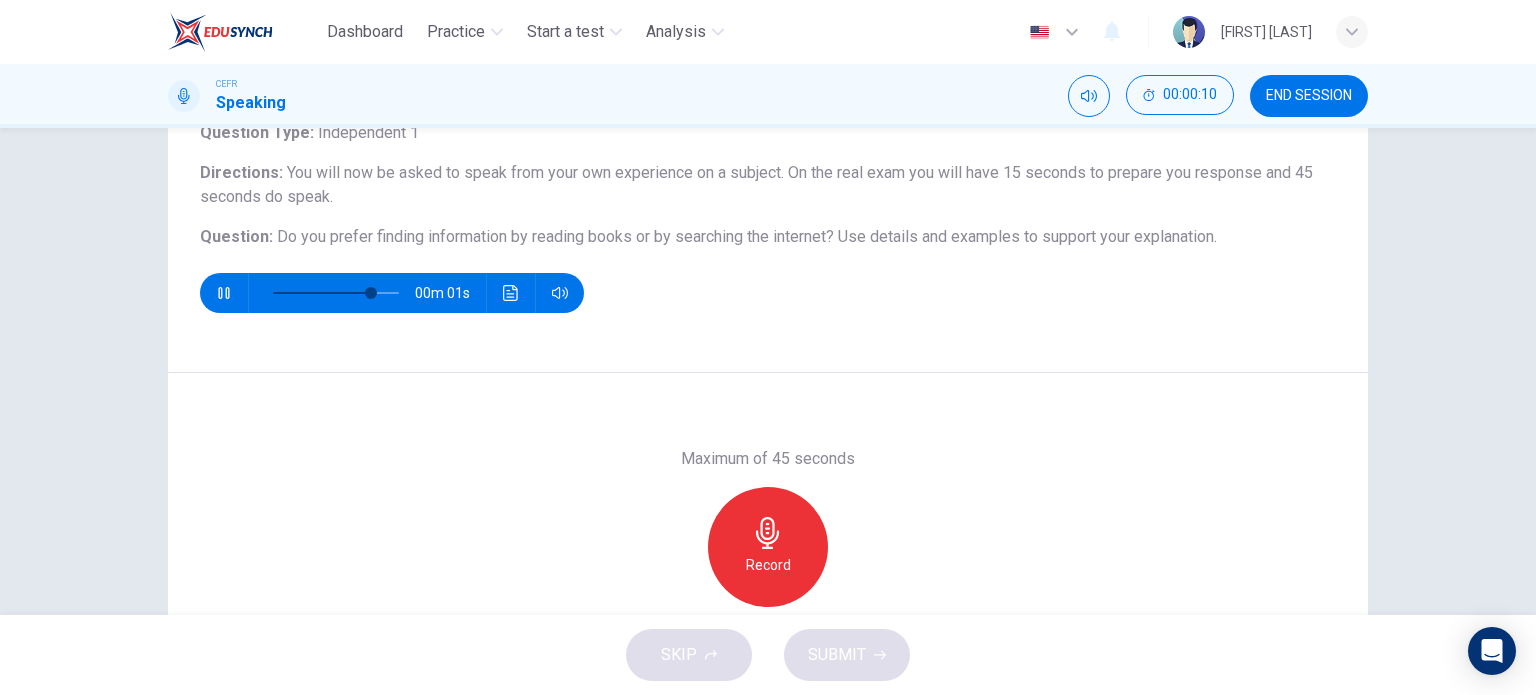 scroll, scrollTop: 146, scrollLeft: 0, axis: vertical 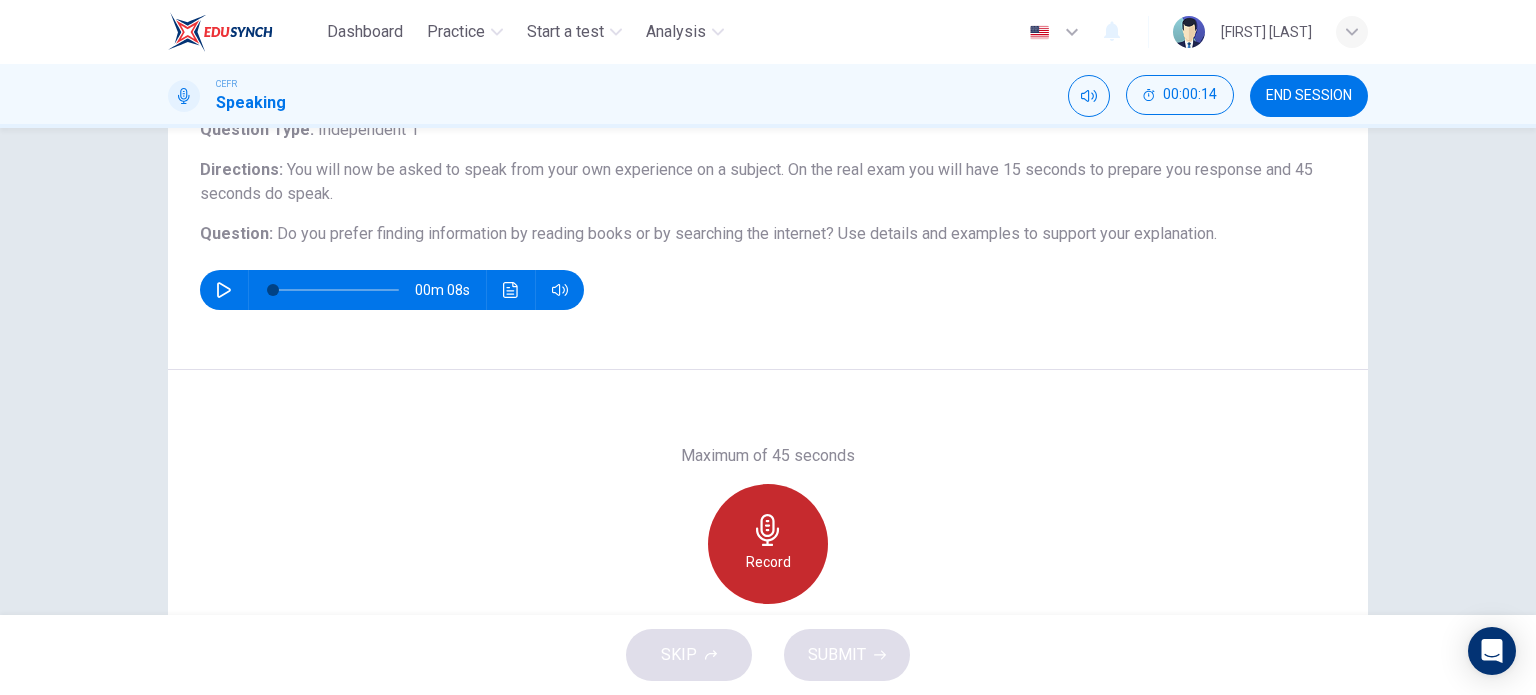 click on "Record" at bounding box center (768, 562) 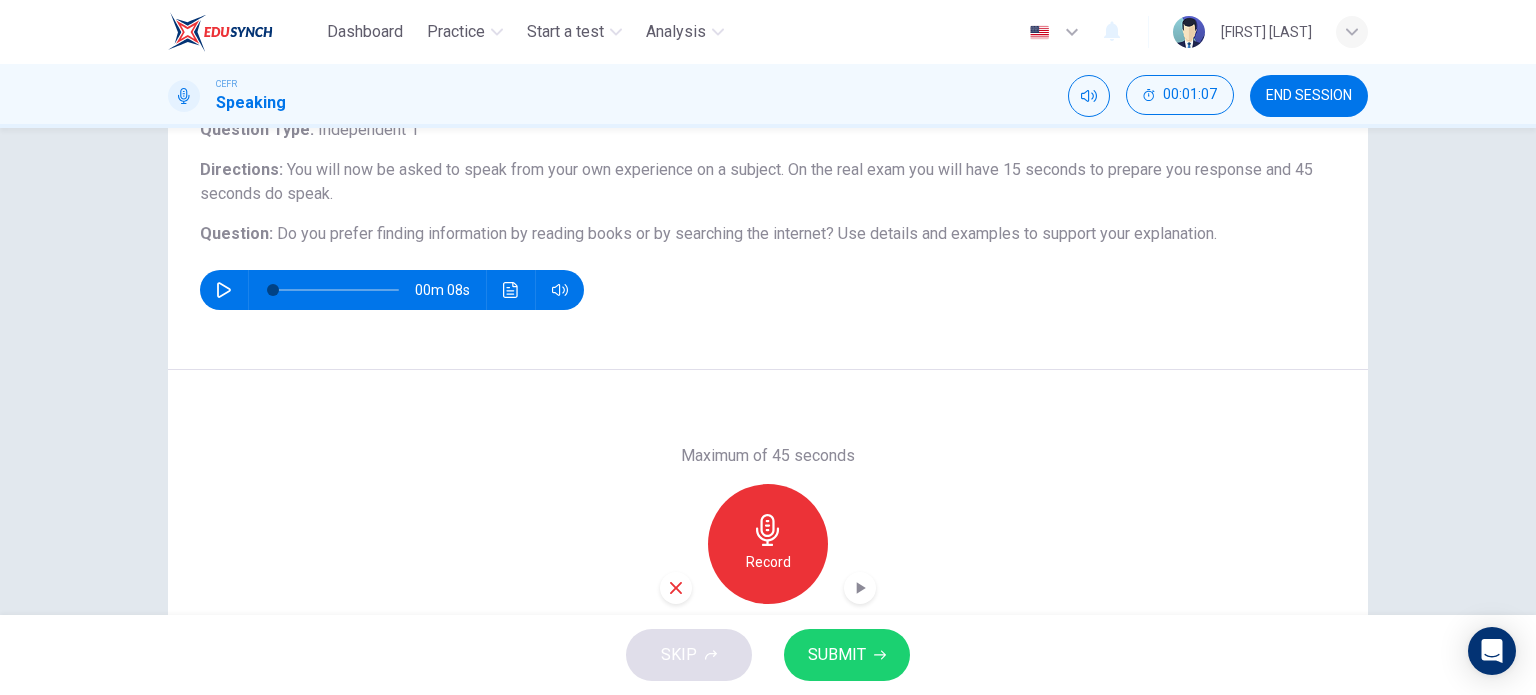 scroll, scrollTop: 276, scrollLeft: 0, axis: vertical 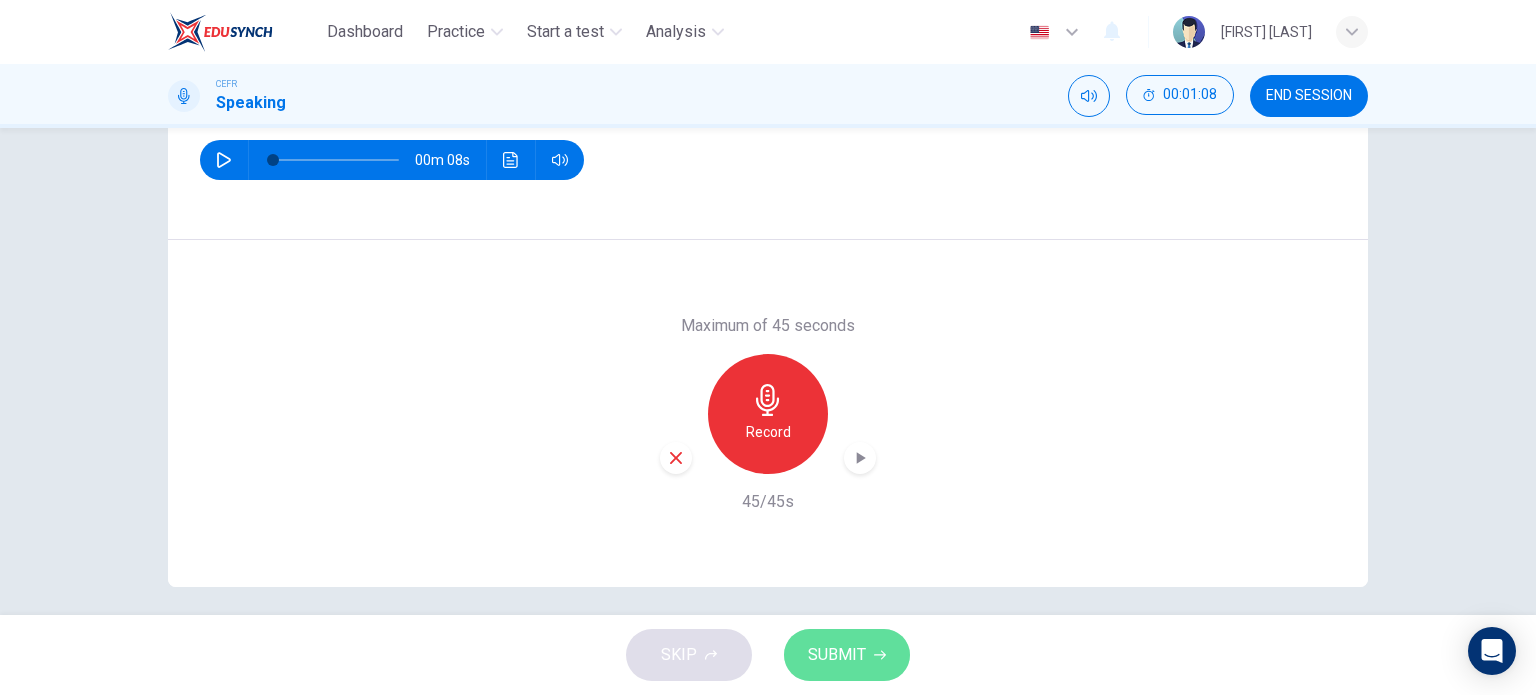 click on "SUBMIT" at bounding box center [837, 655] 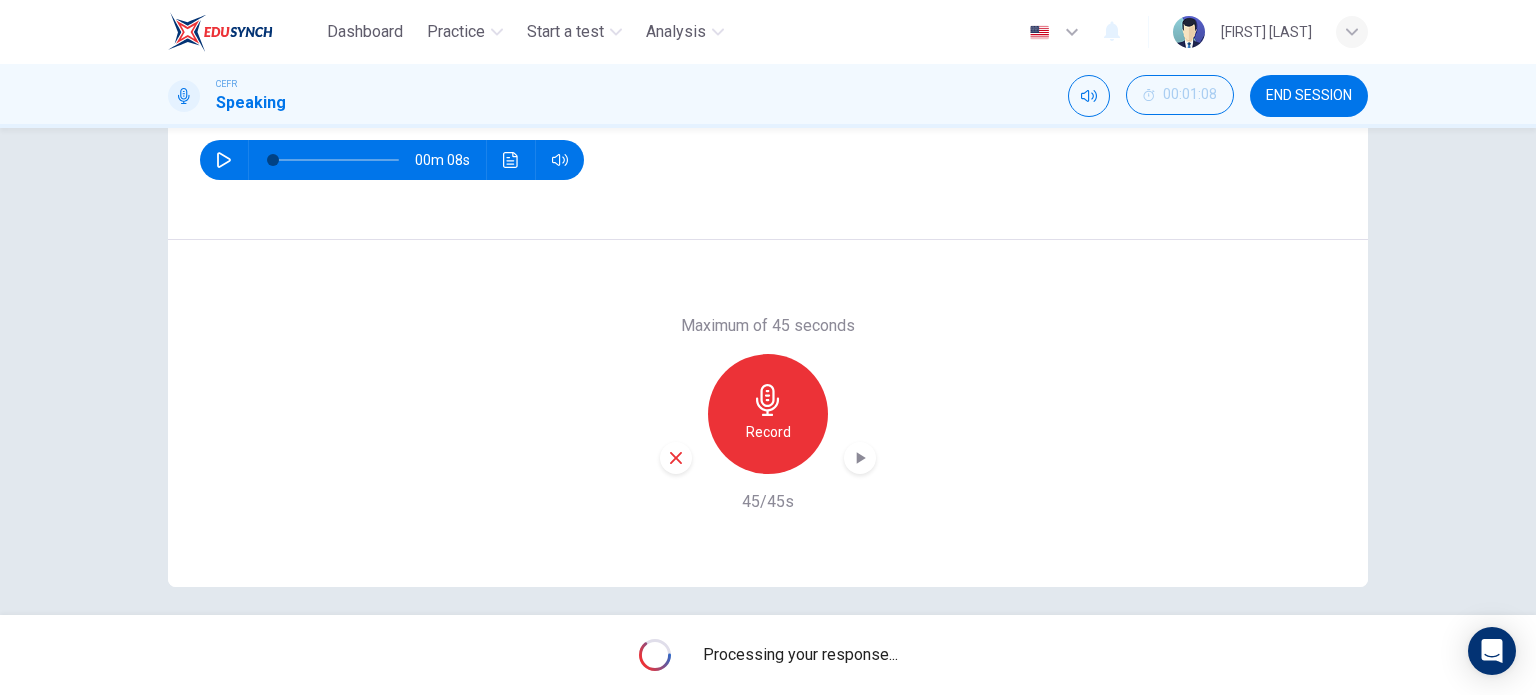 scroll, scrollTop: 288, scrollLeft: 0, axis: vertical 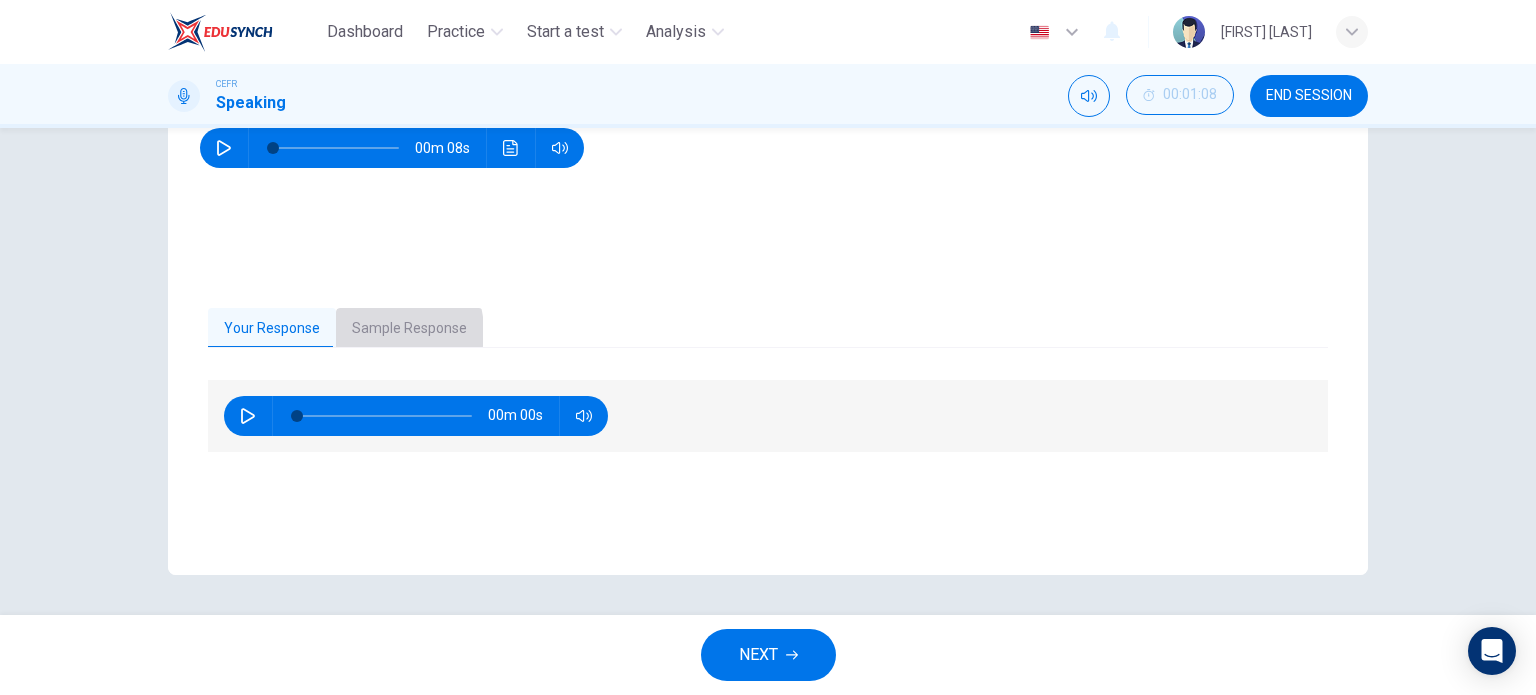click on "Sample Response" at bounding box center [409, 329] 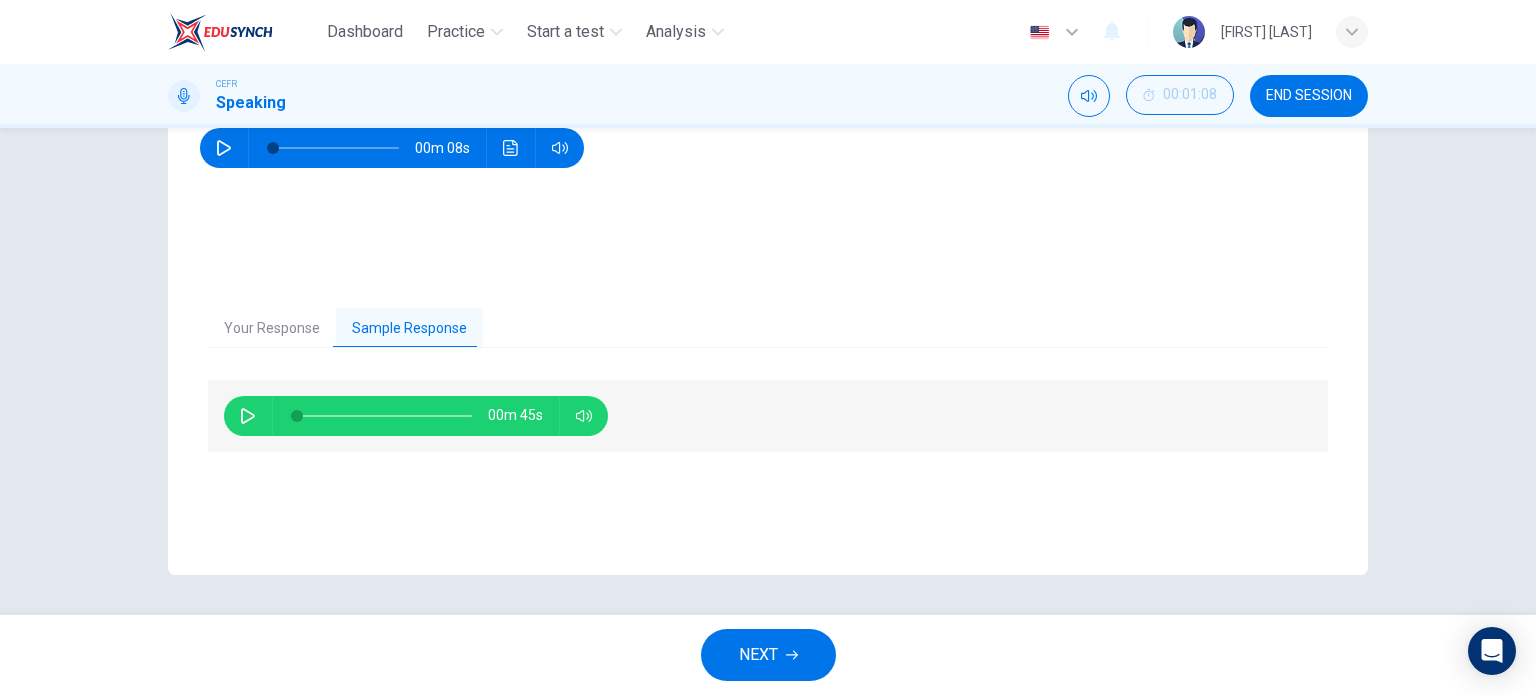 click at bounding box center (248, 416) 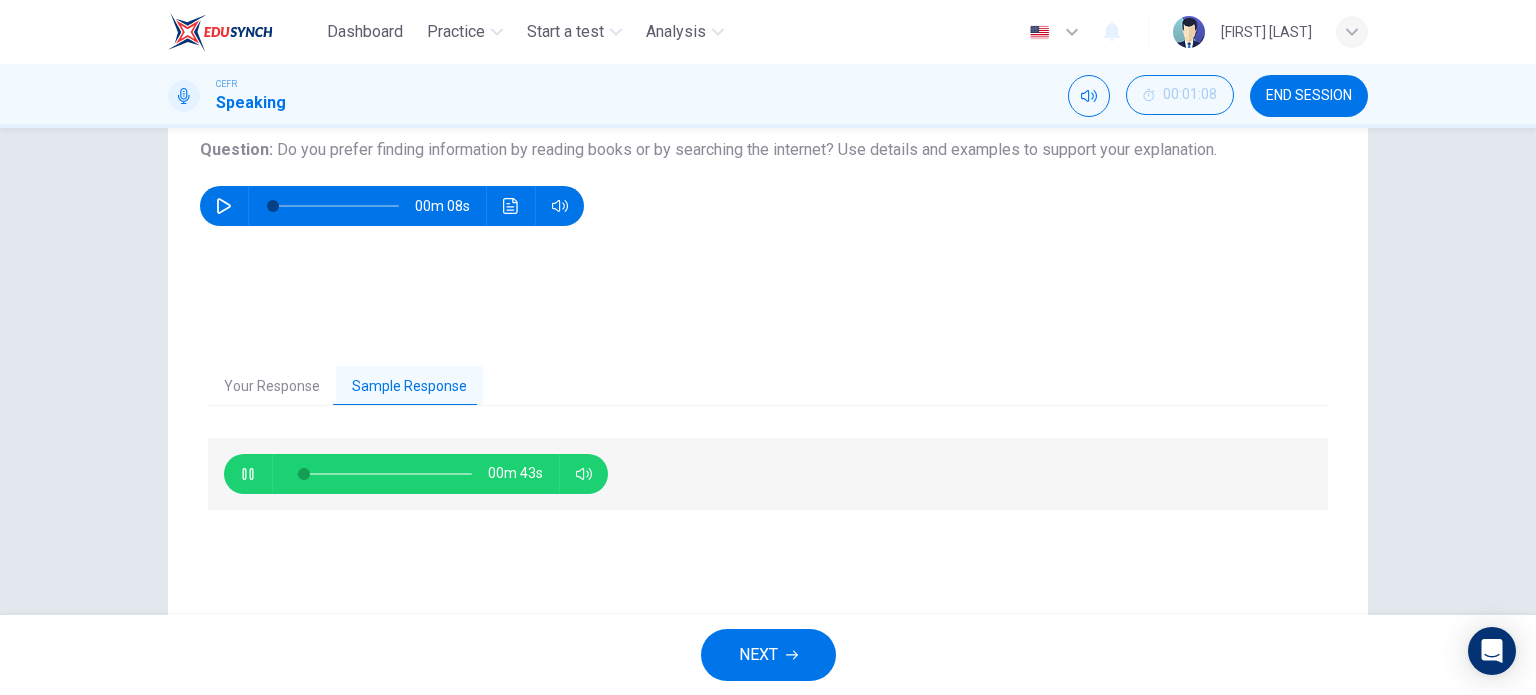 scroll, scrollTop: 223, scrollLeft: 0, axis: vertical 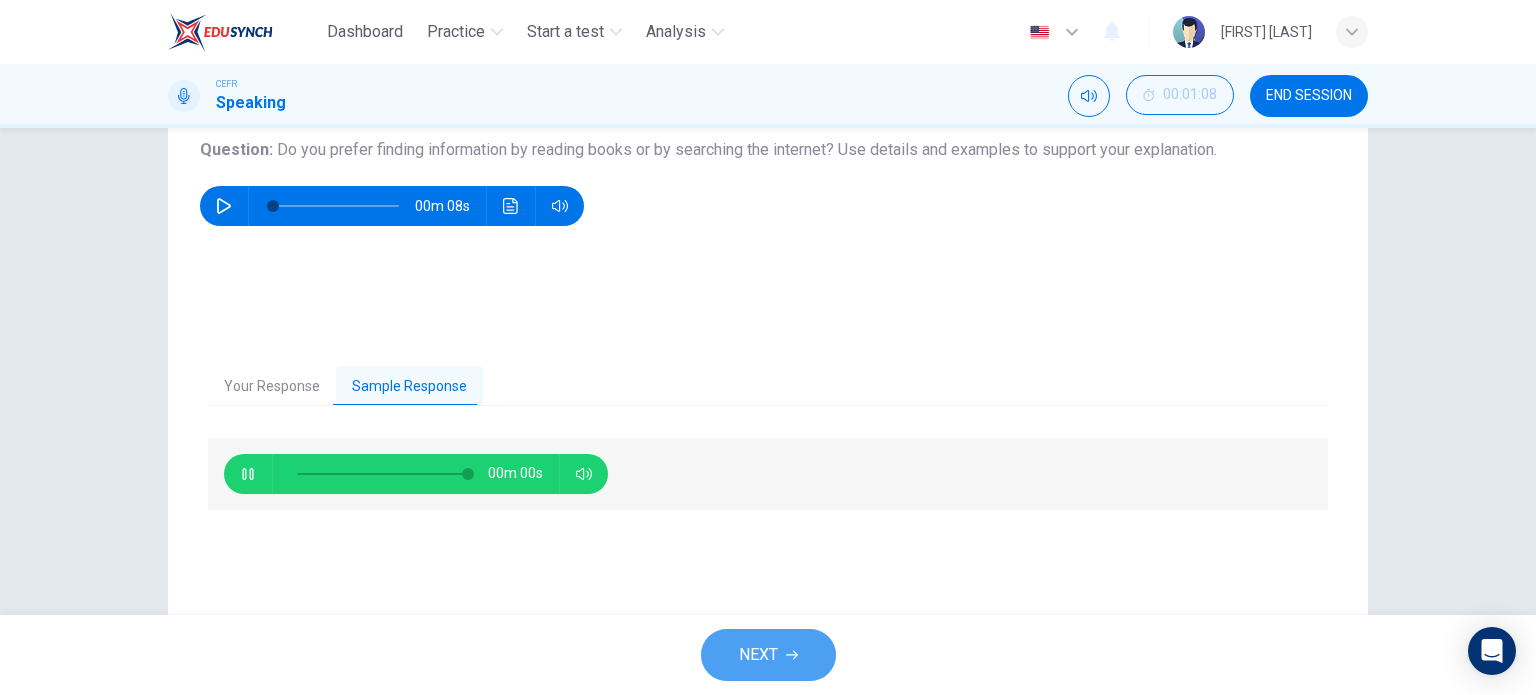 click on "NEXT" at bounding box center [758, 655] 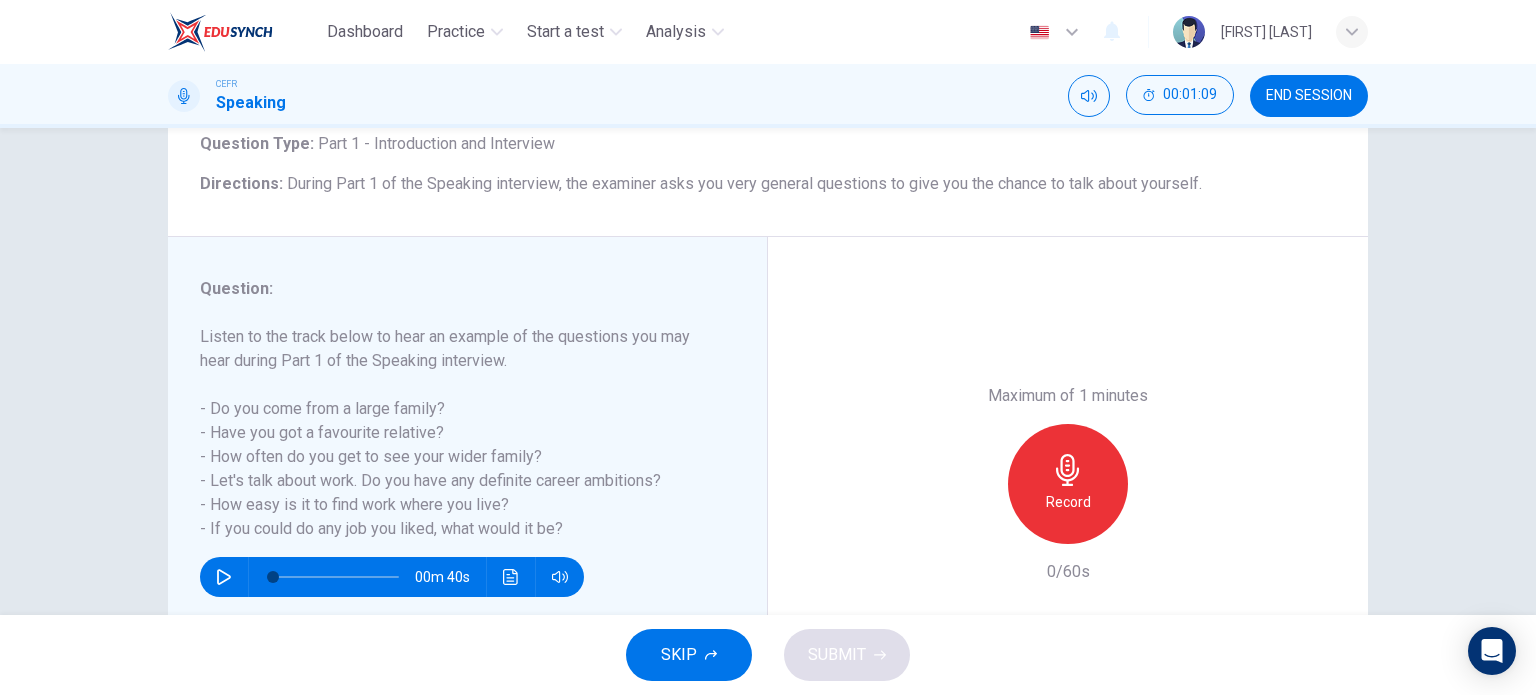 scroll, scrollTop: 134, scrollLeft: 0, axis: vertical 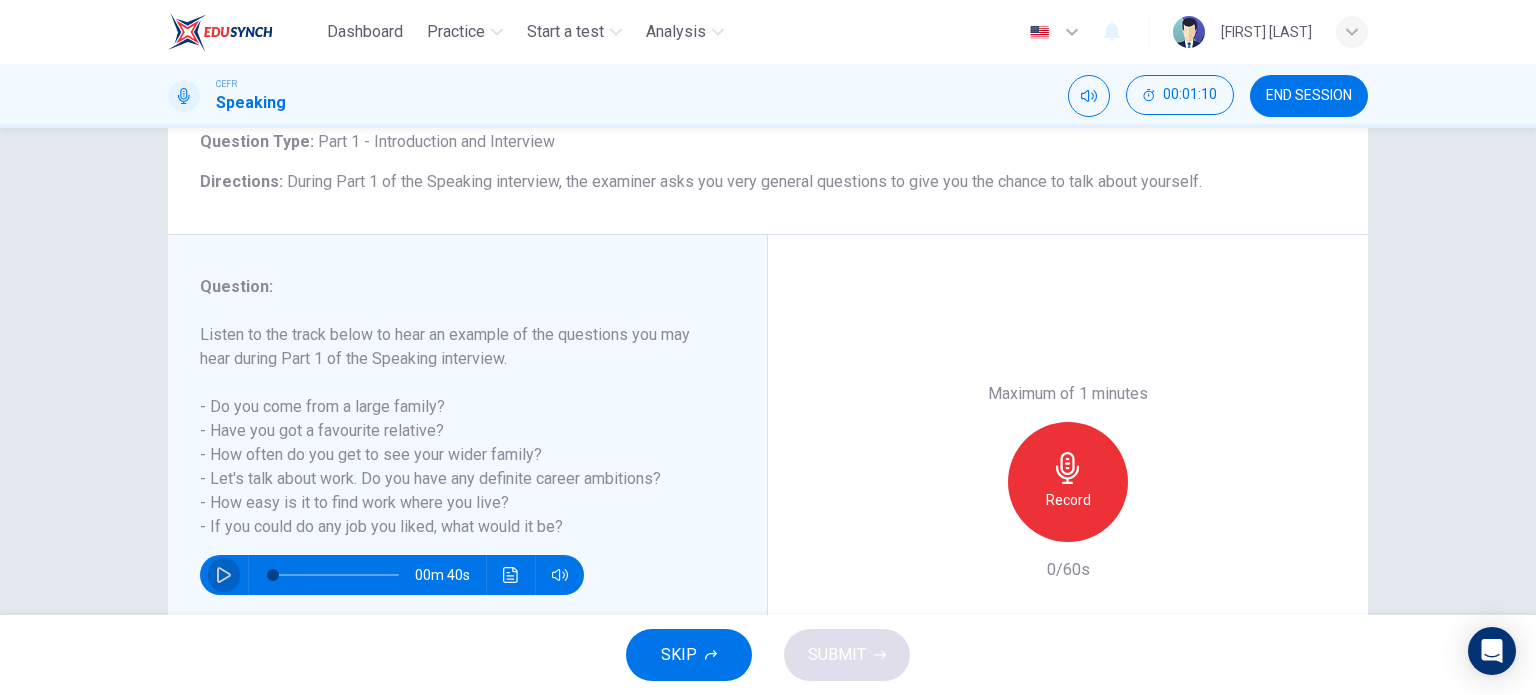click at bounding box center [224, 575] 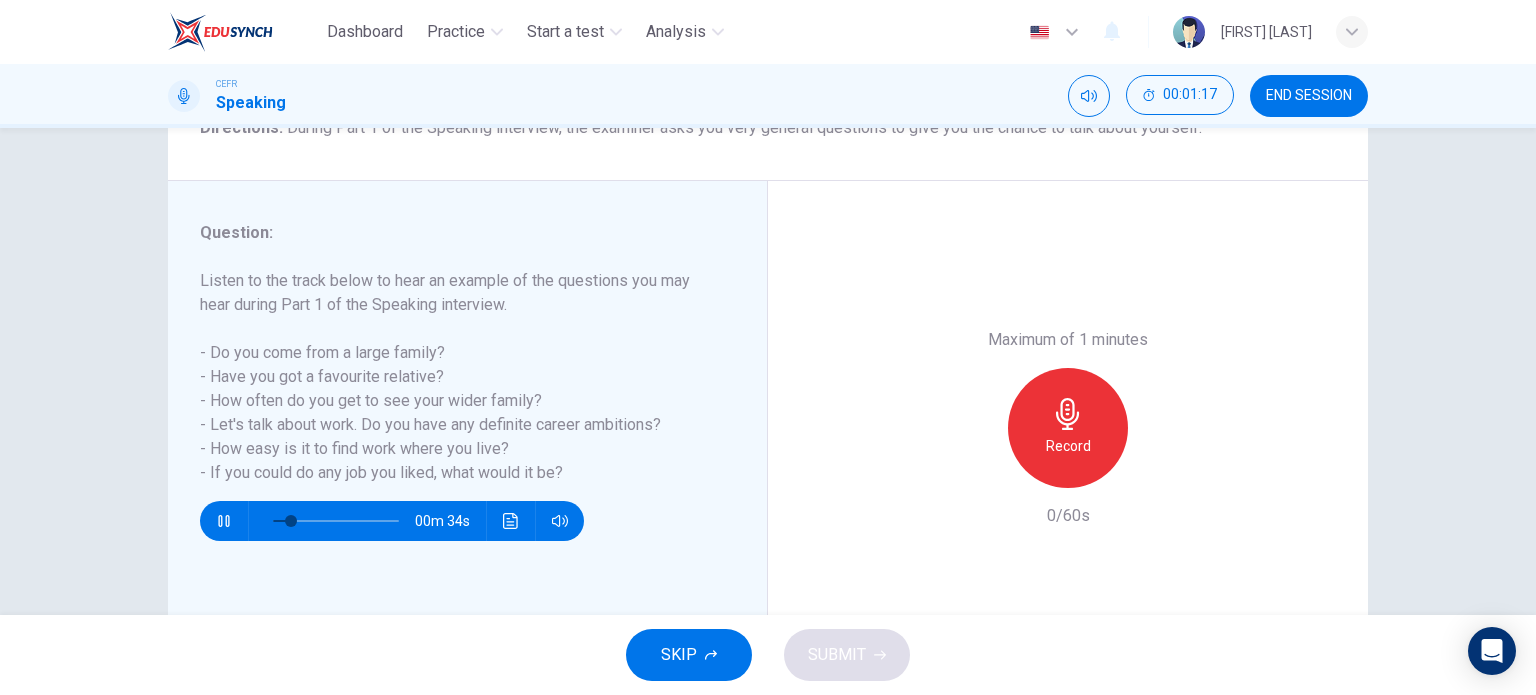 scroll, scrollTop: 192, scrollLeft: 0, axis: vertical 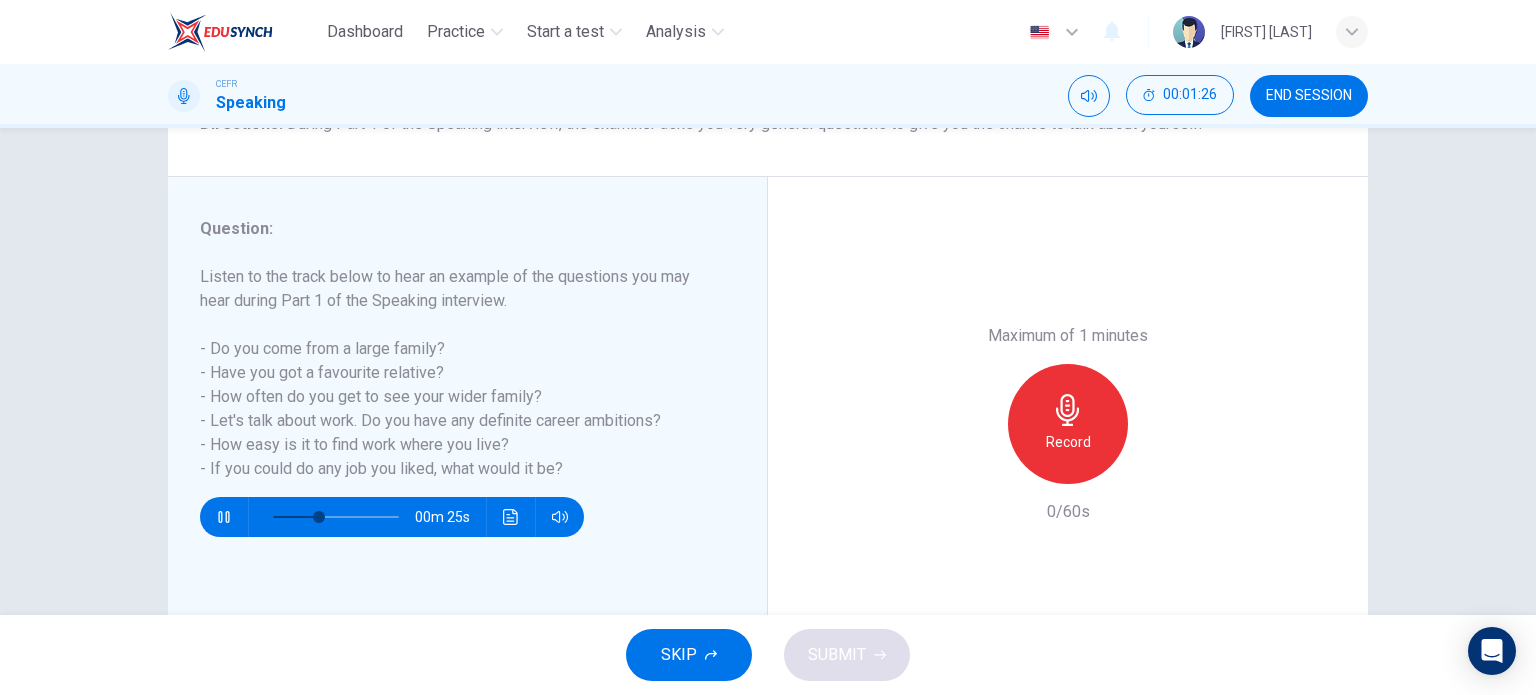 click at bounding box center (224, 517) 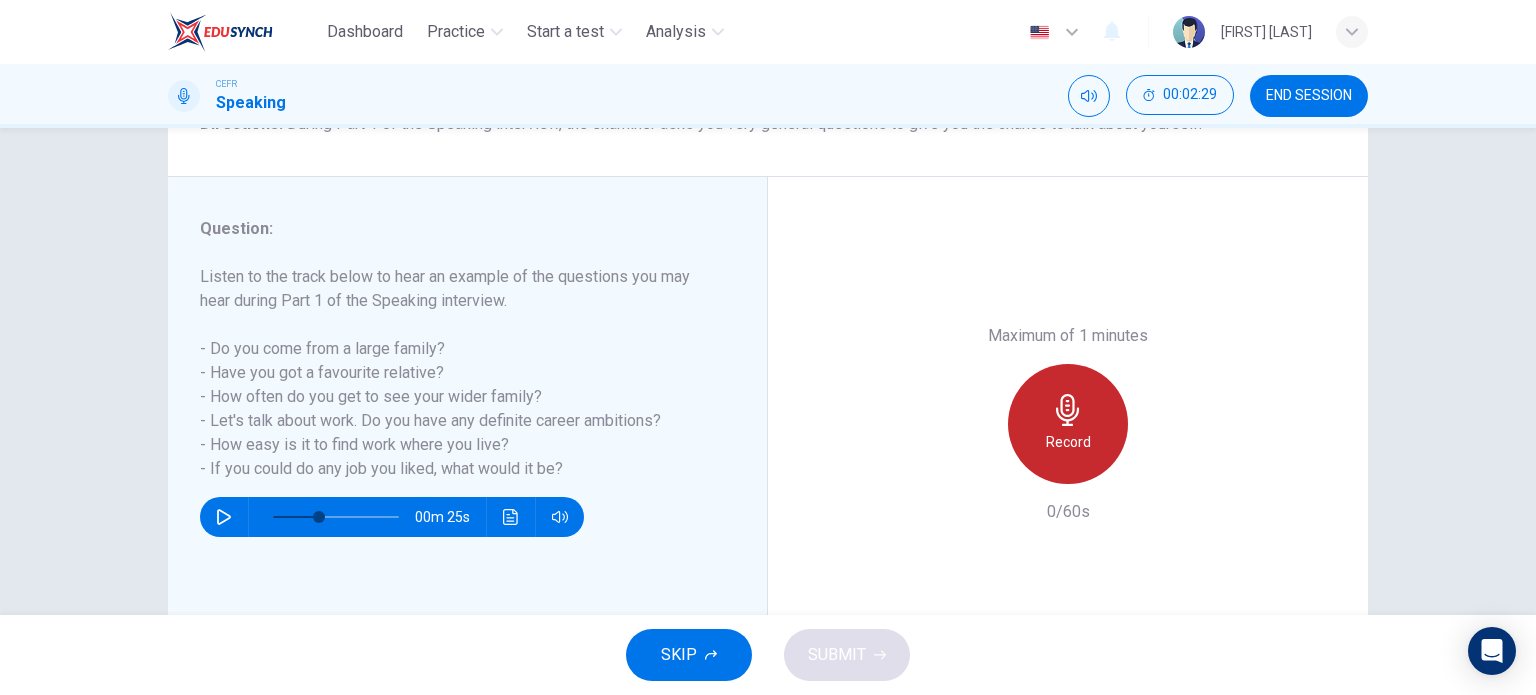 click at bounding box center (1068, 410) 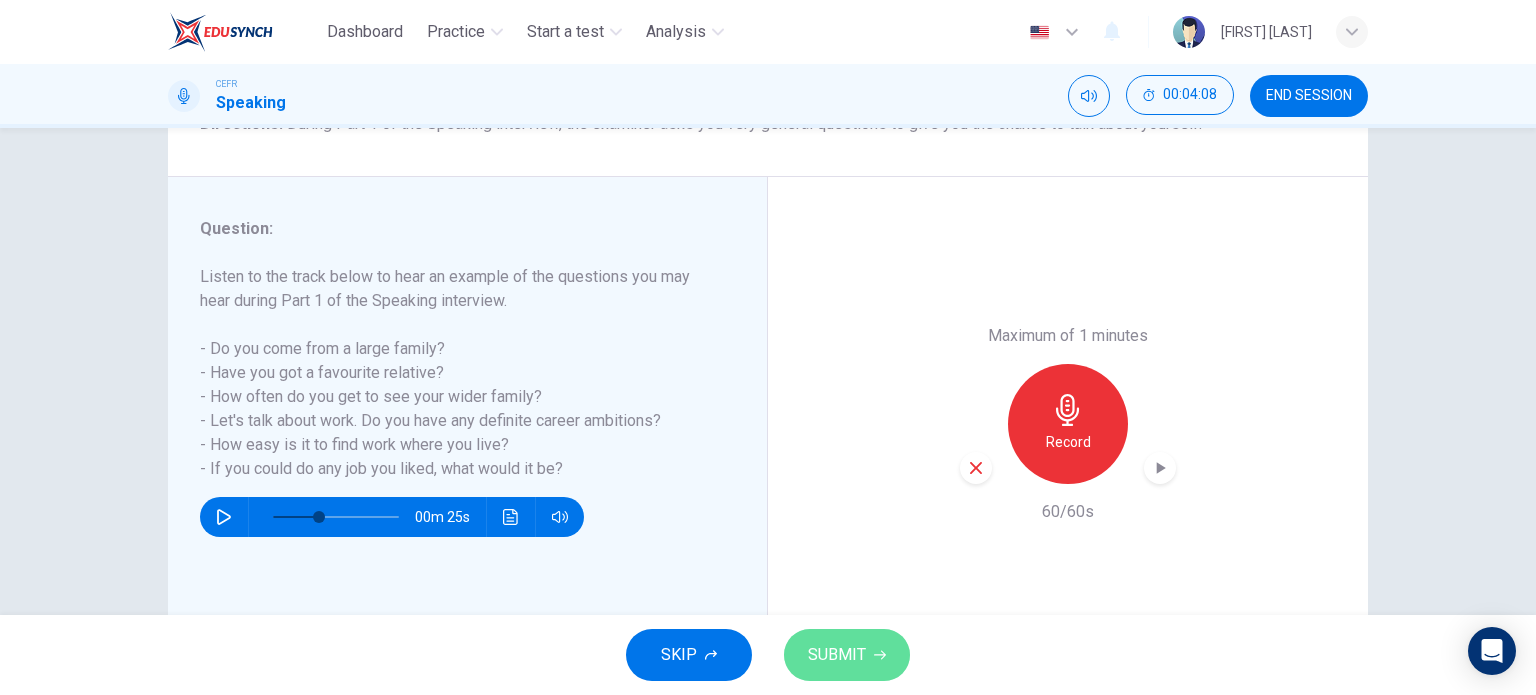 click on "SUBMIT" at bounding box center [847, 655] 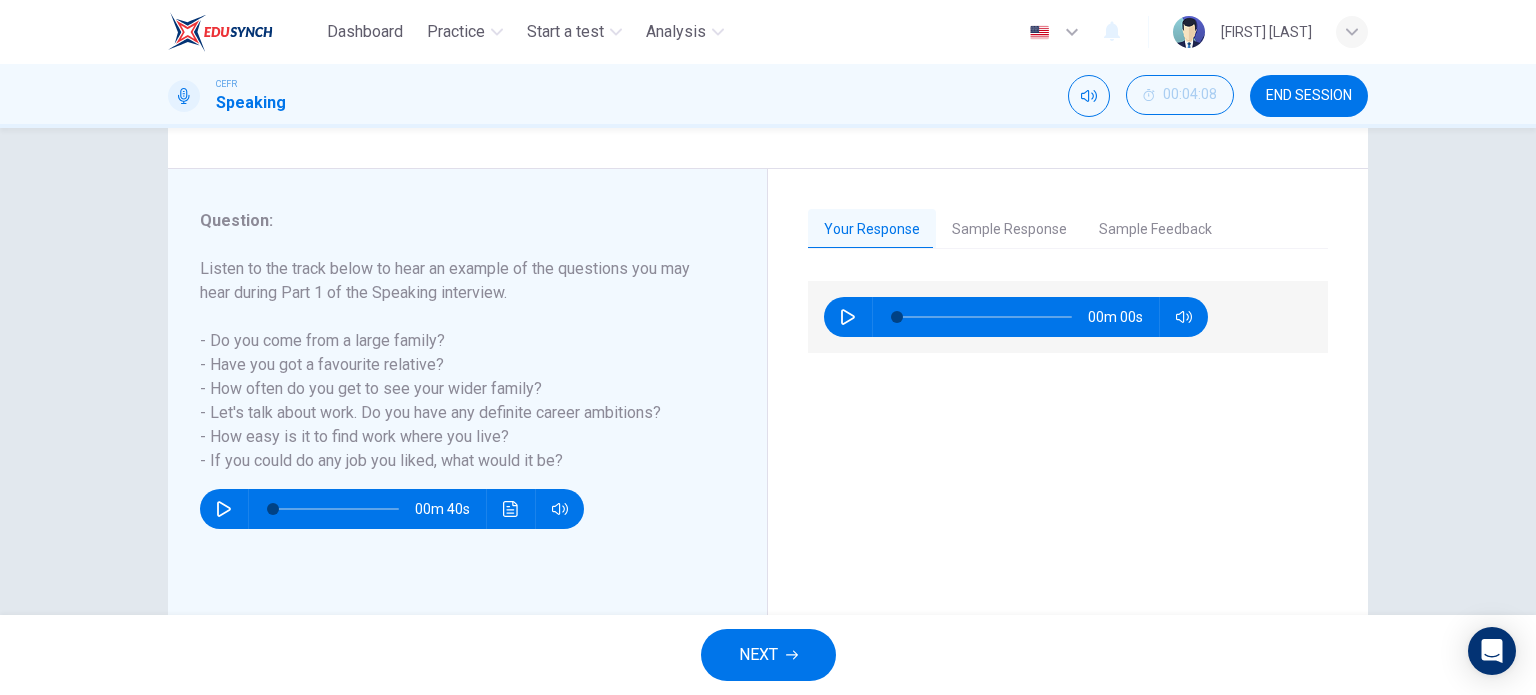 scroll, scrollTop: 192, scrollLeft: 0, axis: vertical 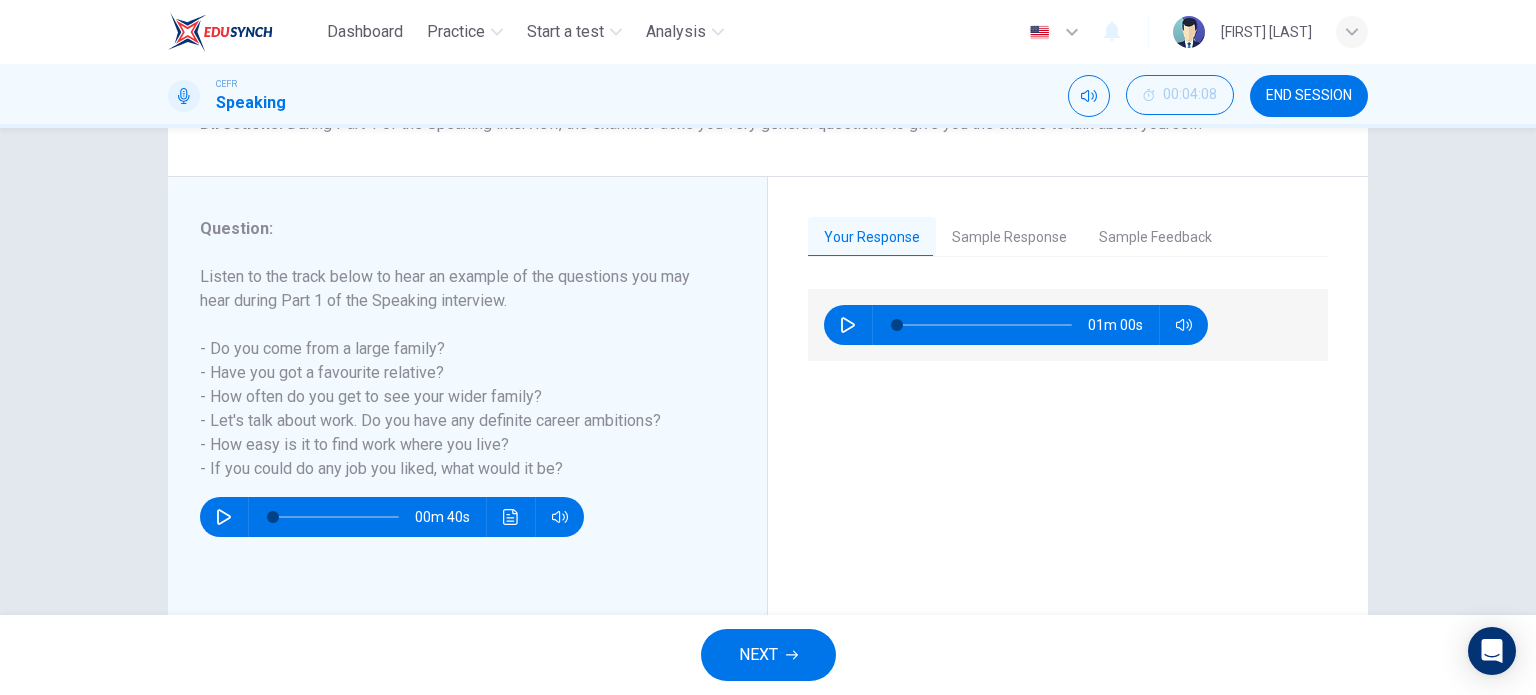 click on "Sample Feedback" at bounding box center (1155, 238) 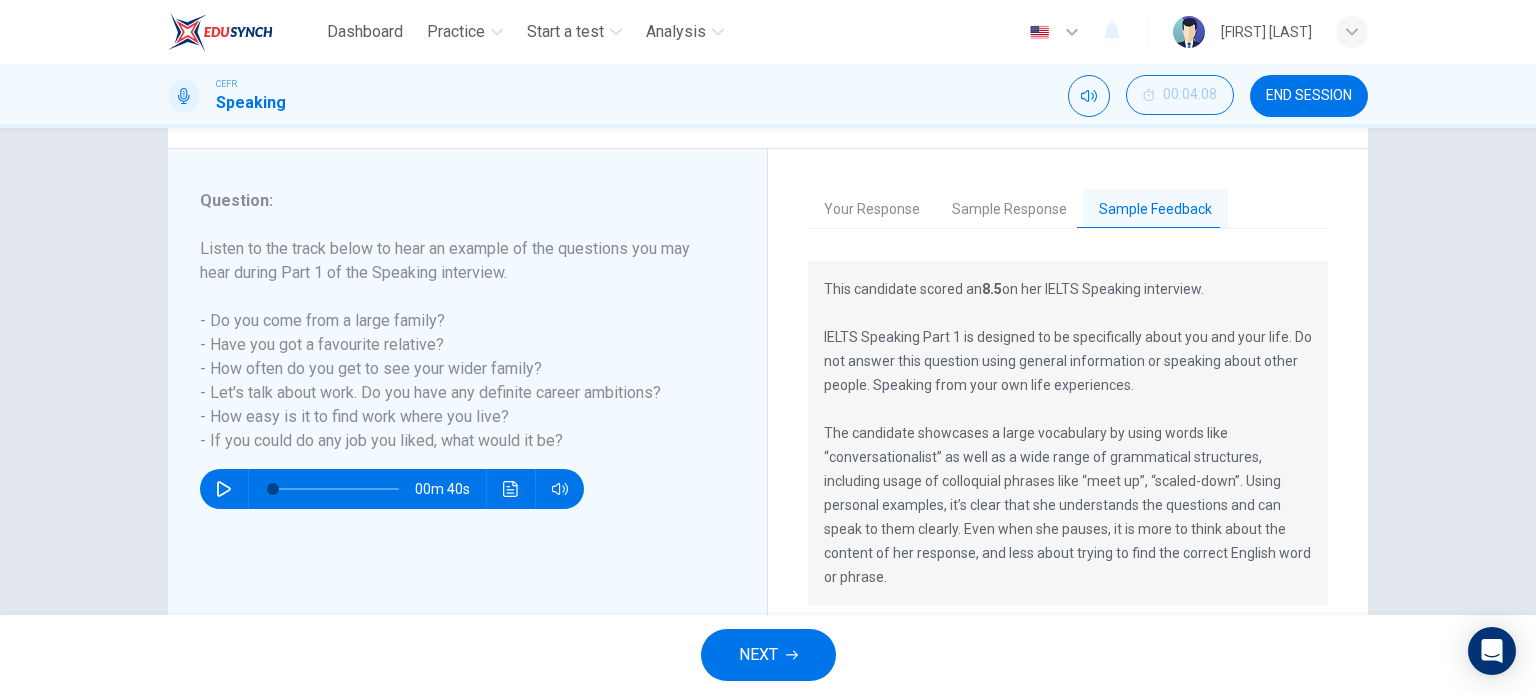 scroll, scrollTop: 222, scrollLeft: 0, axis: vertical 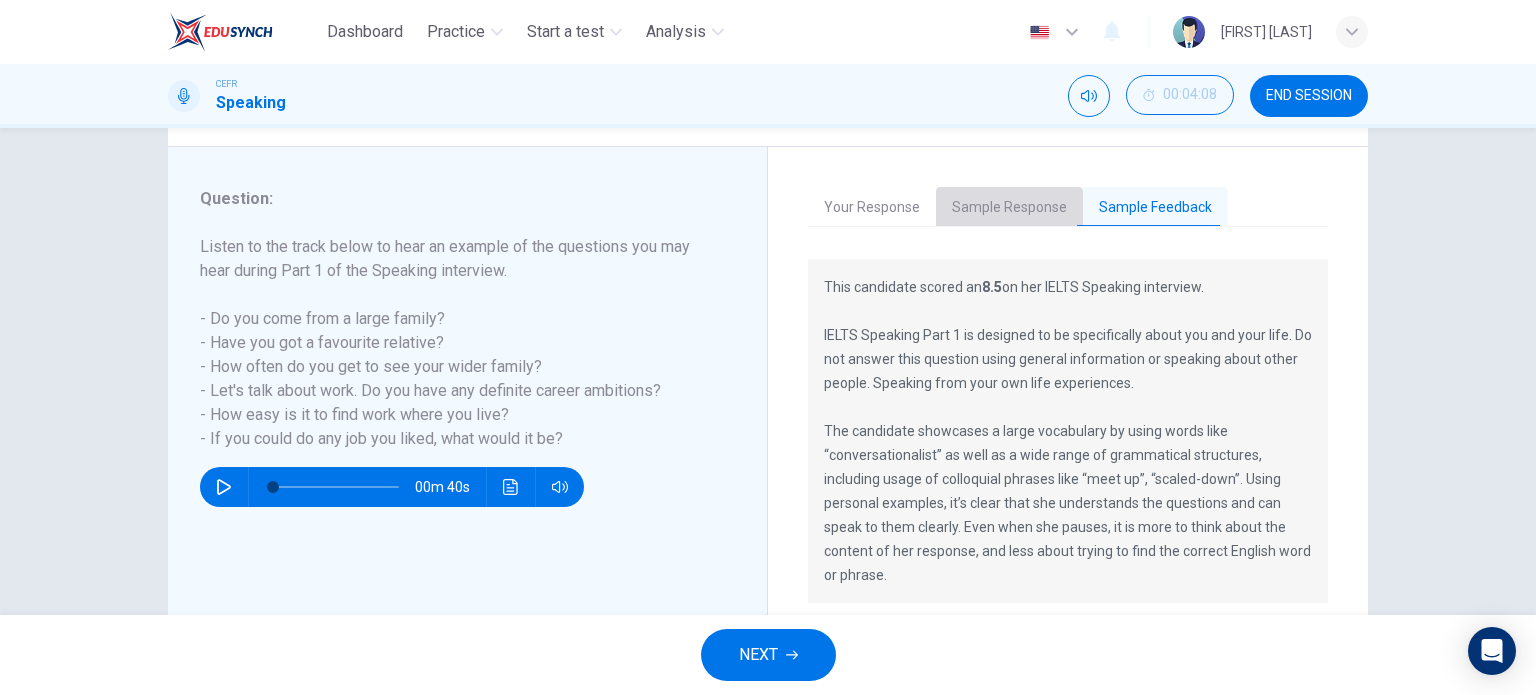 click on "Sample Response" at bounding box center [1009, 208] 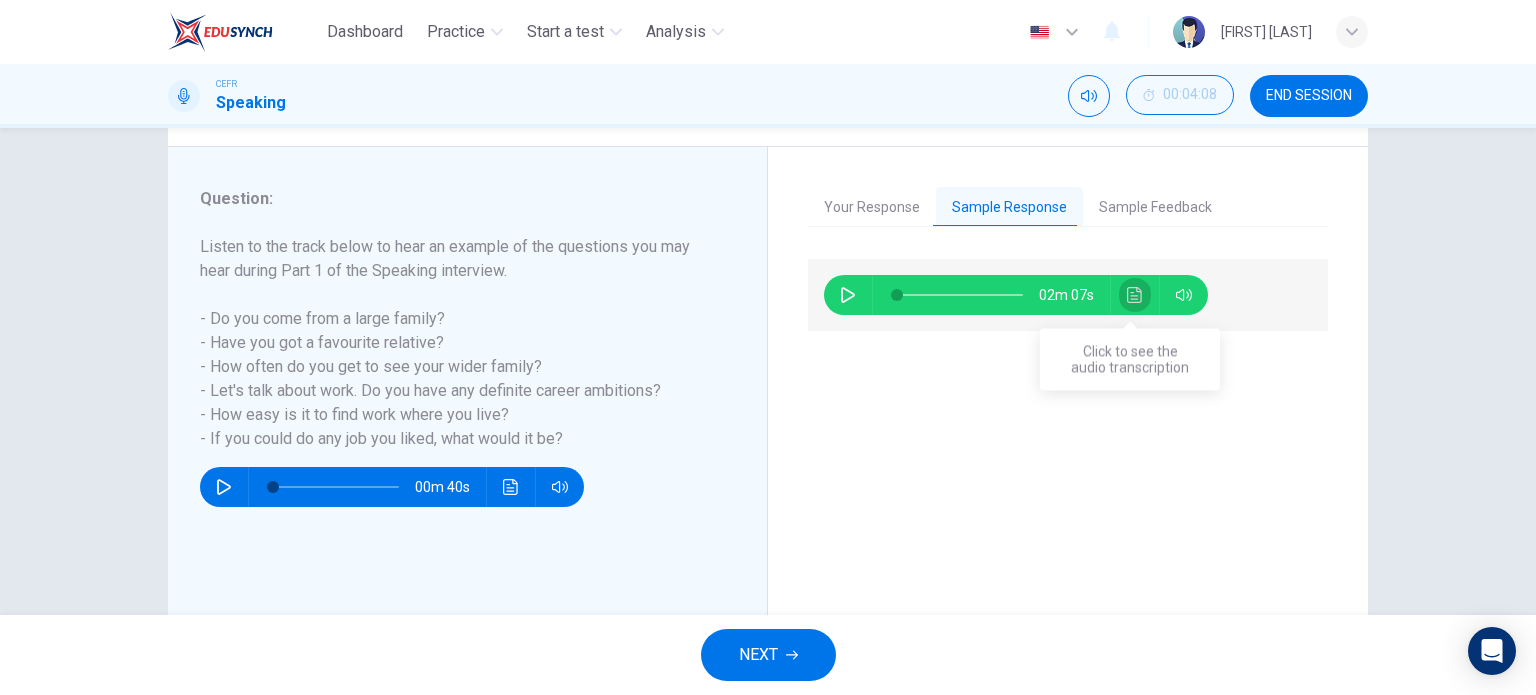 click at bounding box center [1135, 295] 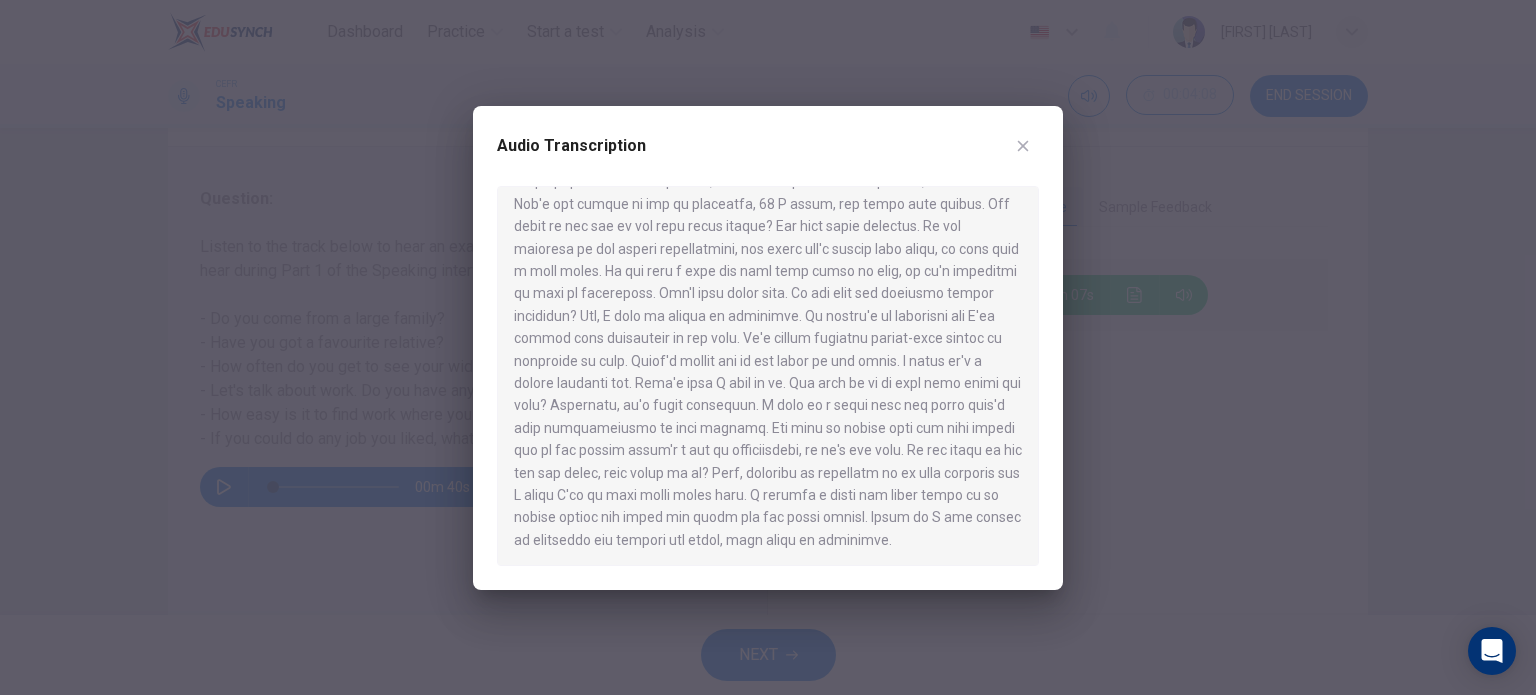 scroll, scrollTop: 146, scrollLeft: 0, axis: vertical 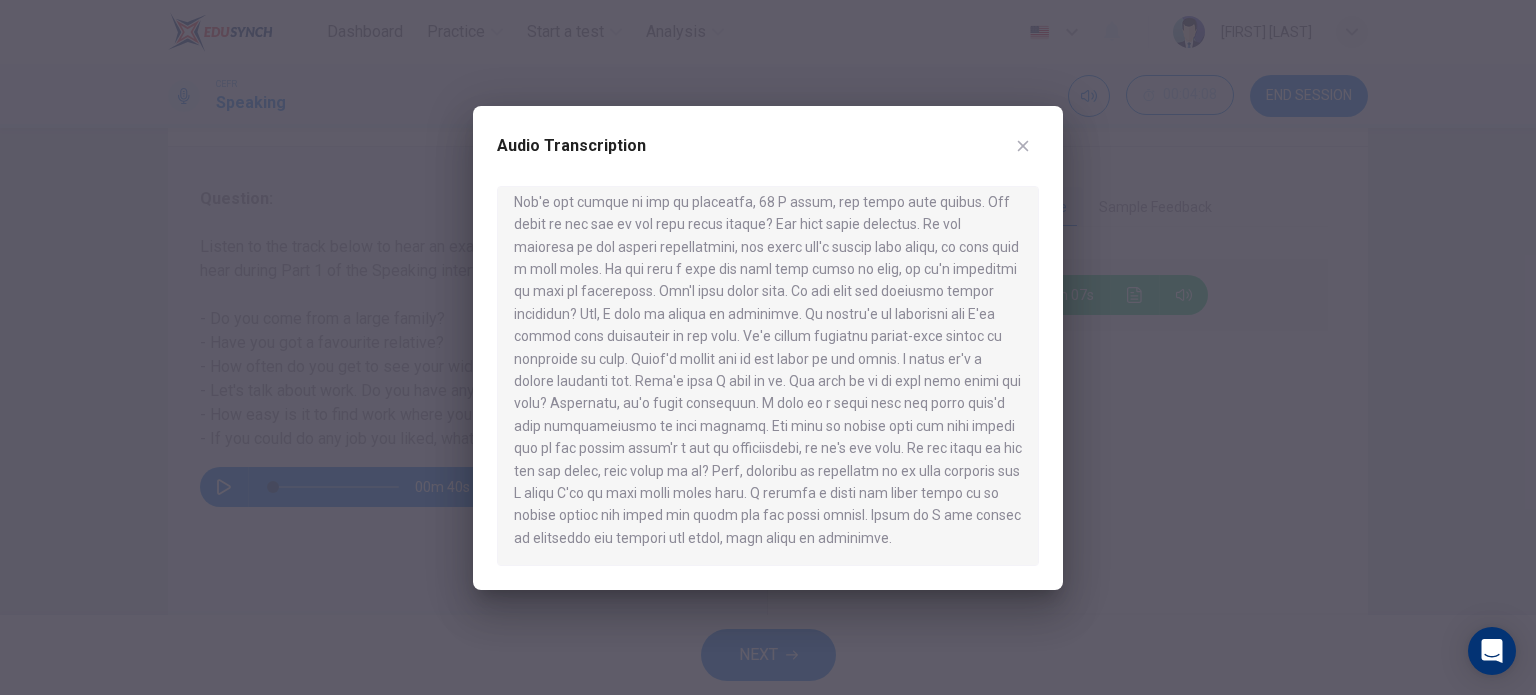 click at bounding box center (1023, 146) 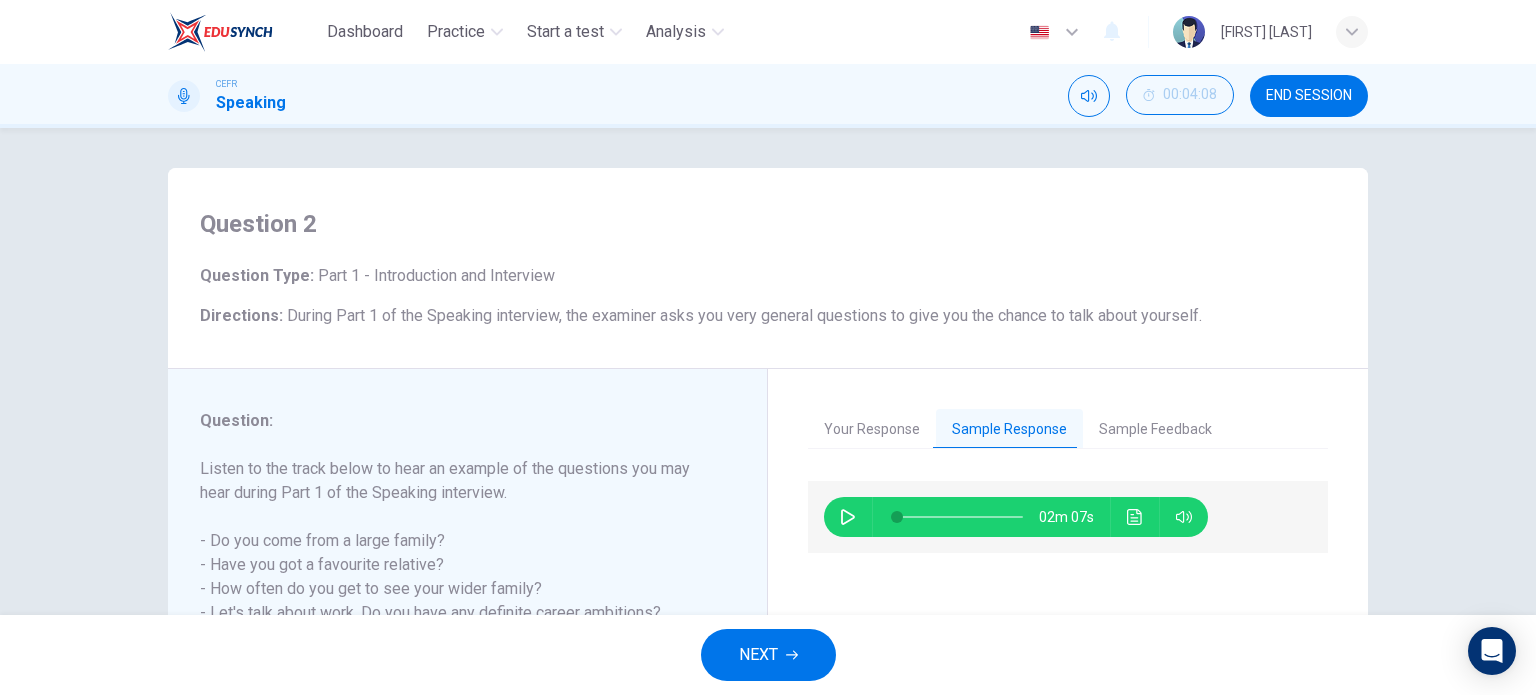scroll, scrollTop: 0, scrollLeft: 0, axis: both 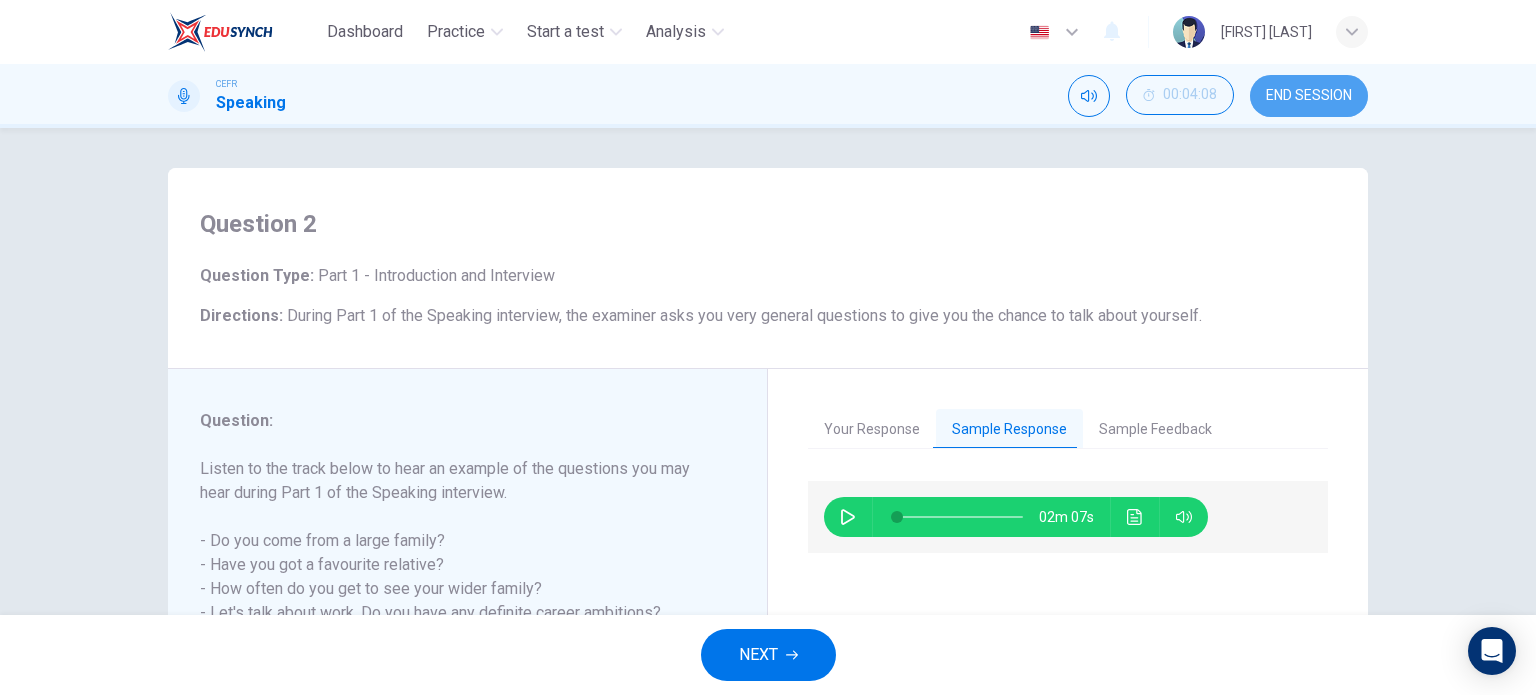 click on "END SESSION" at bounding box center (1309, 96) 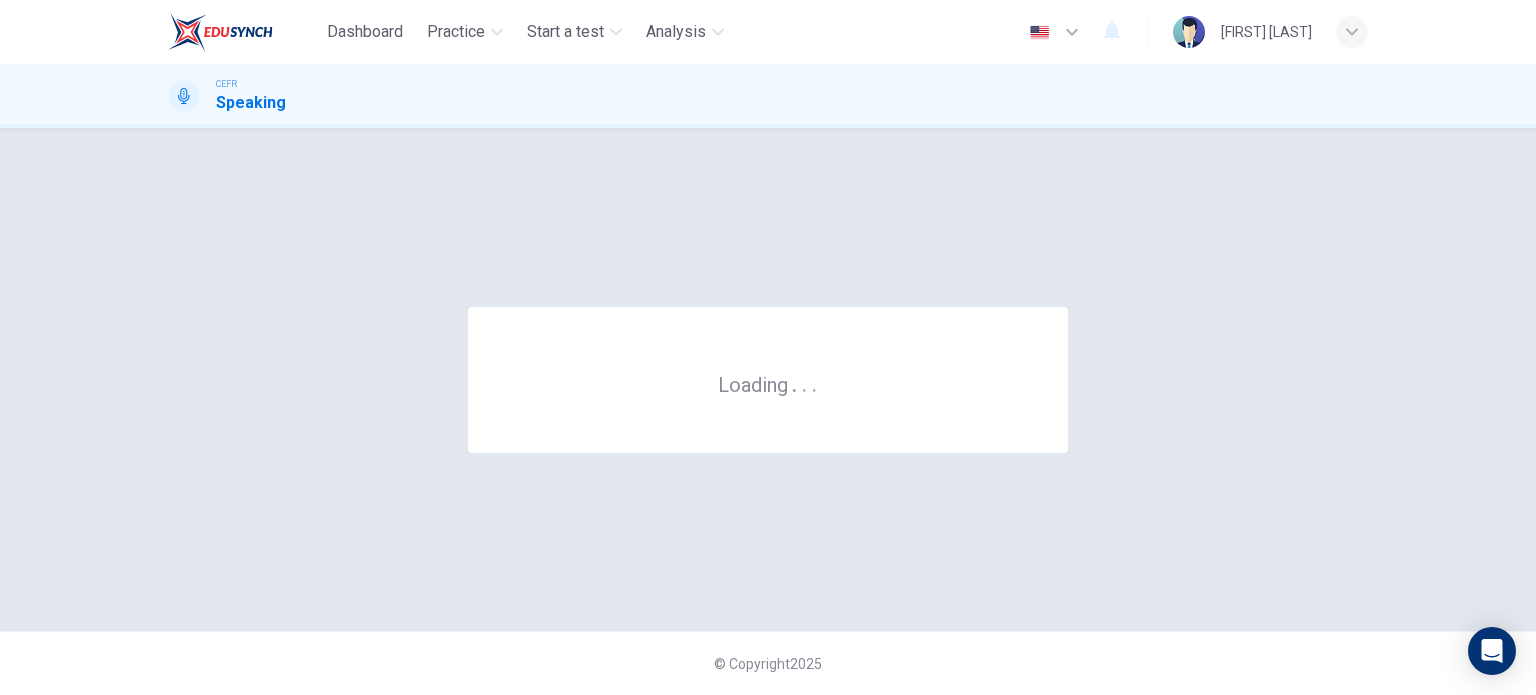 scroll, scrollTop: 0, scrollLeft: 0, axis: both 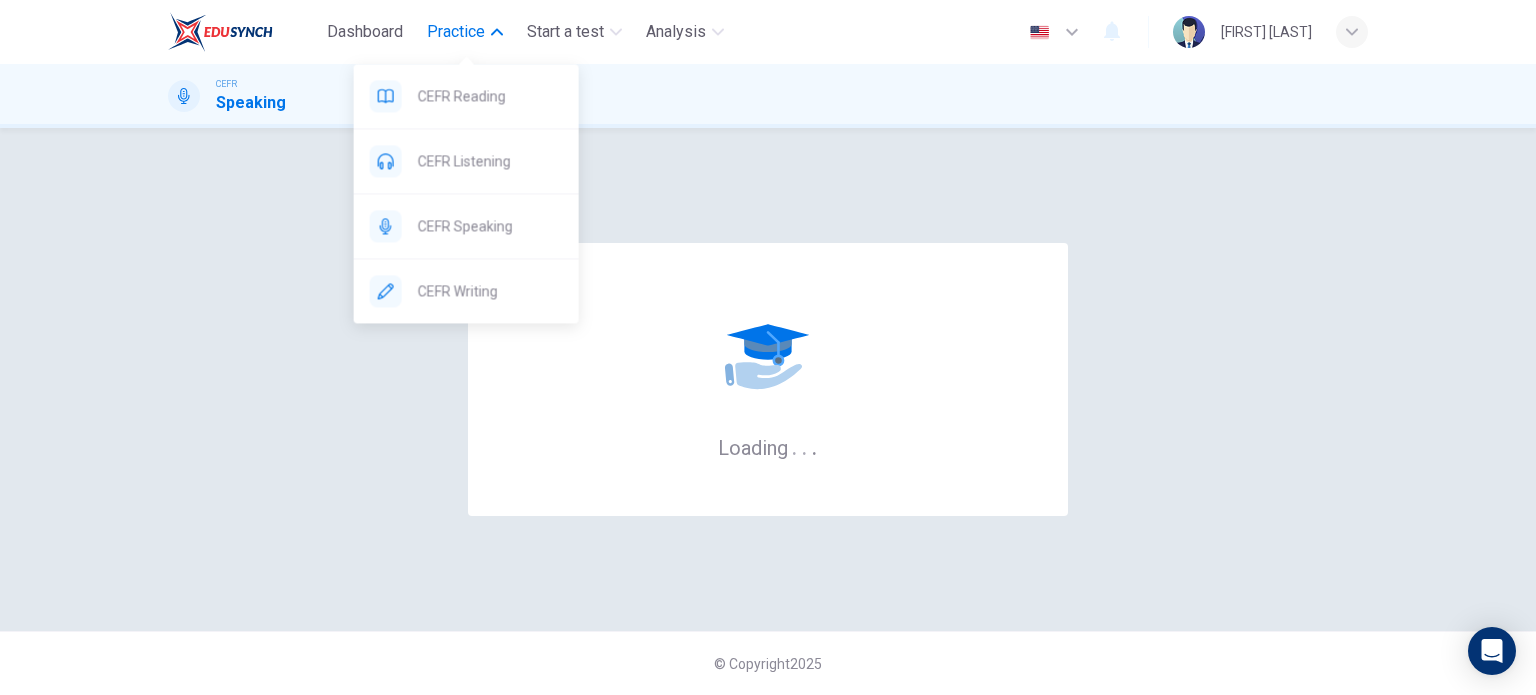 click on "Practice" at bounding box center [456, 32] 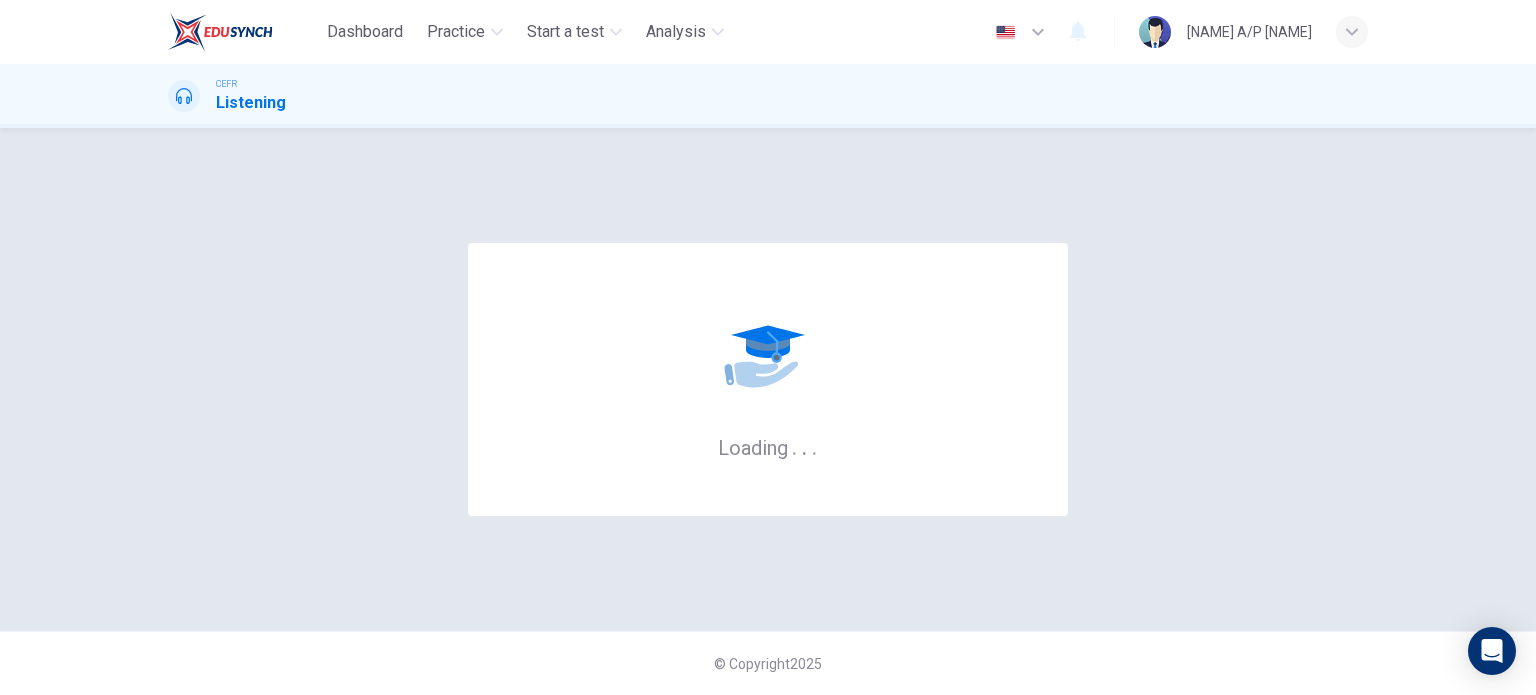 scroll, scrollTop: 0, scrollLeft: 0, axis: both 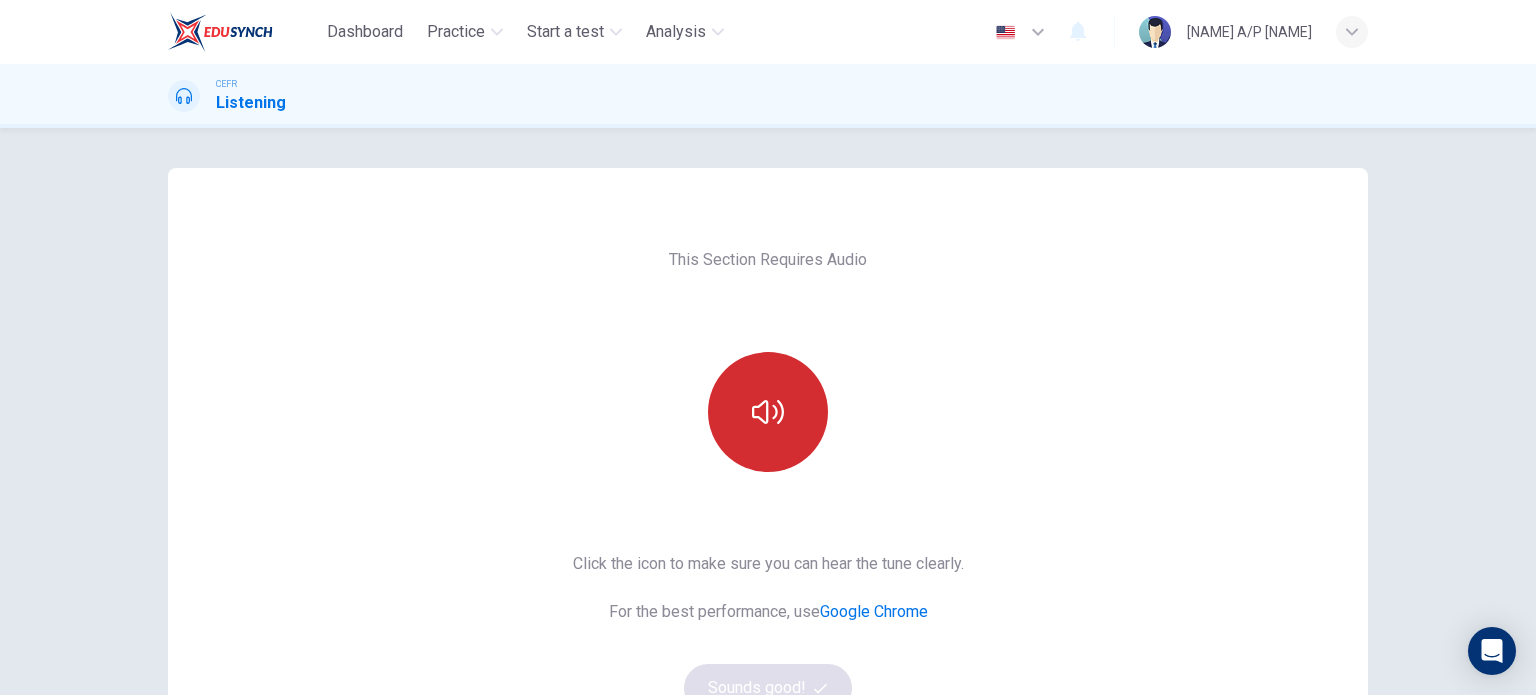 click at bounding box center (768, 412) 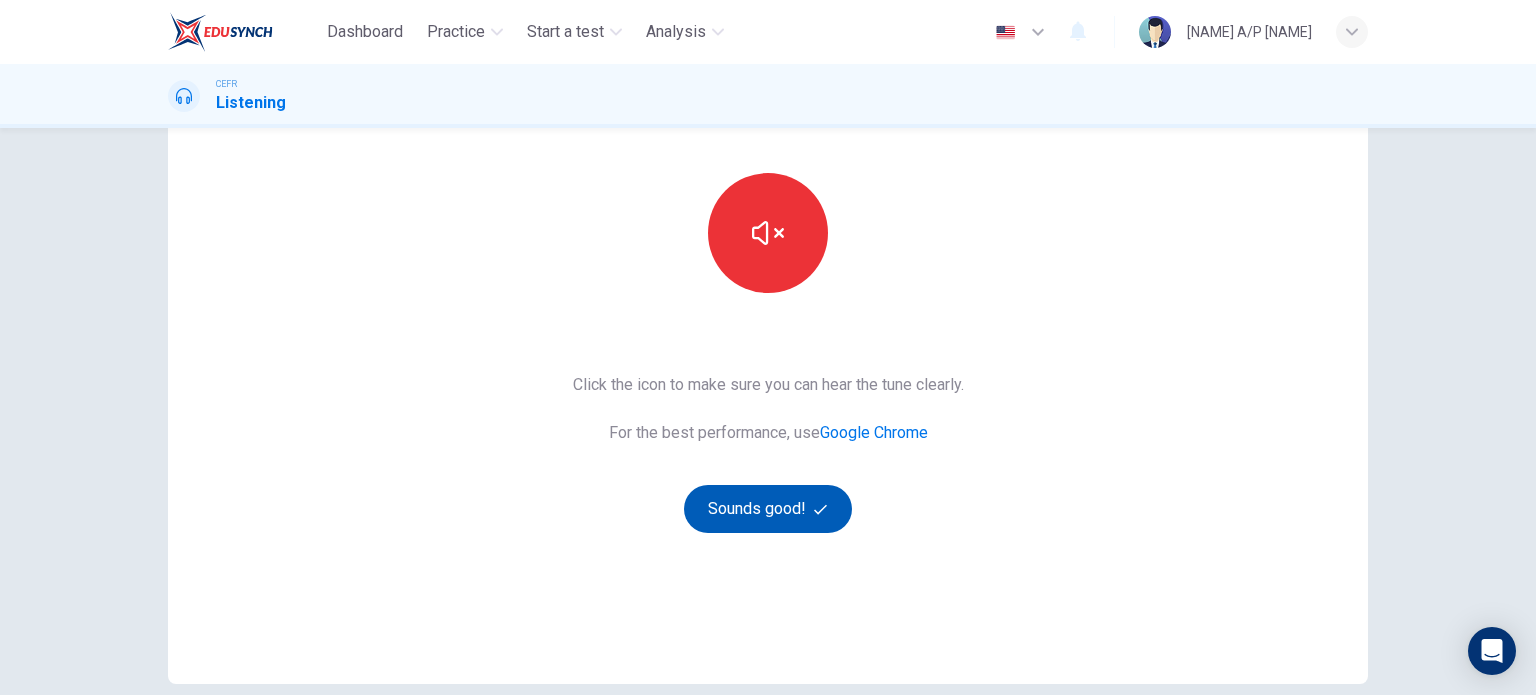 scroll, scrollTop: 180, scrollLeft: 0, axis: vertical 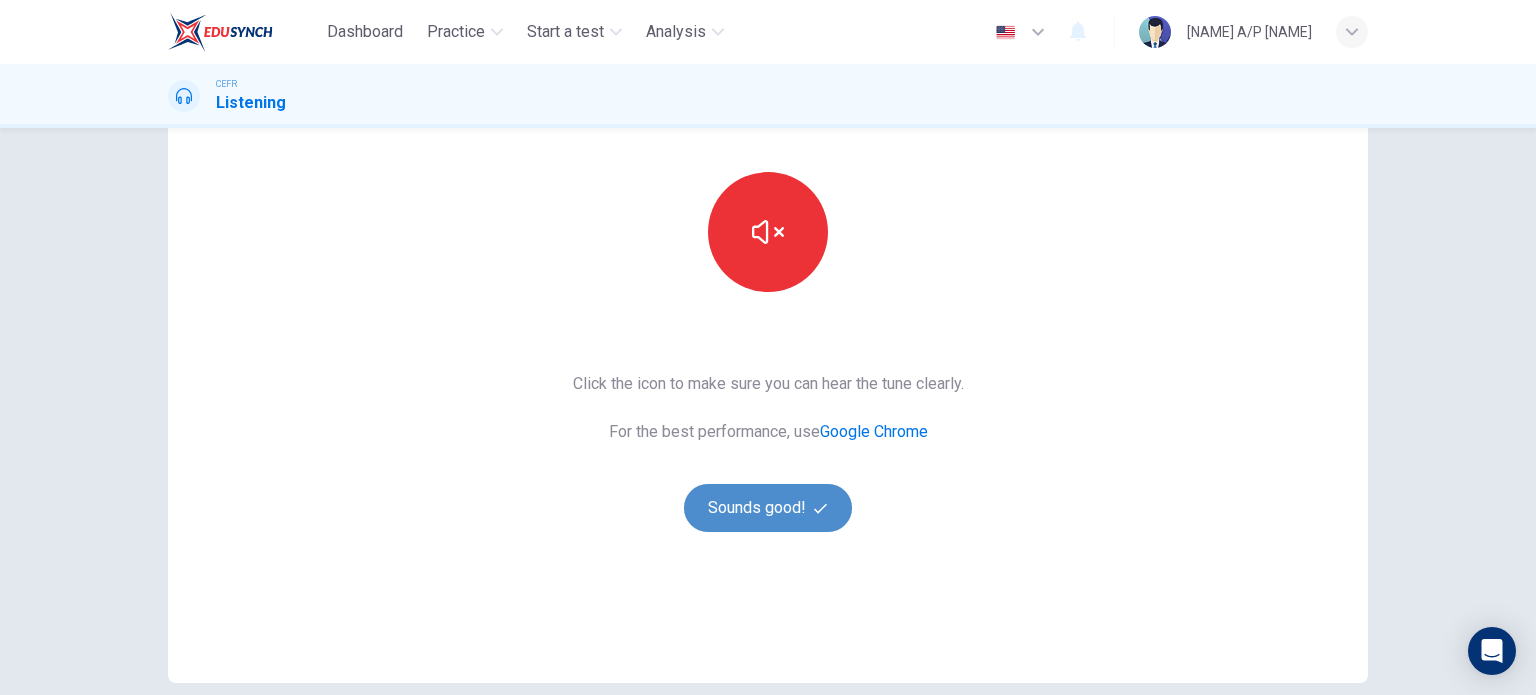 click on "Sounds good!" at bounding box center [768, 508] 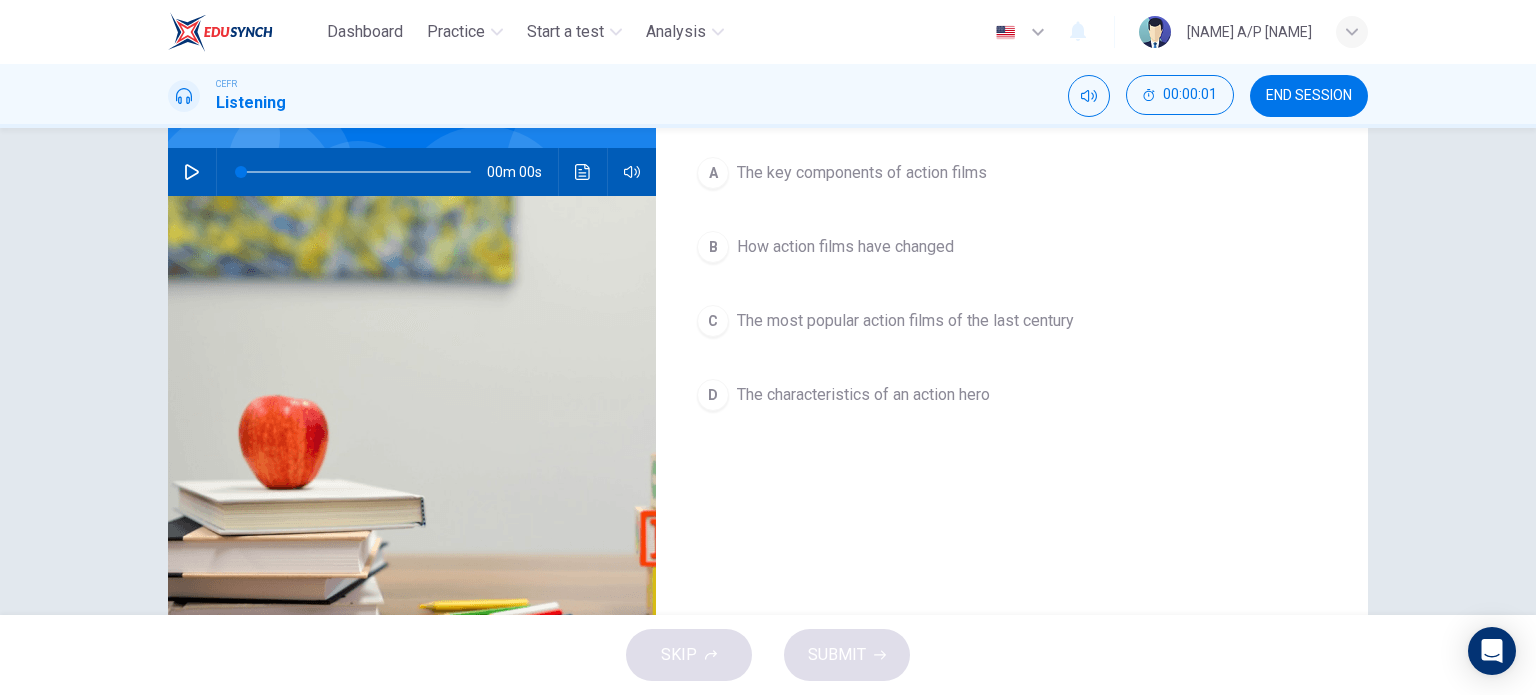 scroll, scrollTop: 126, scrollLeft: 0, axis: vertical 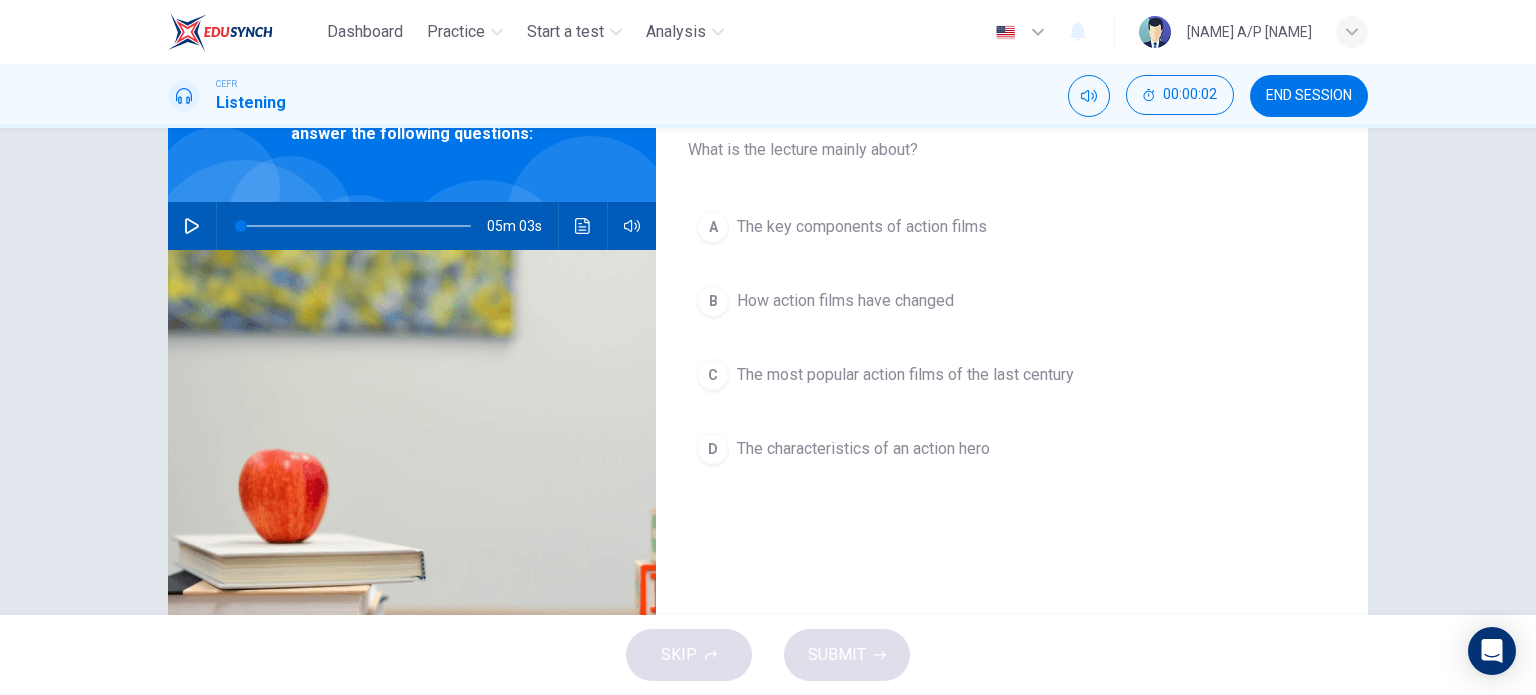 click at bounding box center [192, 226] 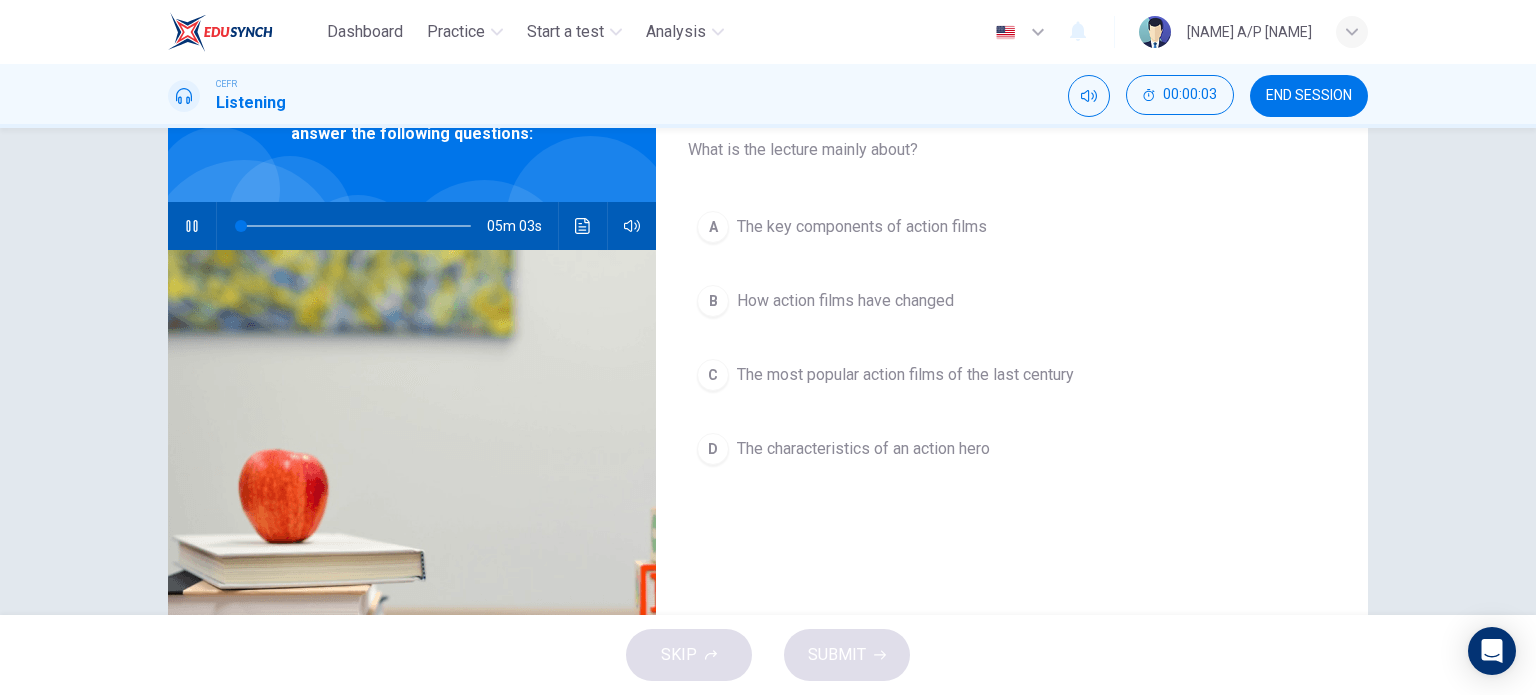 scroll, scrollTop: 0, scrollLeft: 0, axis: both 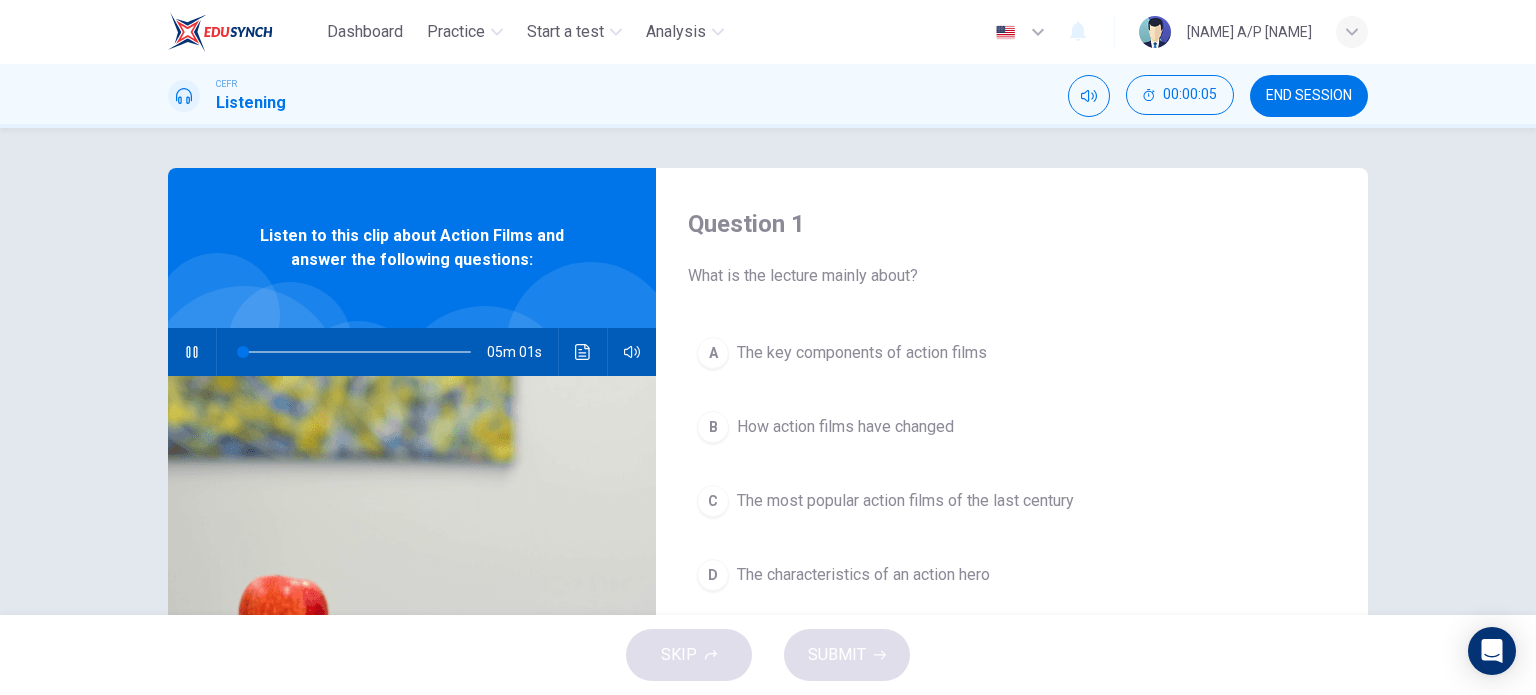 type 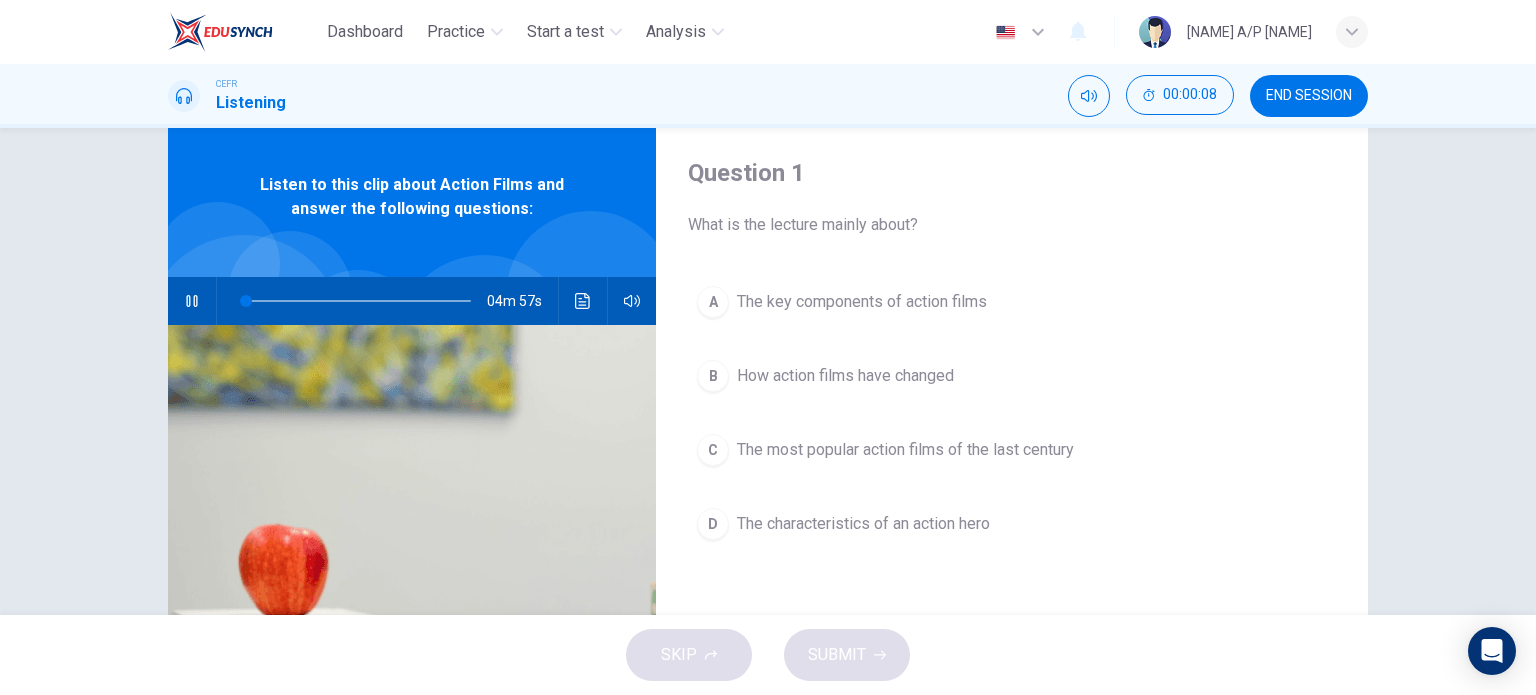 scroll, scrollTop: 52, scrollLeft: 0, axis: vertical 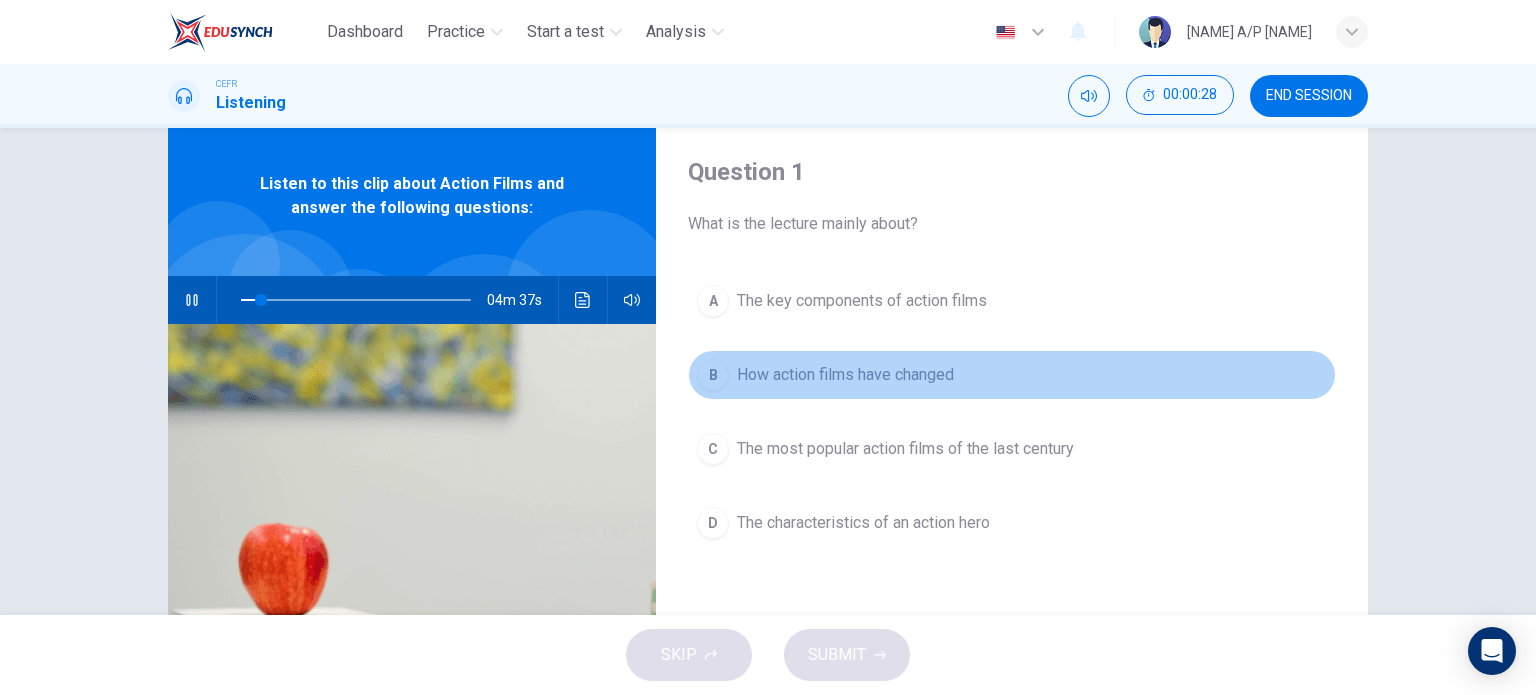 click on "B How action films have changed" at bounding box center (1012, 375) 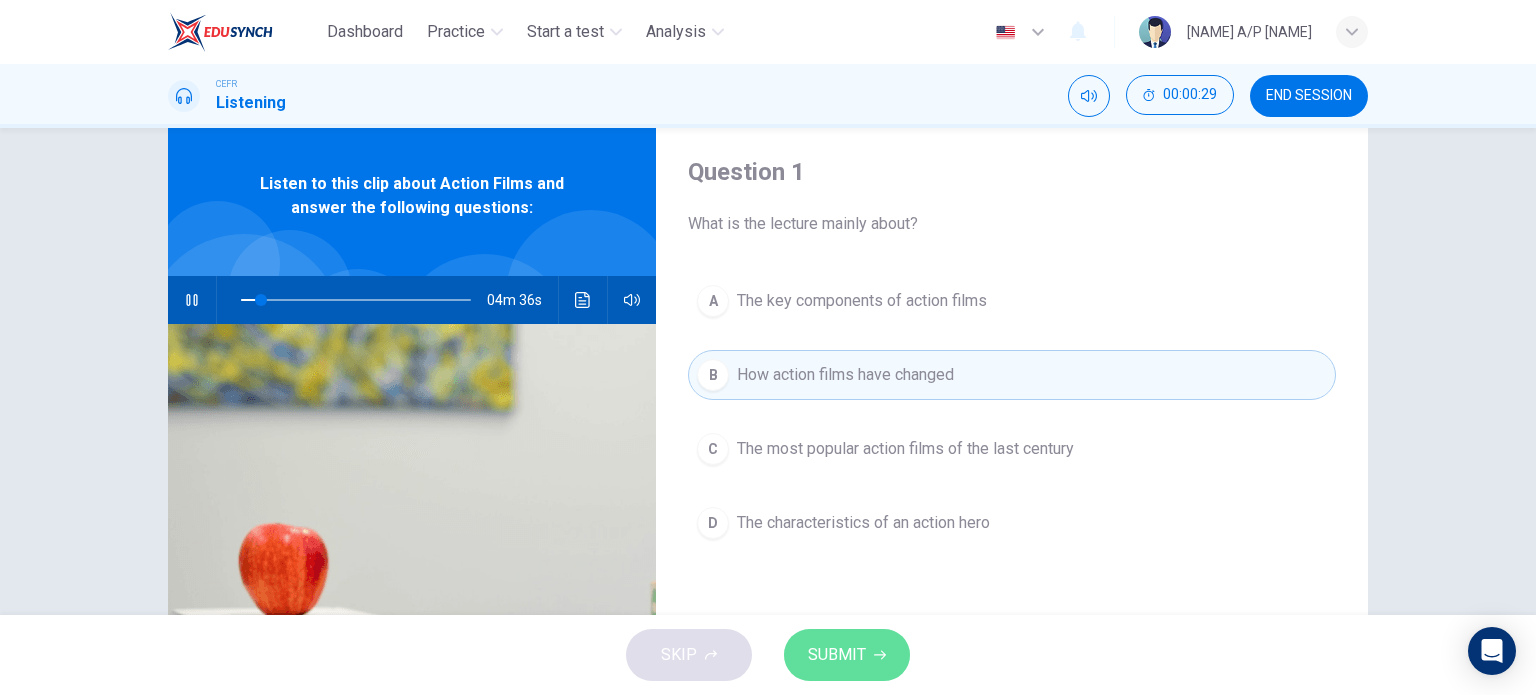 click on "SUBMIT" at bounding box center [837, 655] 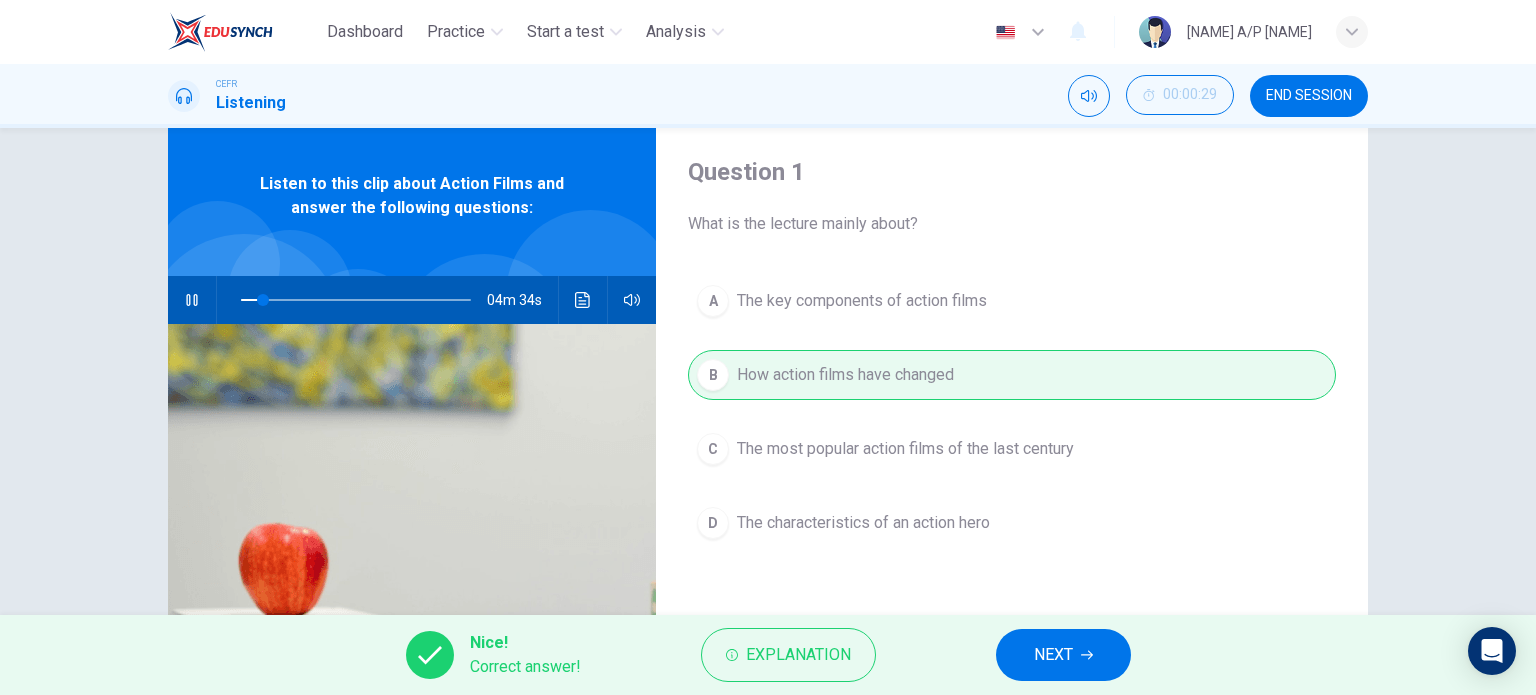 click on "NEXT" at bounding box center (1063, 655) 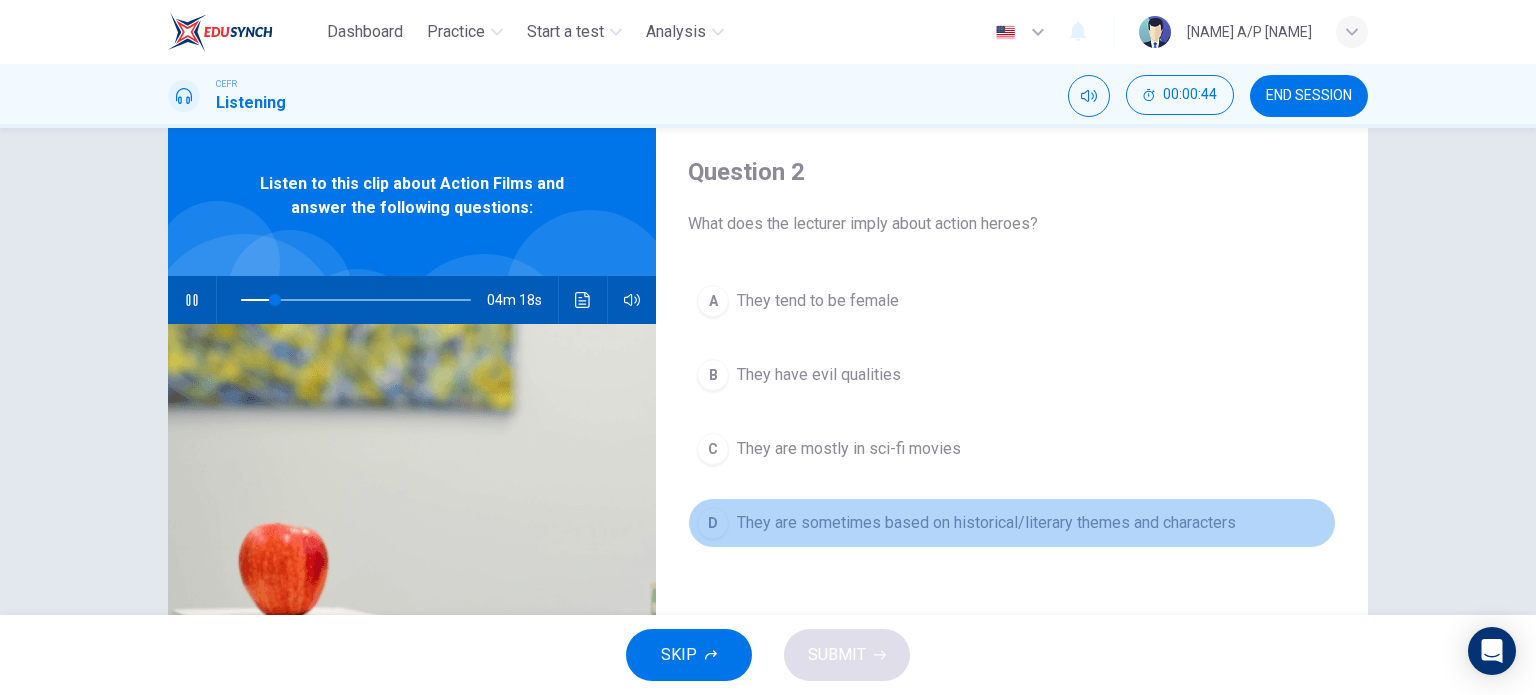 click on "They are sometimes based on historical/literary themes and characters" at bounding box center (818, 301) 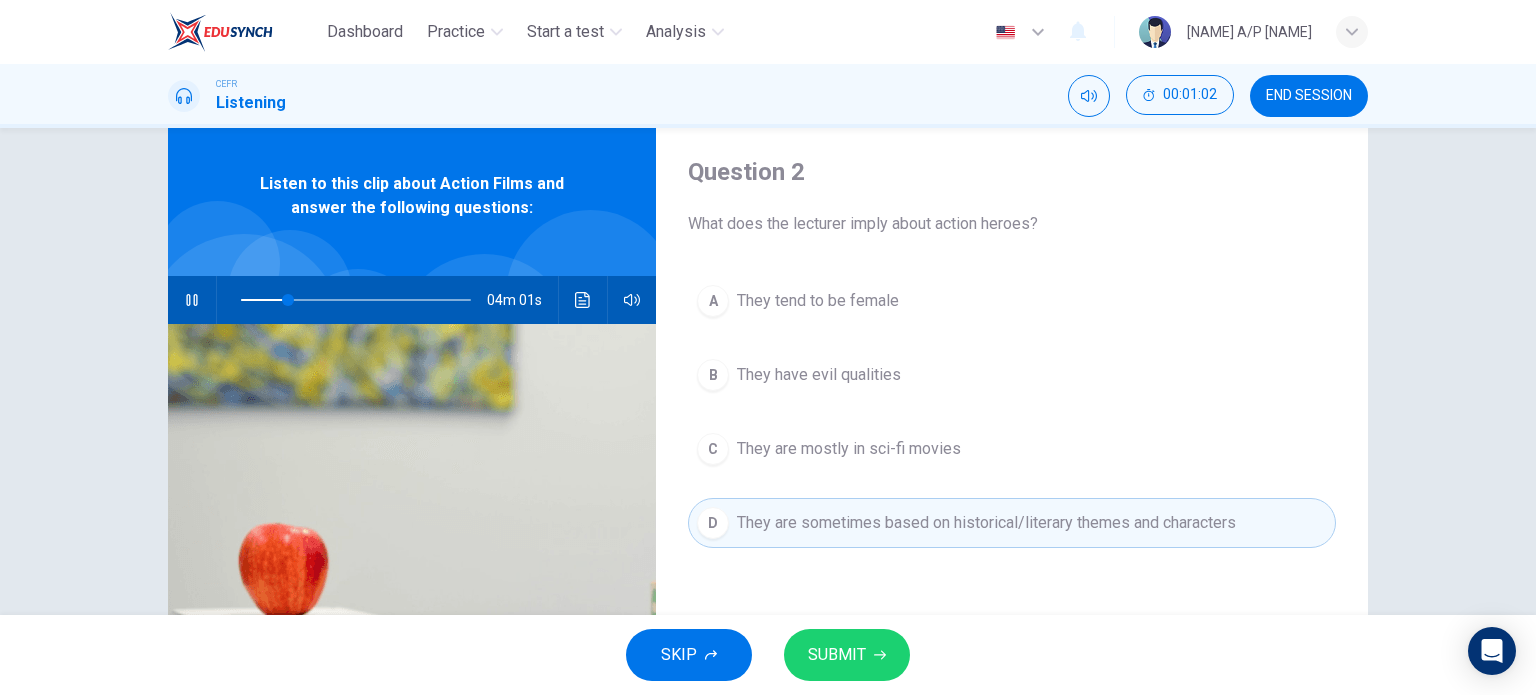 click on "SUBMIT" at bounding box center (847, 655) 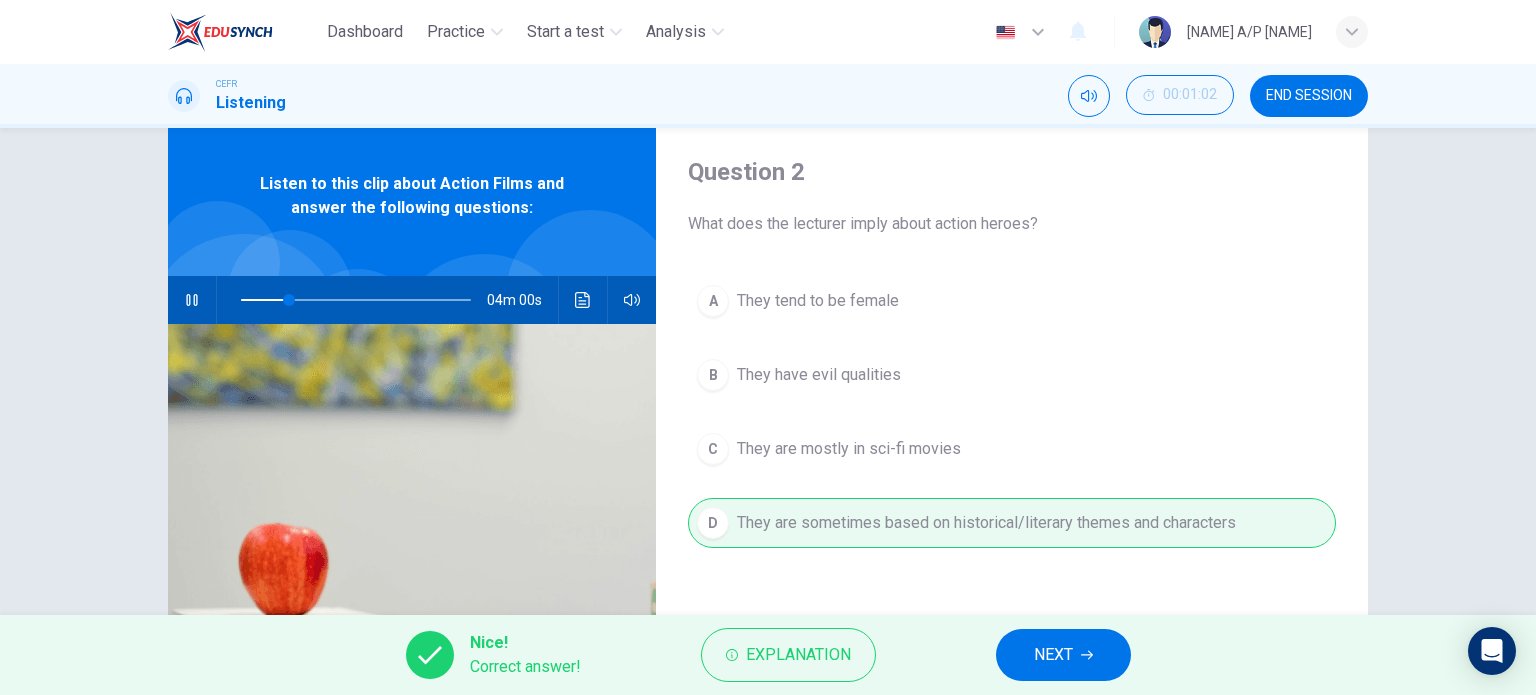 click on "NEXT" at bounding box center (1053, 655) 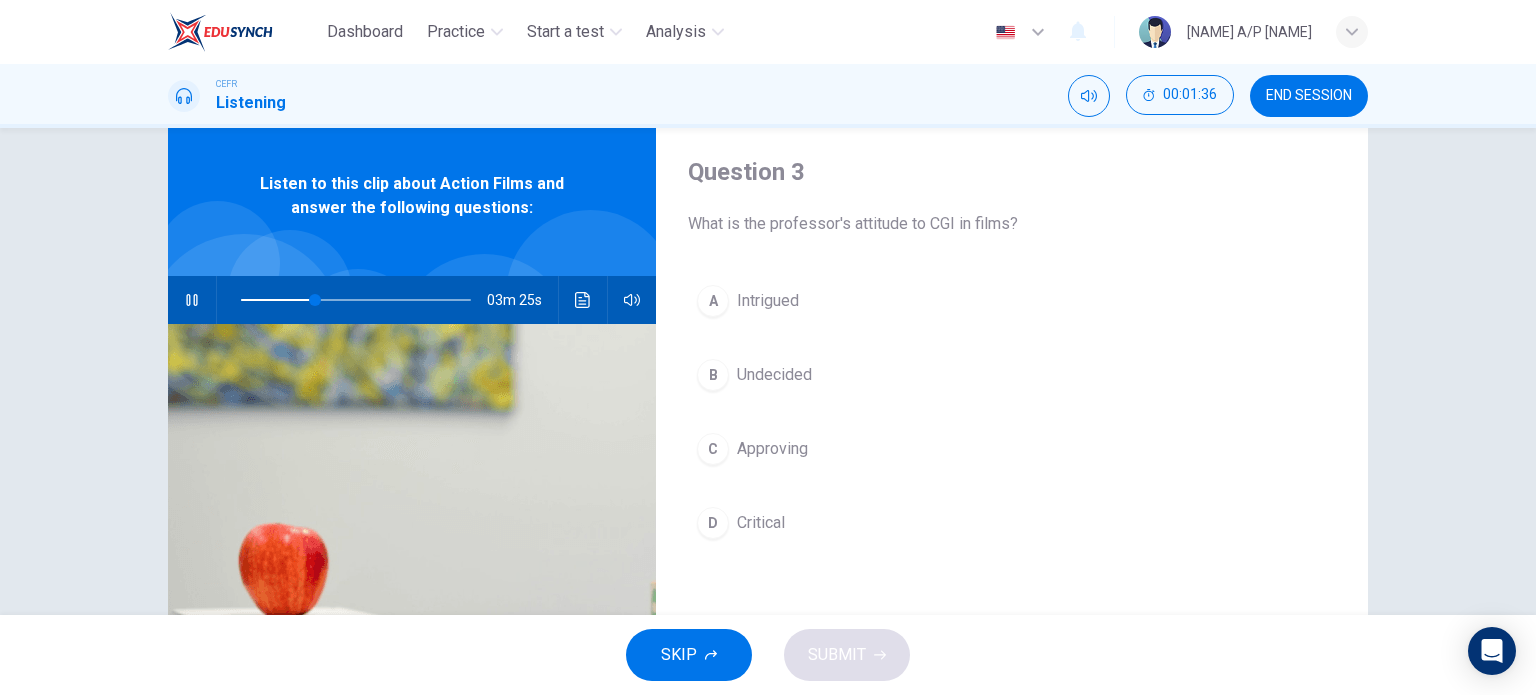 click on "A" at bounding box center [713, 301] 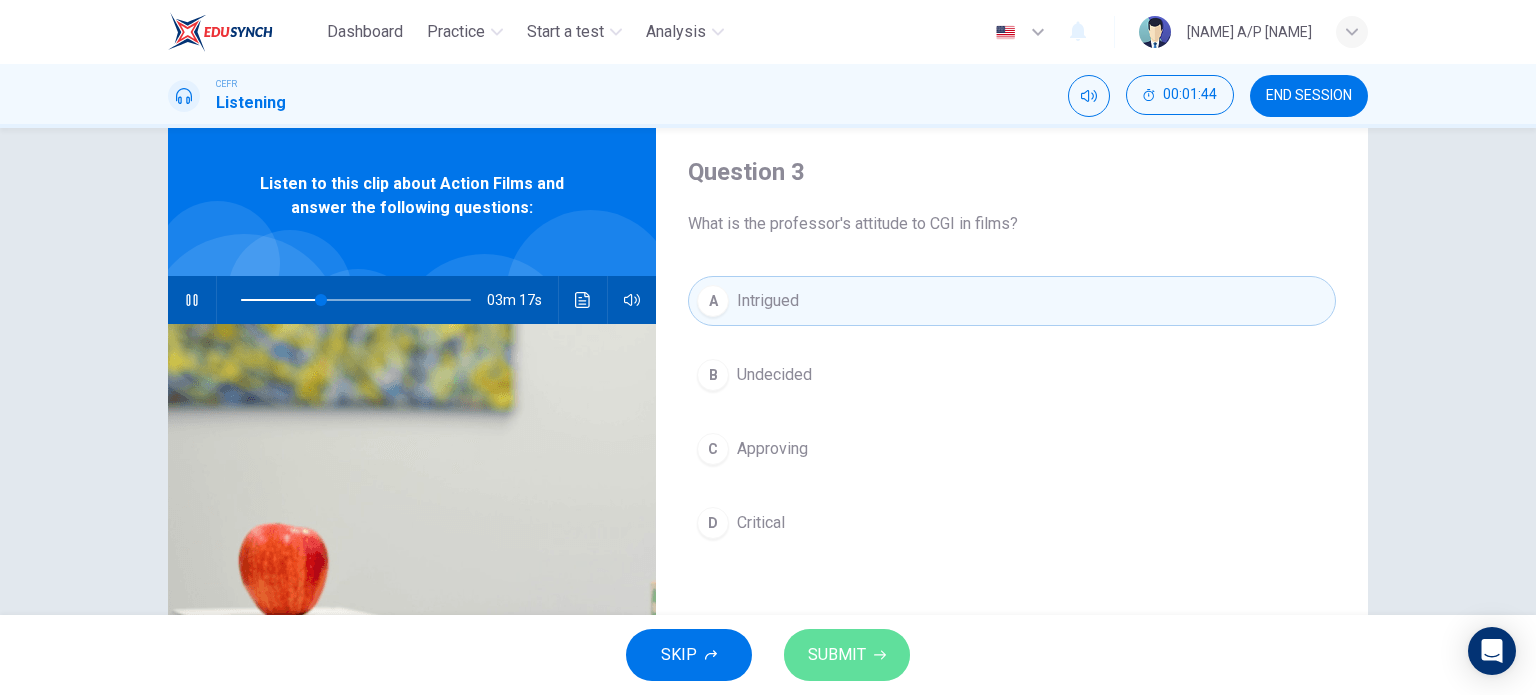click on "SUBMIT" at bounding box center (837, 655) 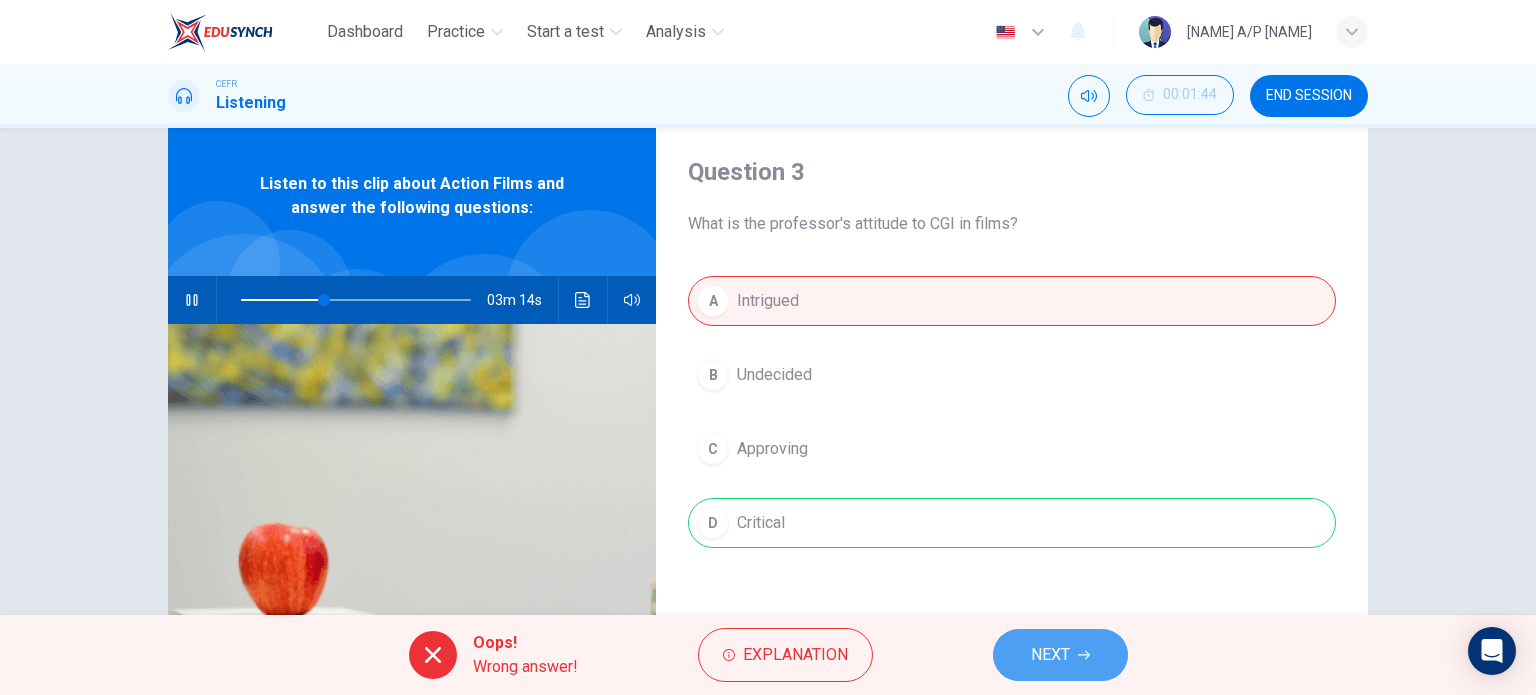 click at bounding box center [1084, 655] 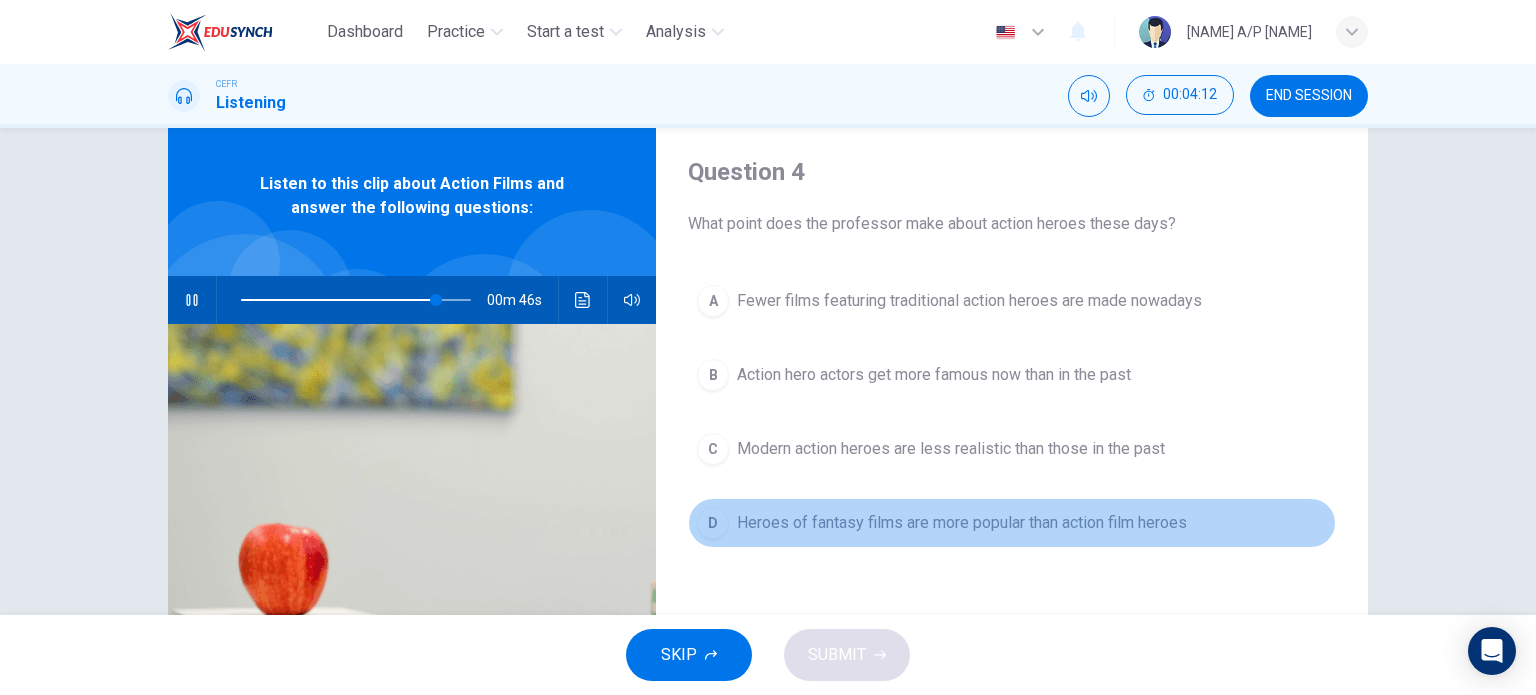 click on "D" at bounding box center [713, 301] 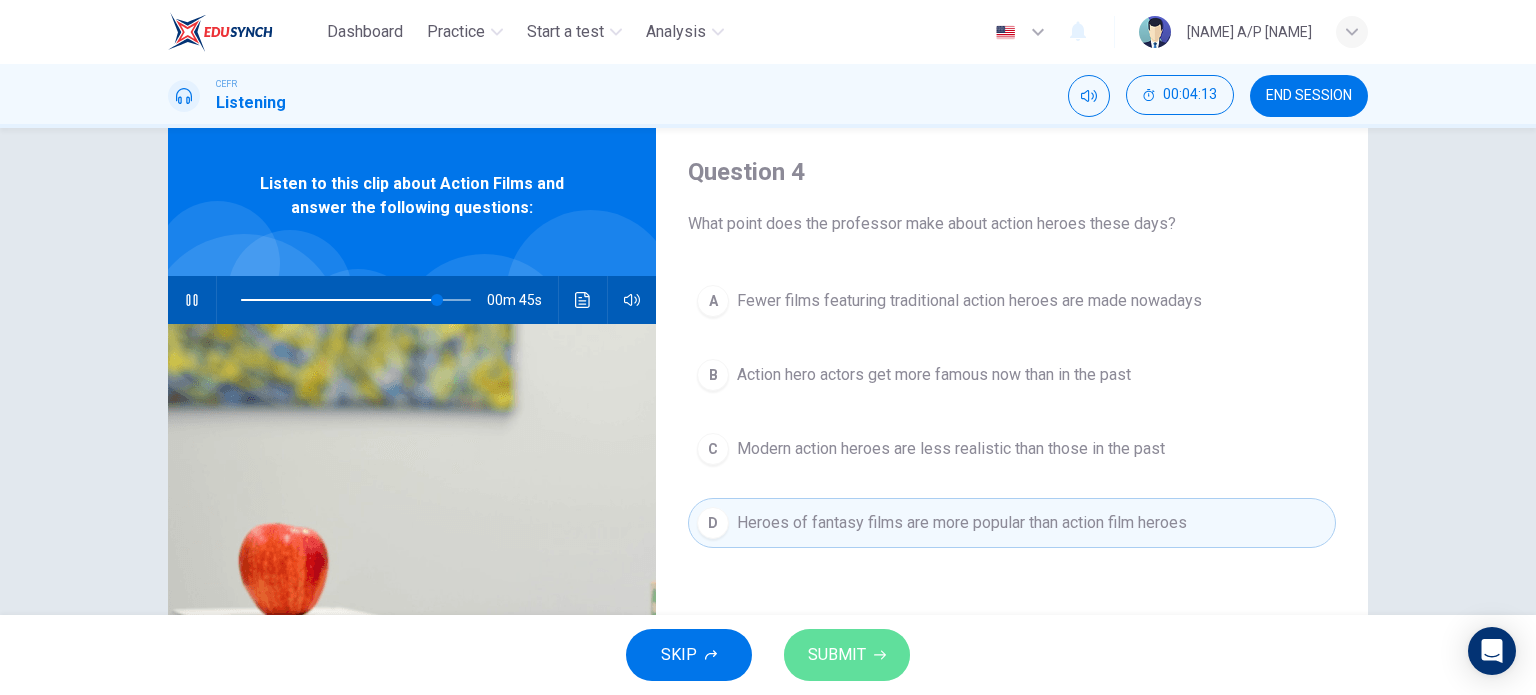 click on "SUBMIT" at bounding box center (837, 655) 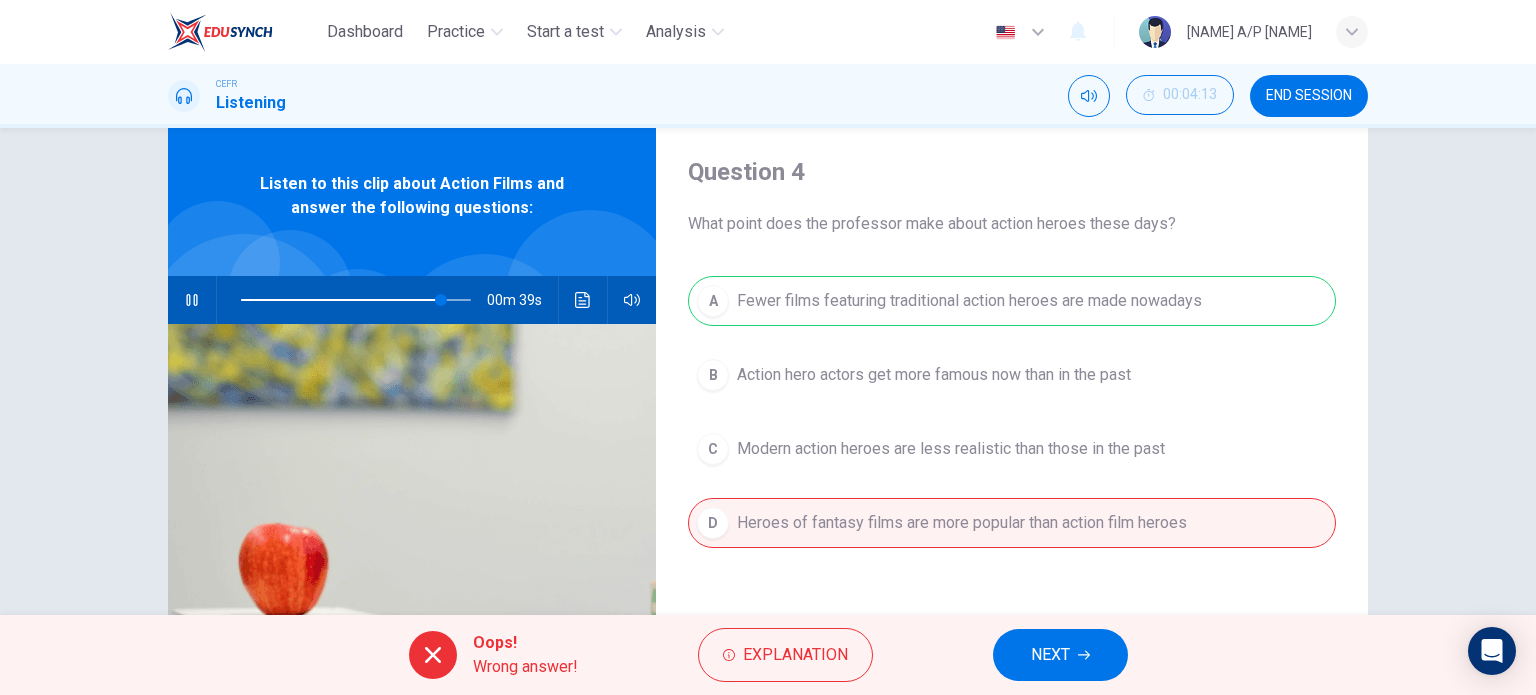 click on "NEXT" at bounding box center (1050, 655) 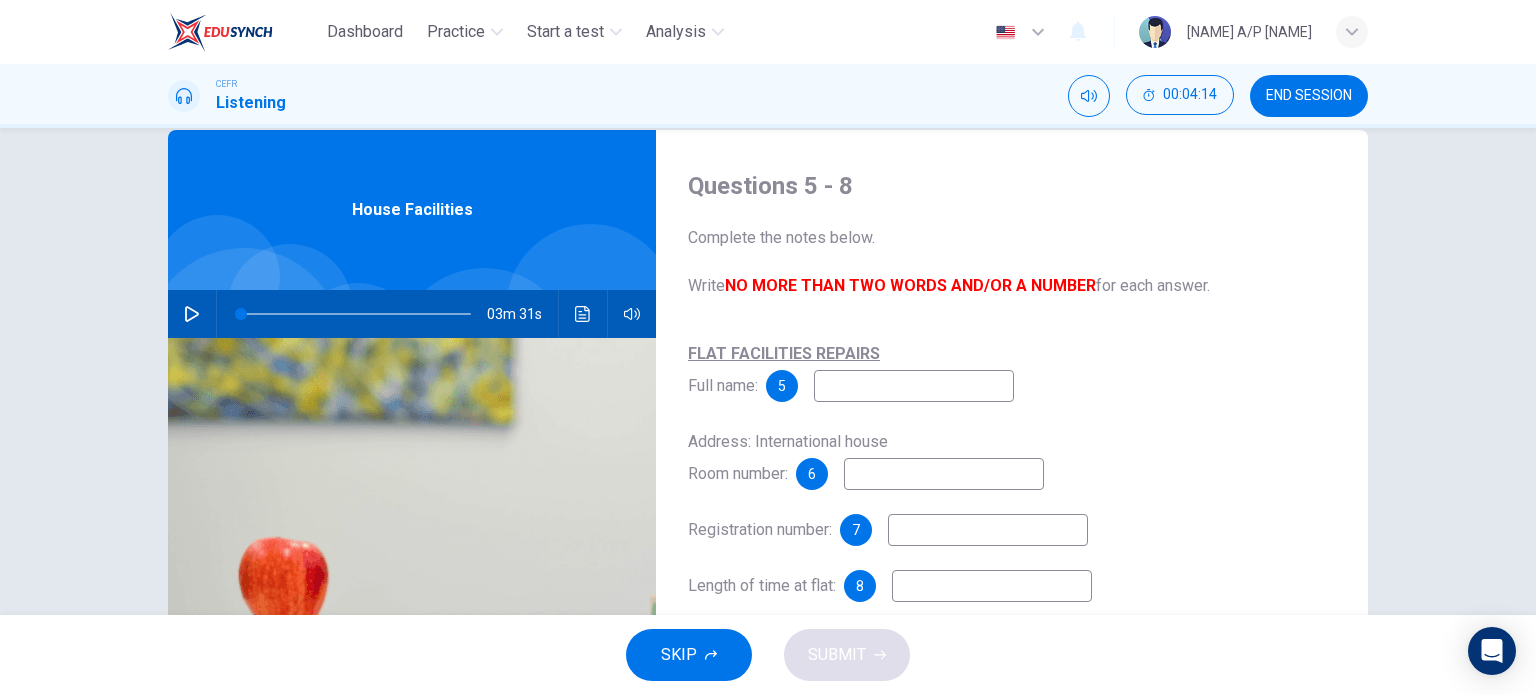 scroll, scrollTop: 40, scrollLeft: 0, axis: vertical 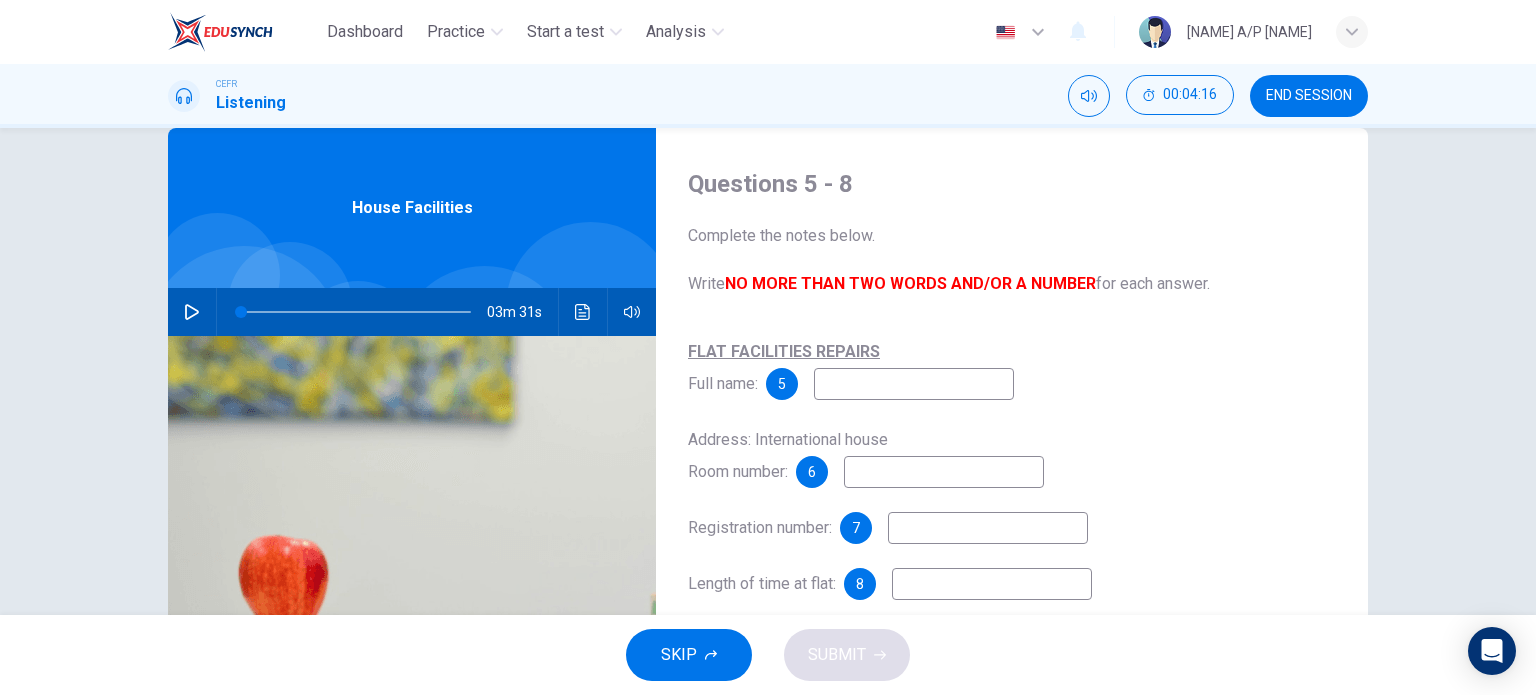 click at bounding box center [192, 312] 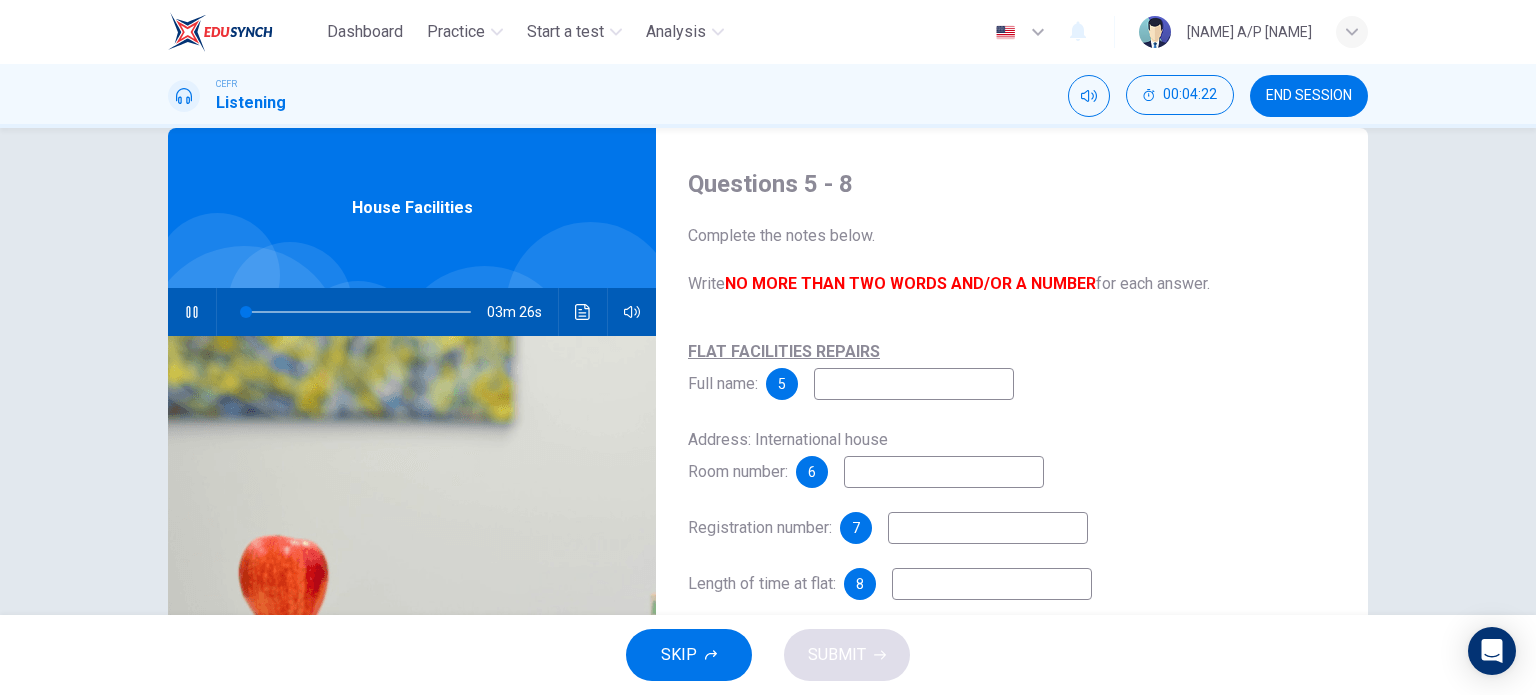 click at bounding box center [914, 384] 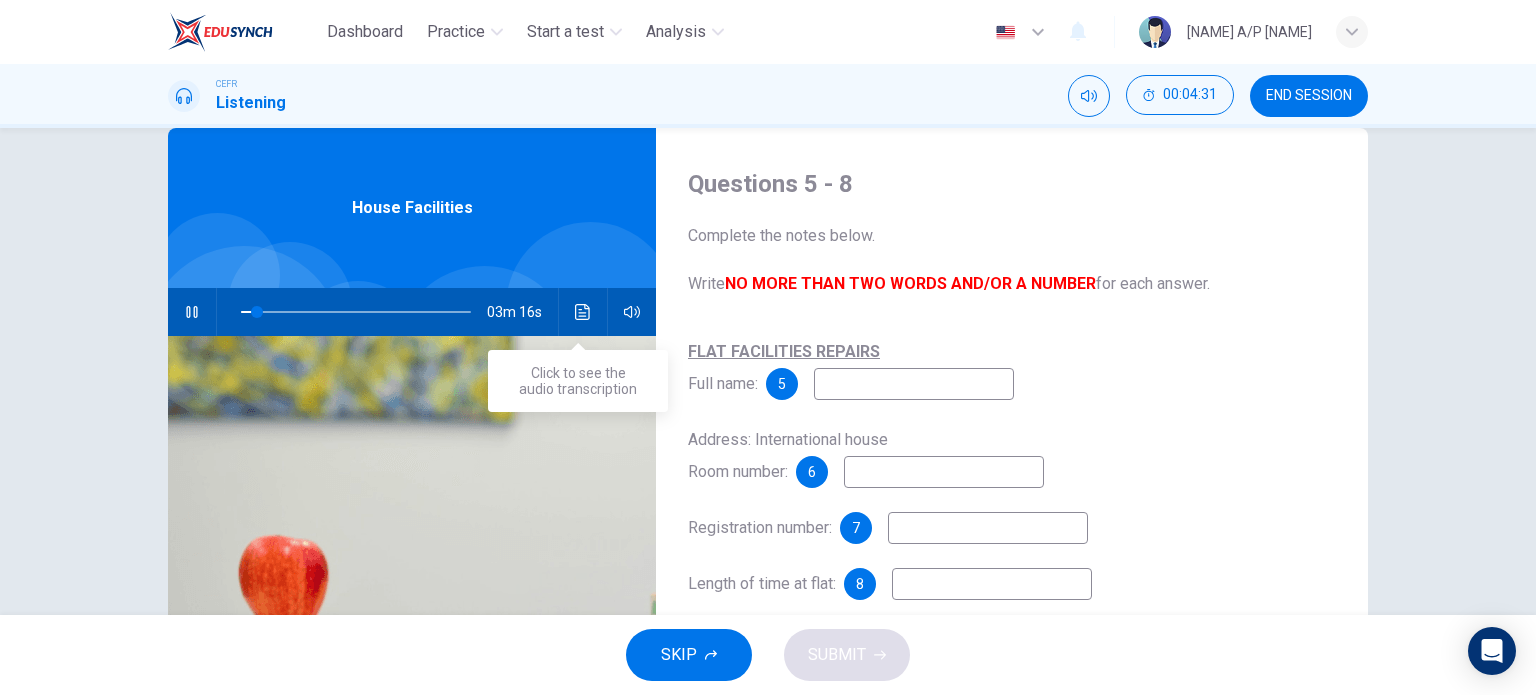 click at bounding box center [582, 312] 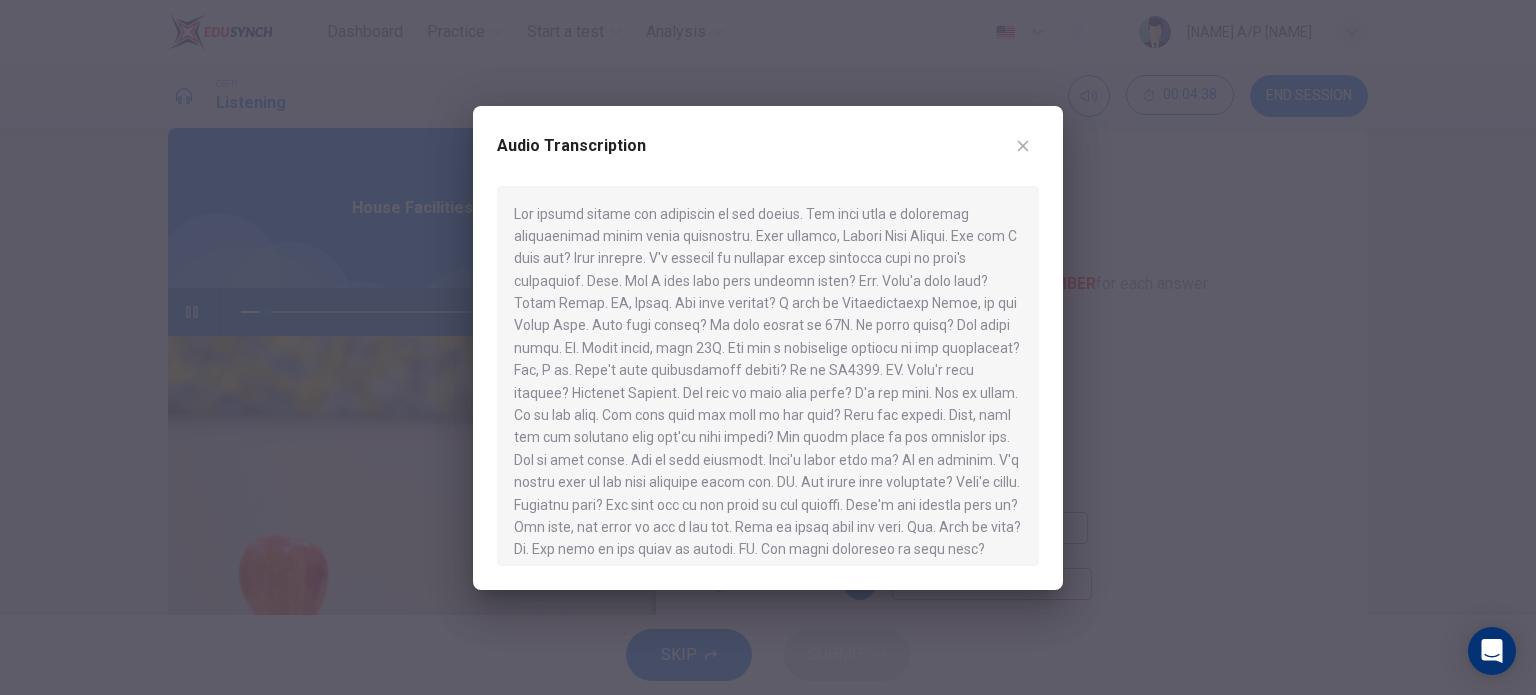 click at bounding box center (768, 347) 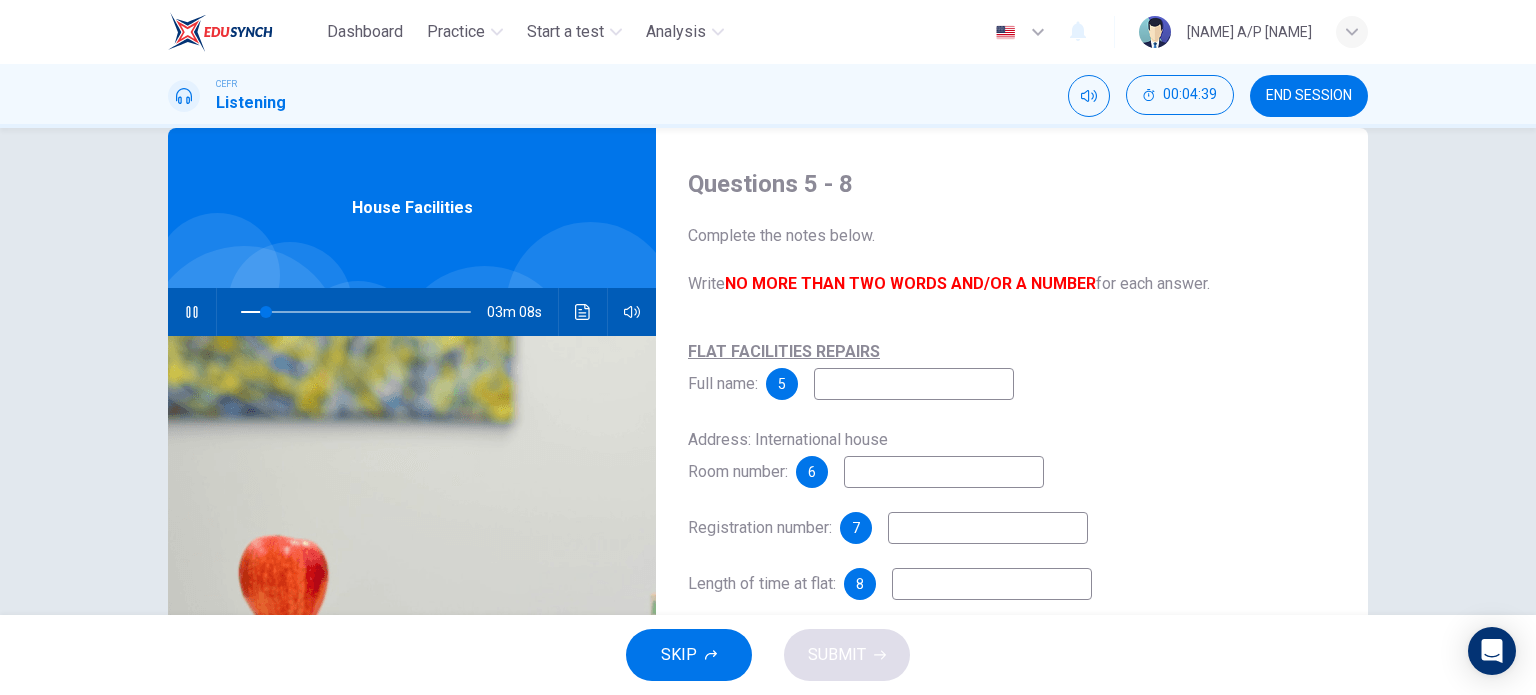 click at bounding box center (914, 384) 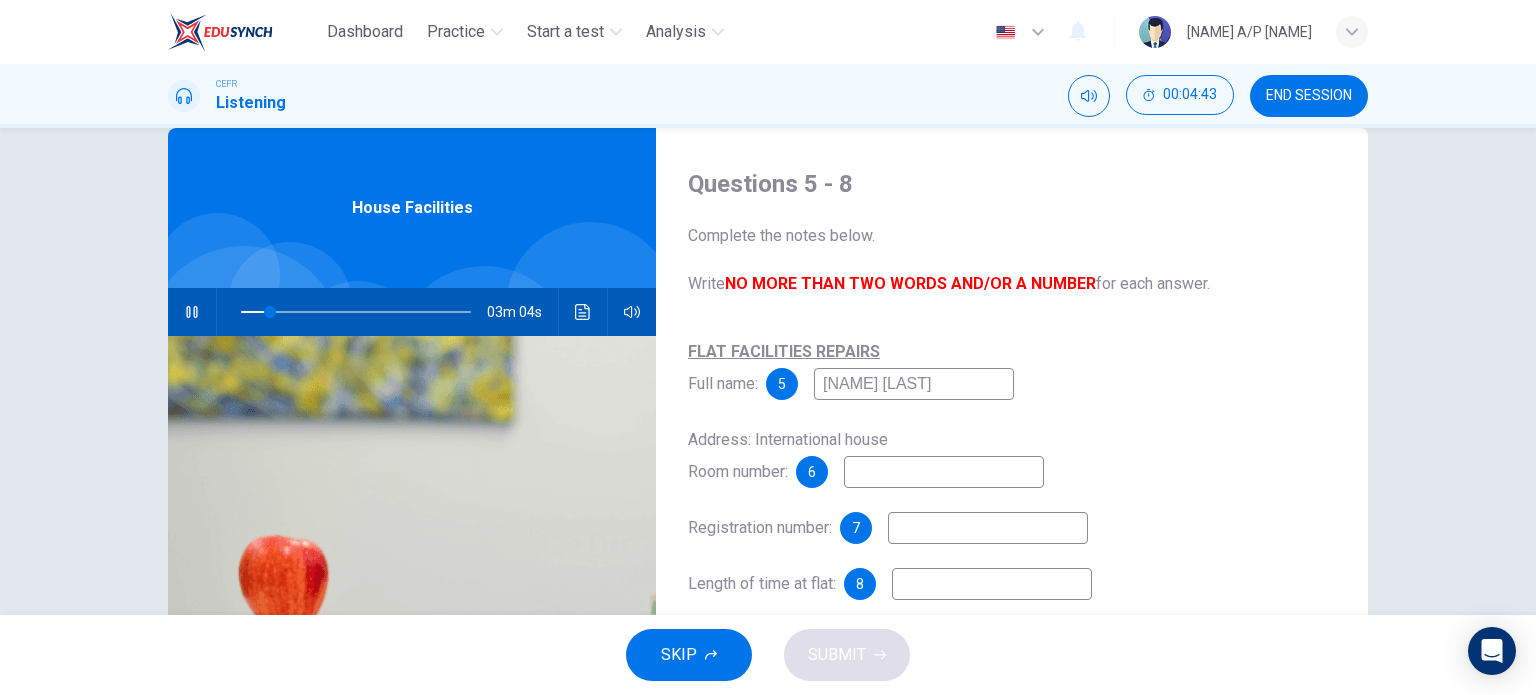 click on "[NAME] [LAST]" at bounding box center [914, 384] 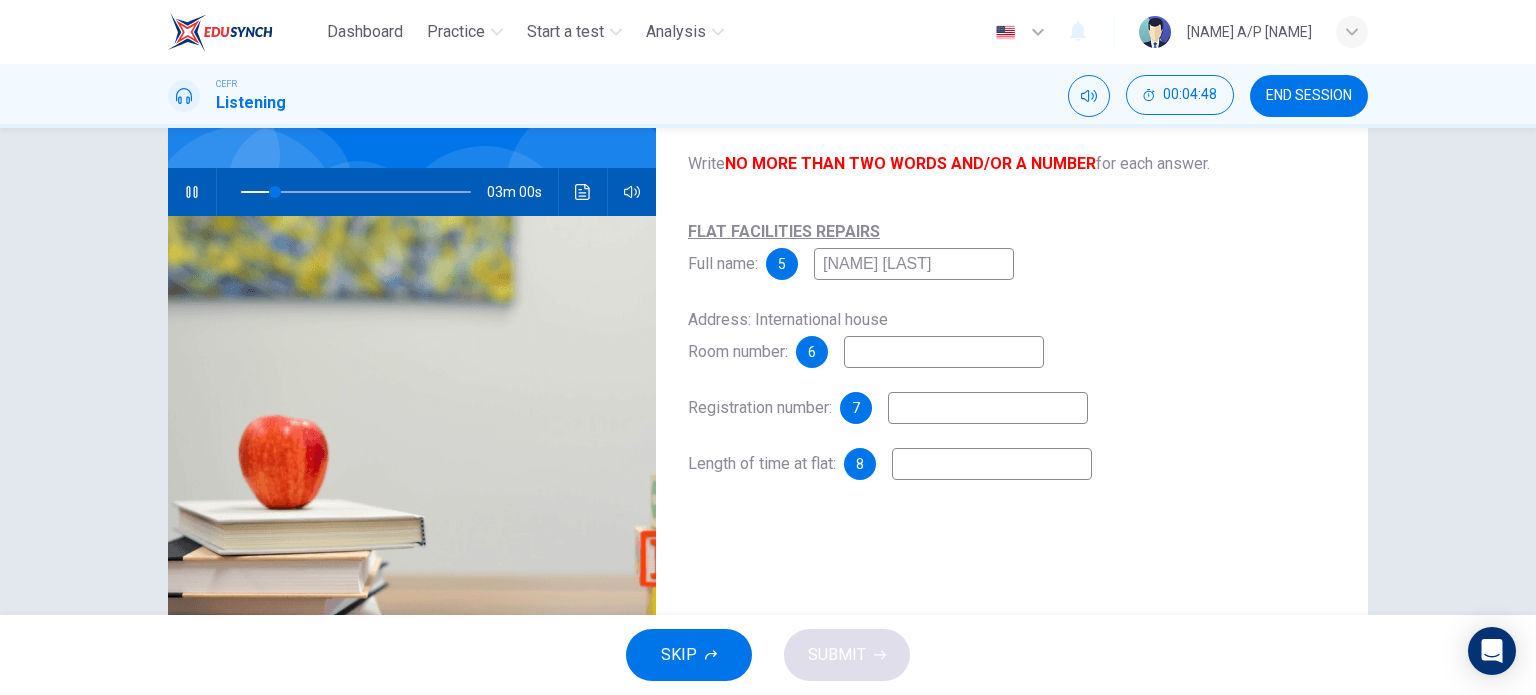 scroll, scrollTop: 160, scrollLeft: 0, axis: vertical 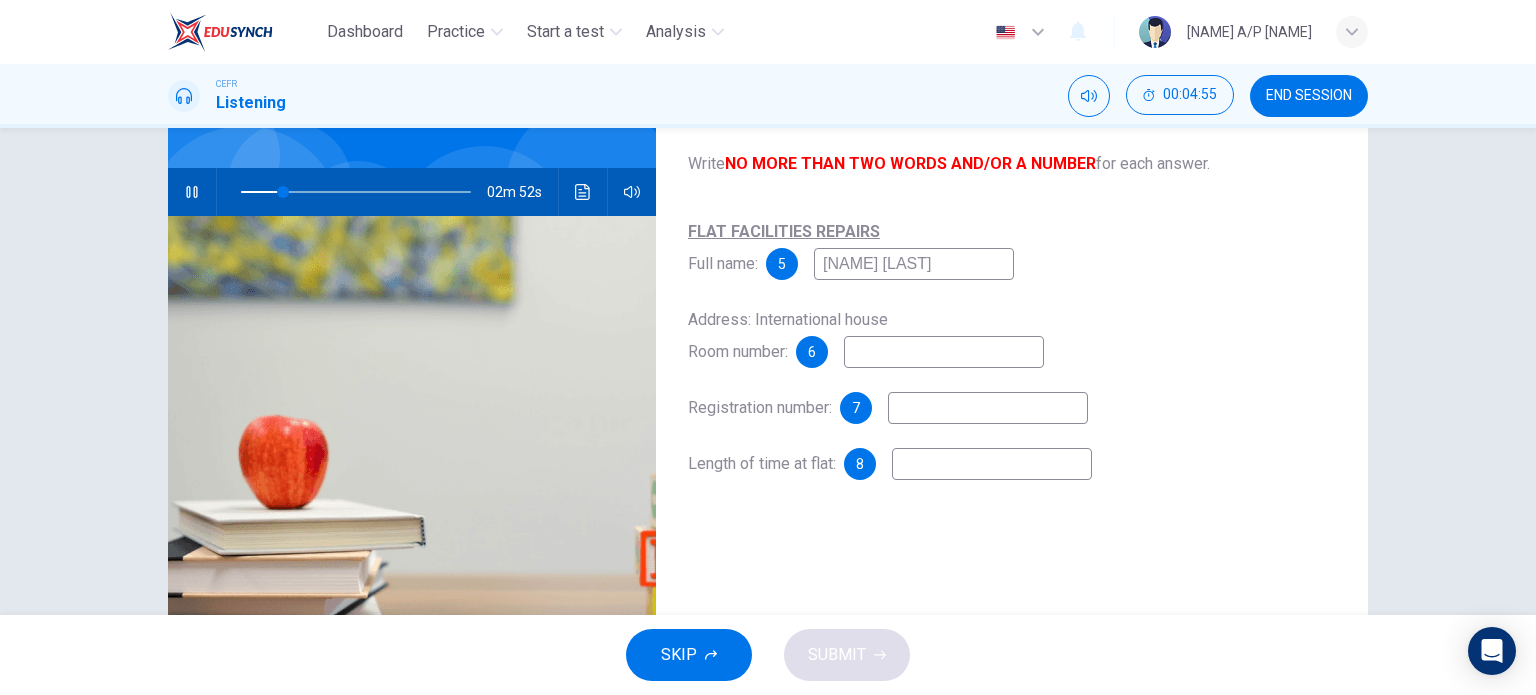 type on "[NAME] [LAST]" 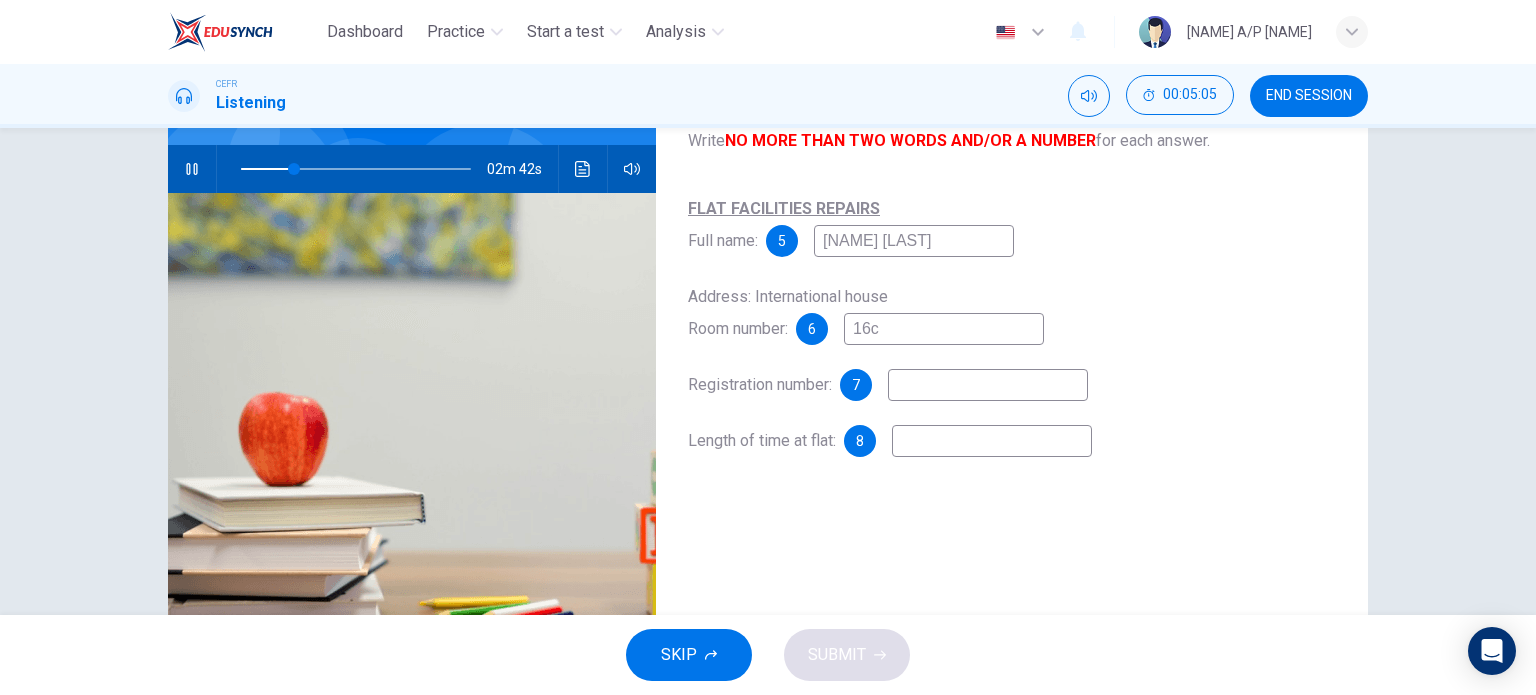 scroll, scrollTop: 188, scrollLeft: 0, axis: vertical 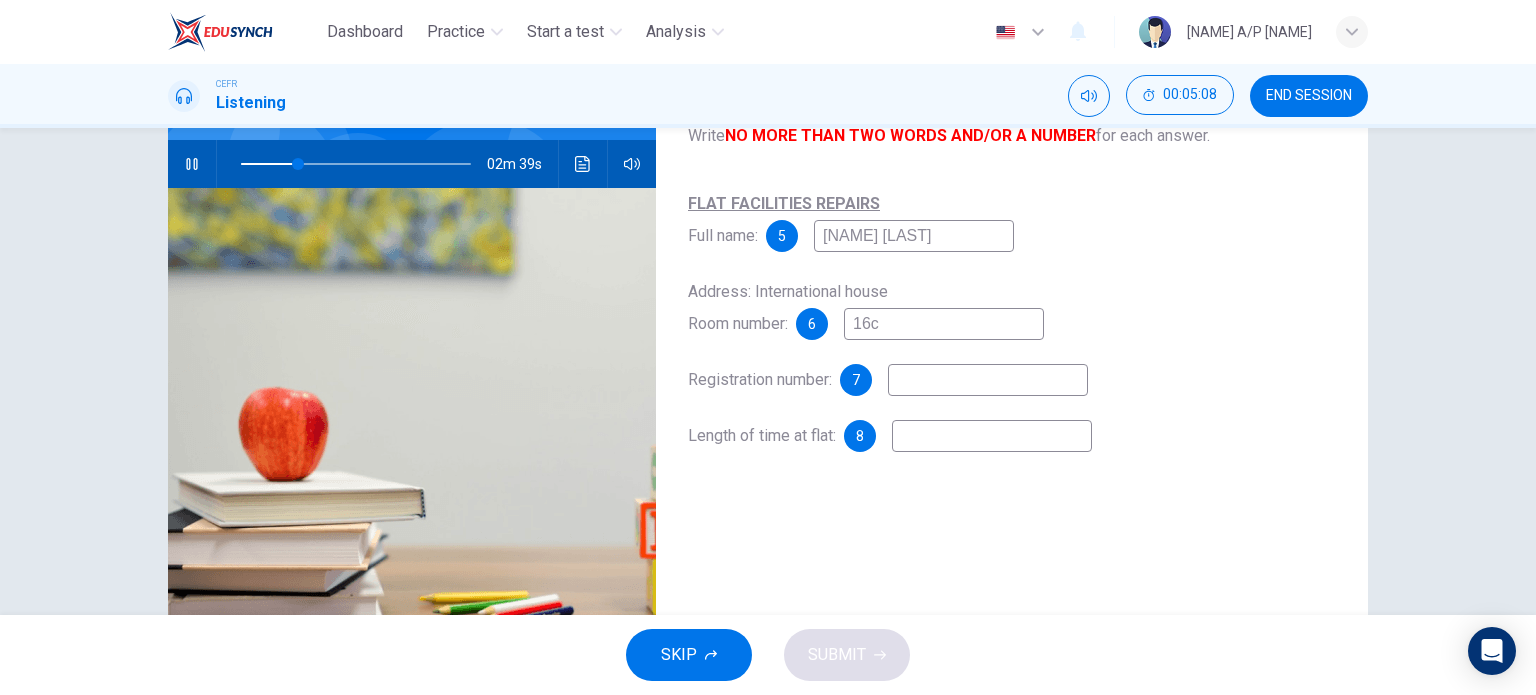 type on "16c" 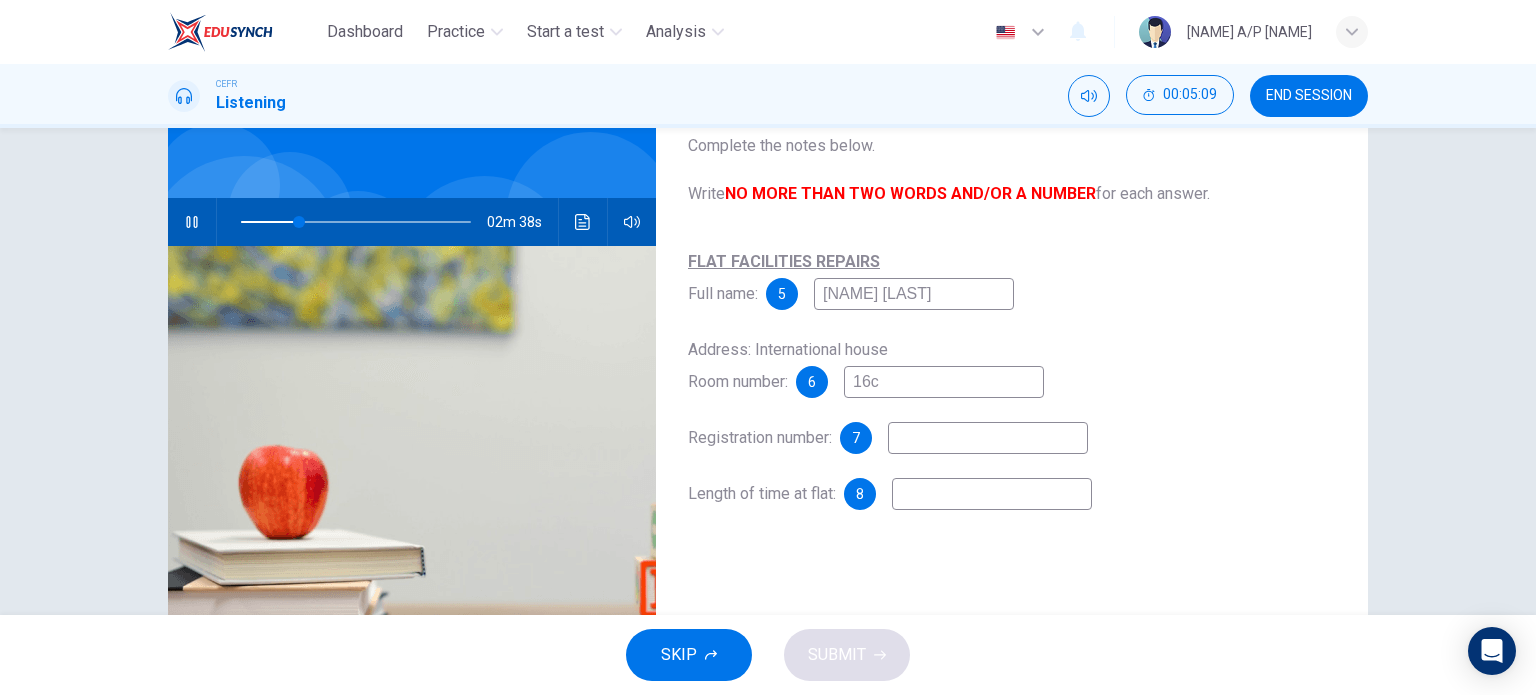 scroll, scrollTop: 128, scrollLeft: 0, axis: vertical 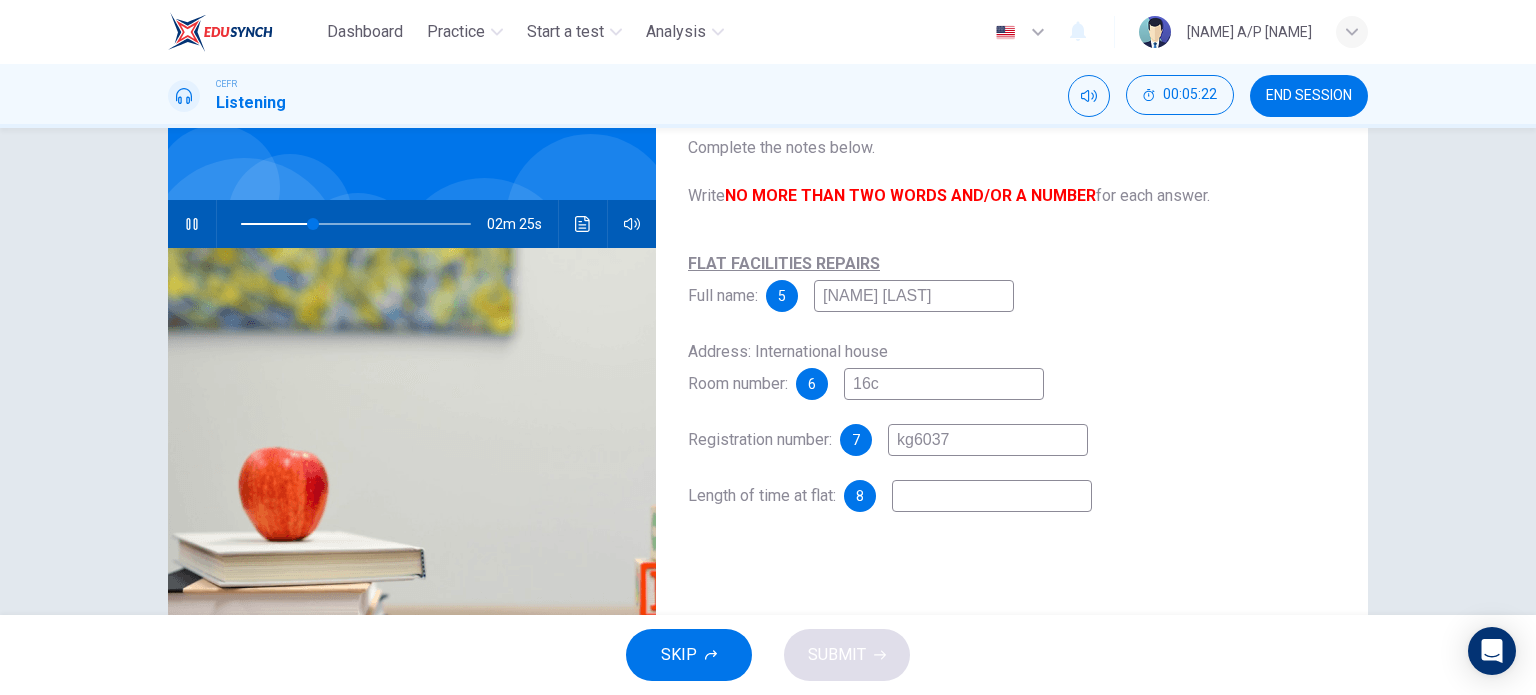 type on "kg6037" 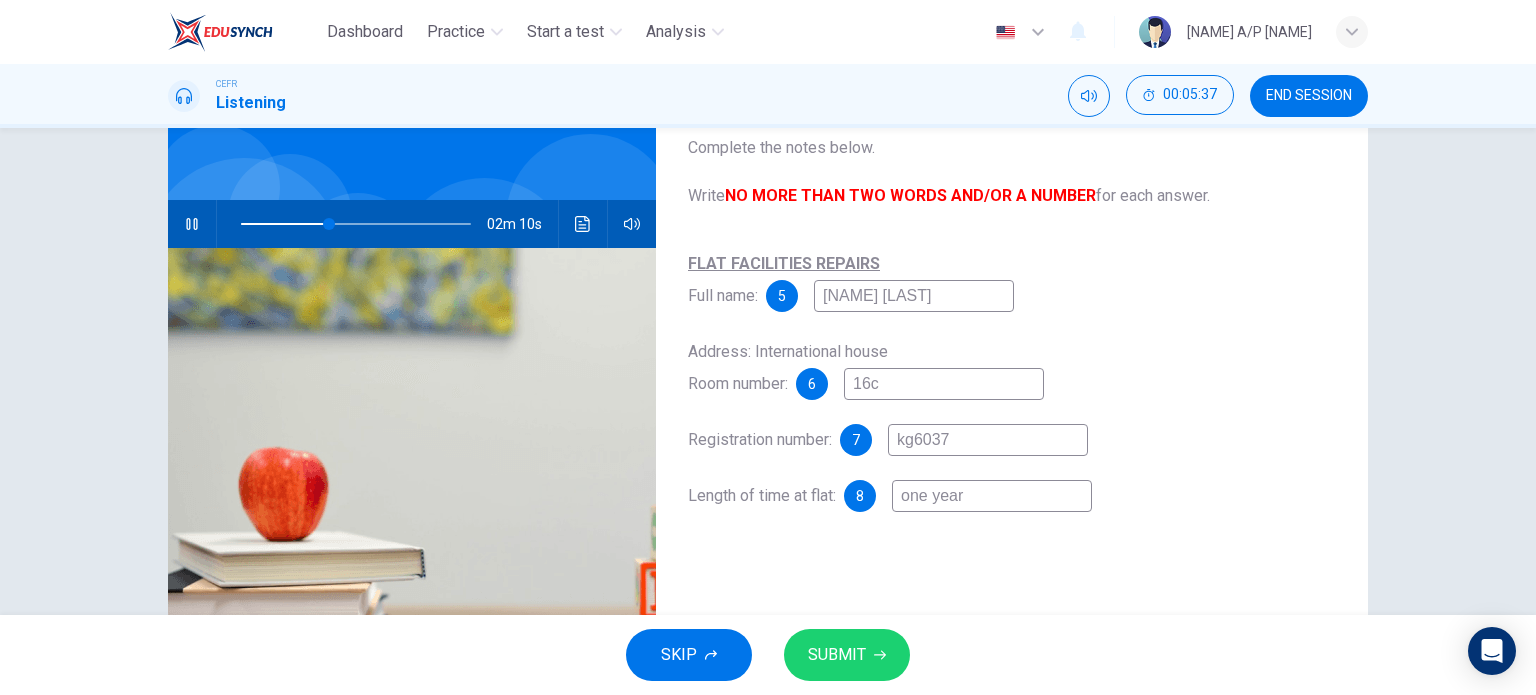 drag, startPoint x: 984, startPoint y: 495, endPoint x: 919, endPoint y: 490, distance: 65.192024 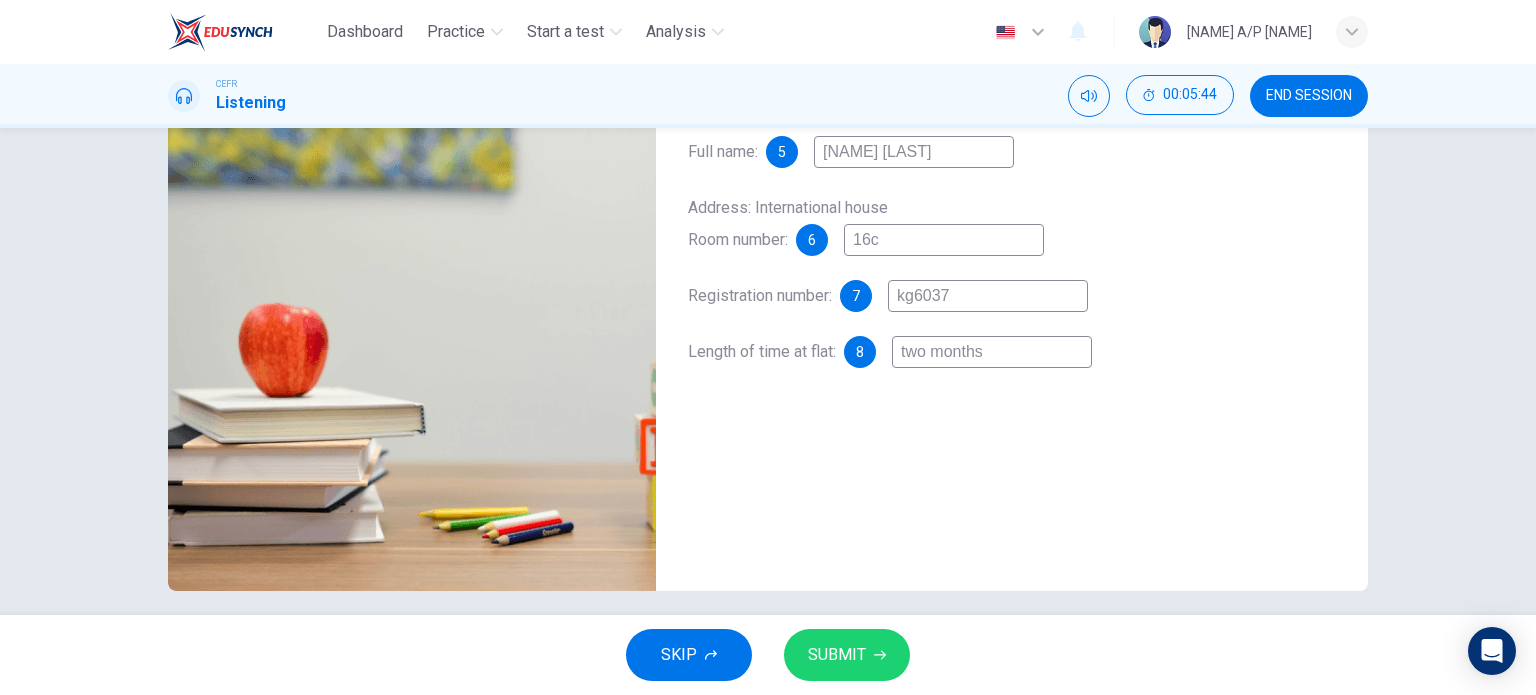 scroll, scrollTop: 274, scrollLeft: 0, axis: vertical 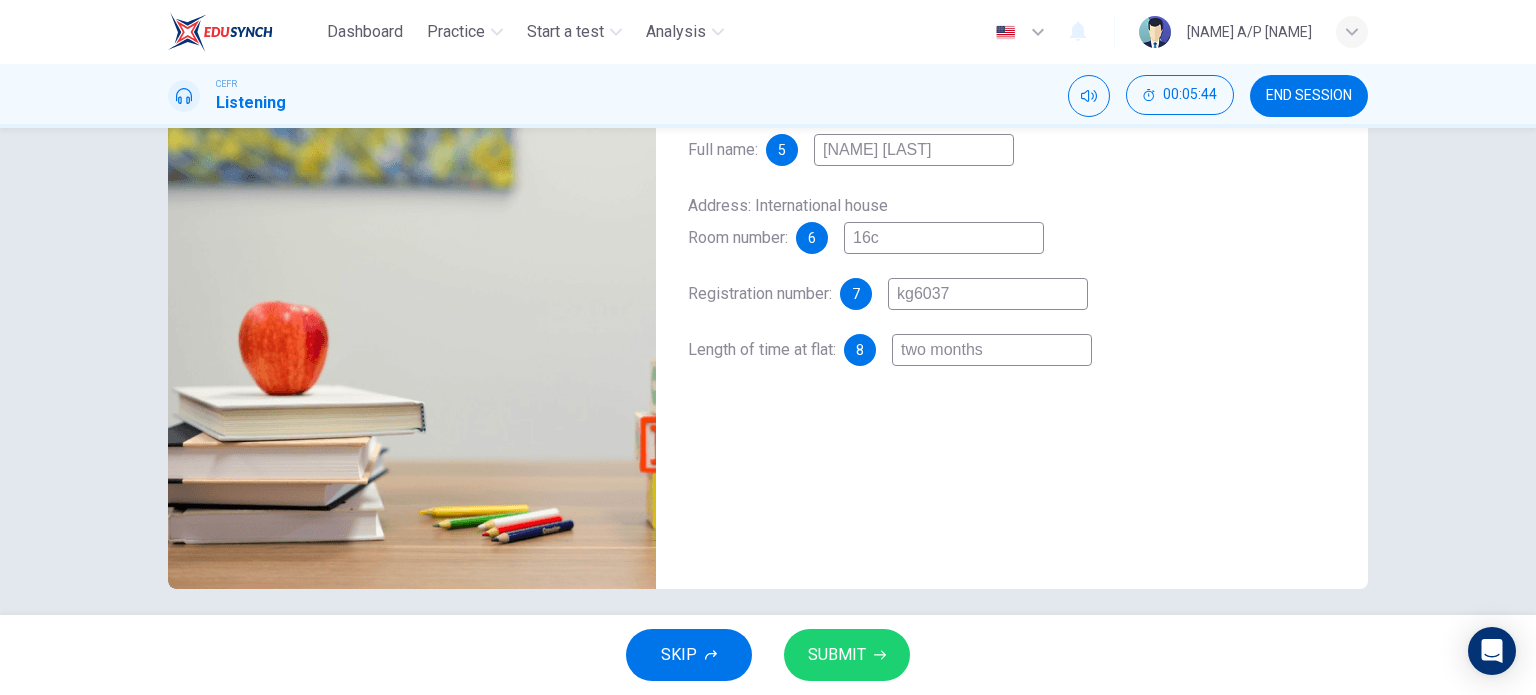 type on "two months" 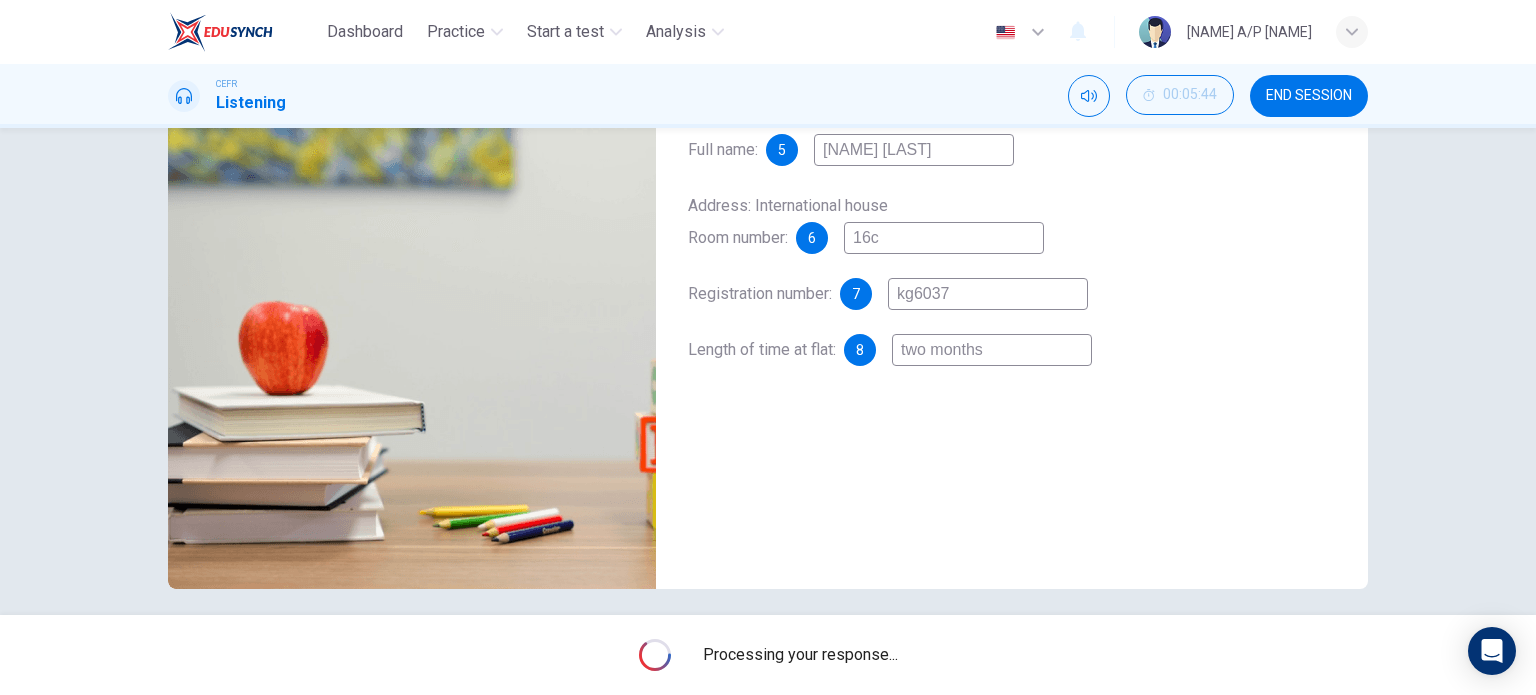 scroll, scrollTop: 160, scrollLeft: 0, axis: vertical 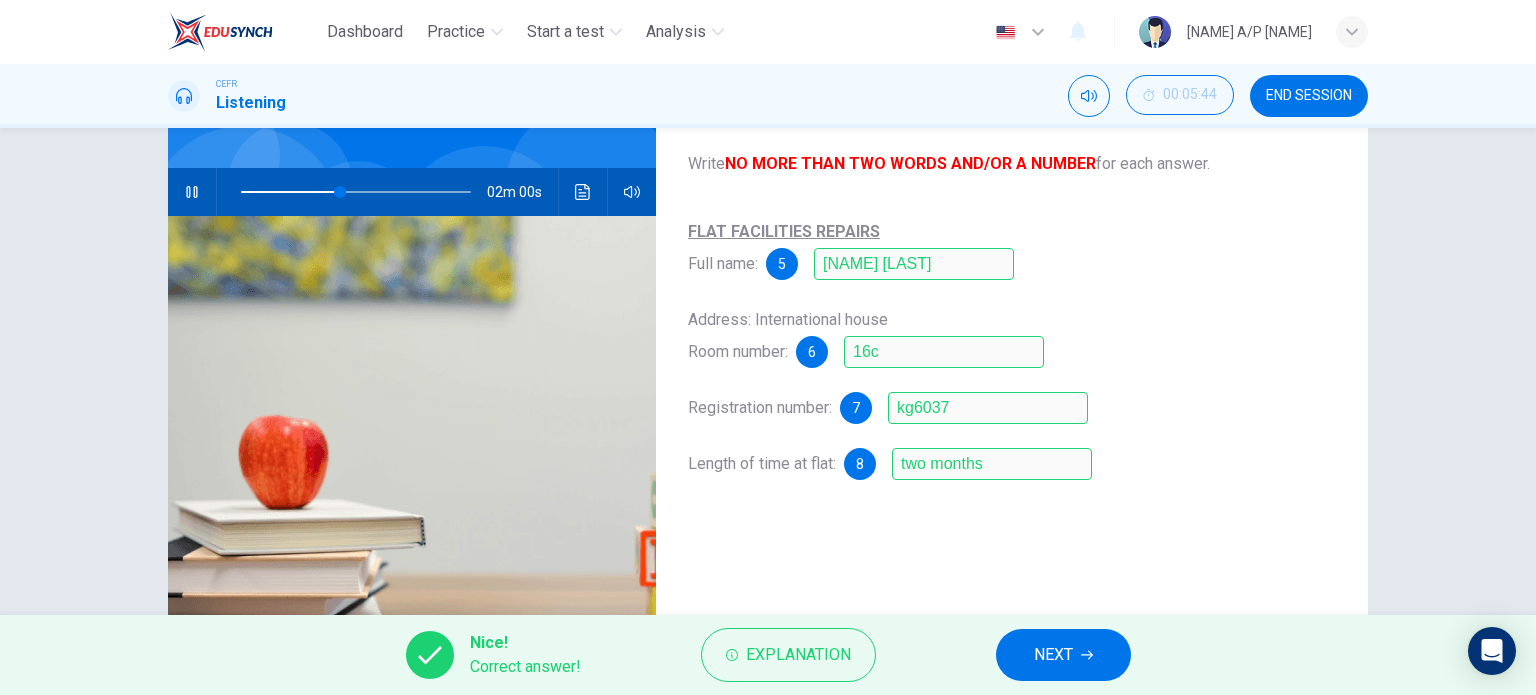 click on "NEXT" at bounding box center (1063, 655) 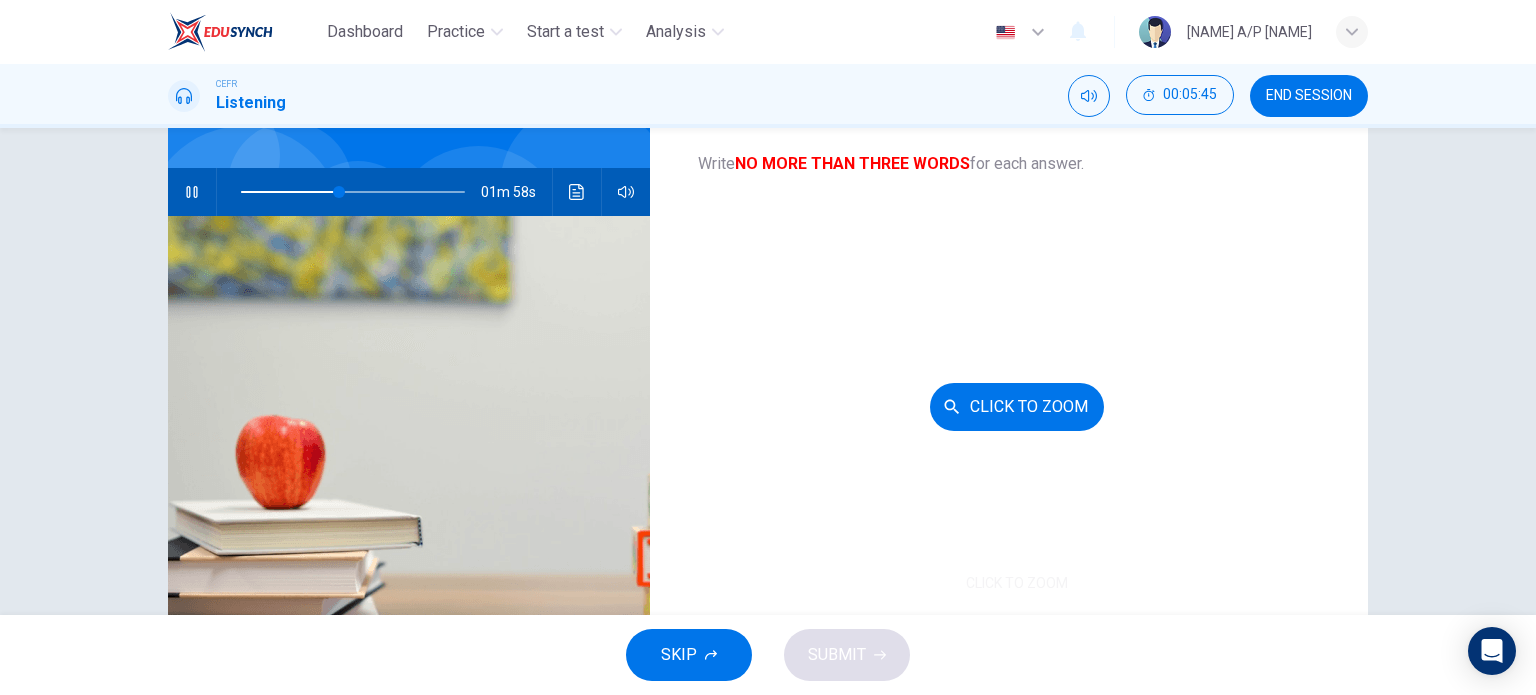scroll, scrollTop: 6, scrollLeft: 0, axis: vertical 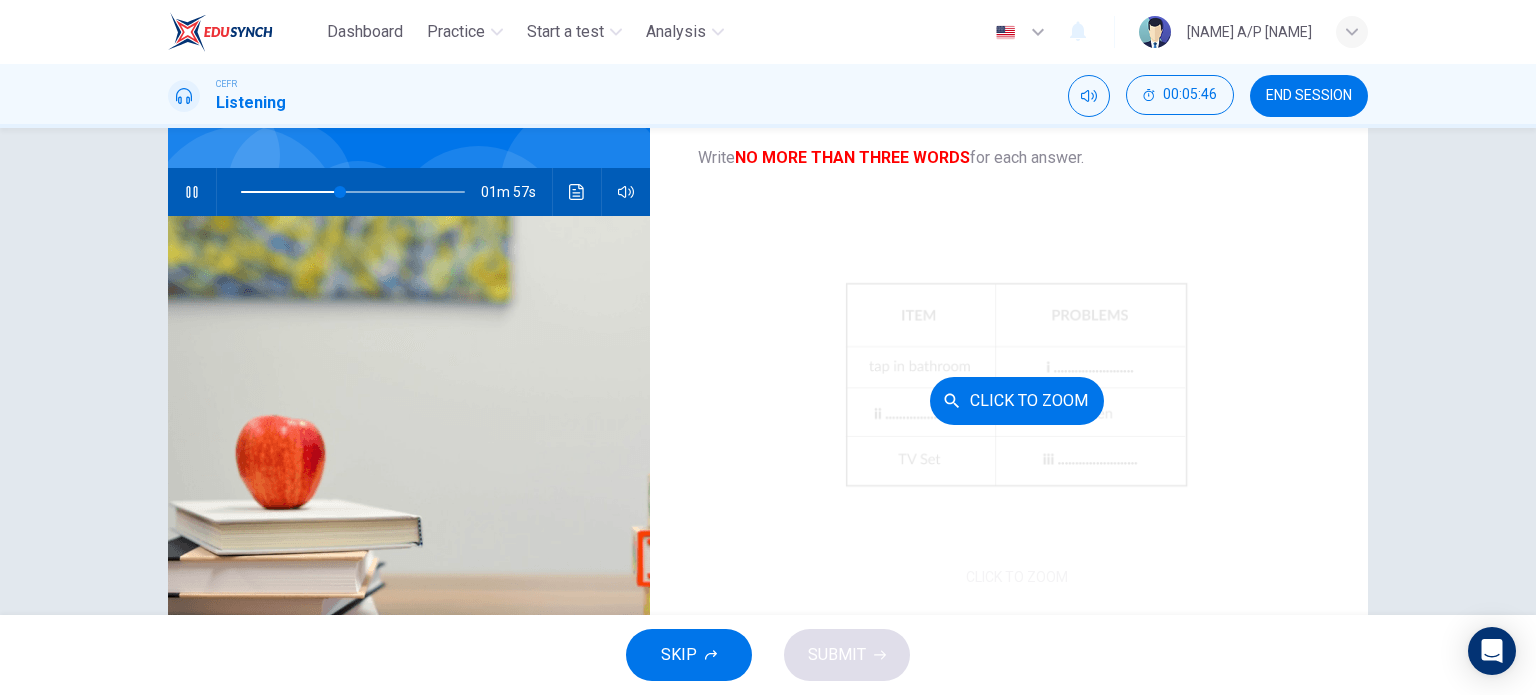 click on "Click to Zoom" at bounding box center [1017, 400] 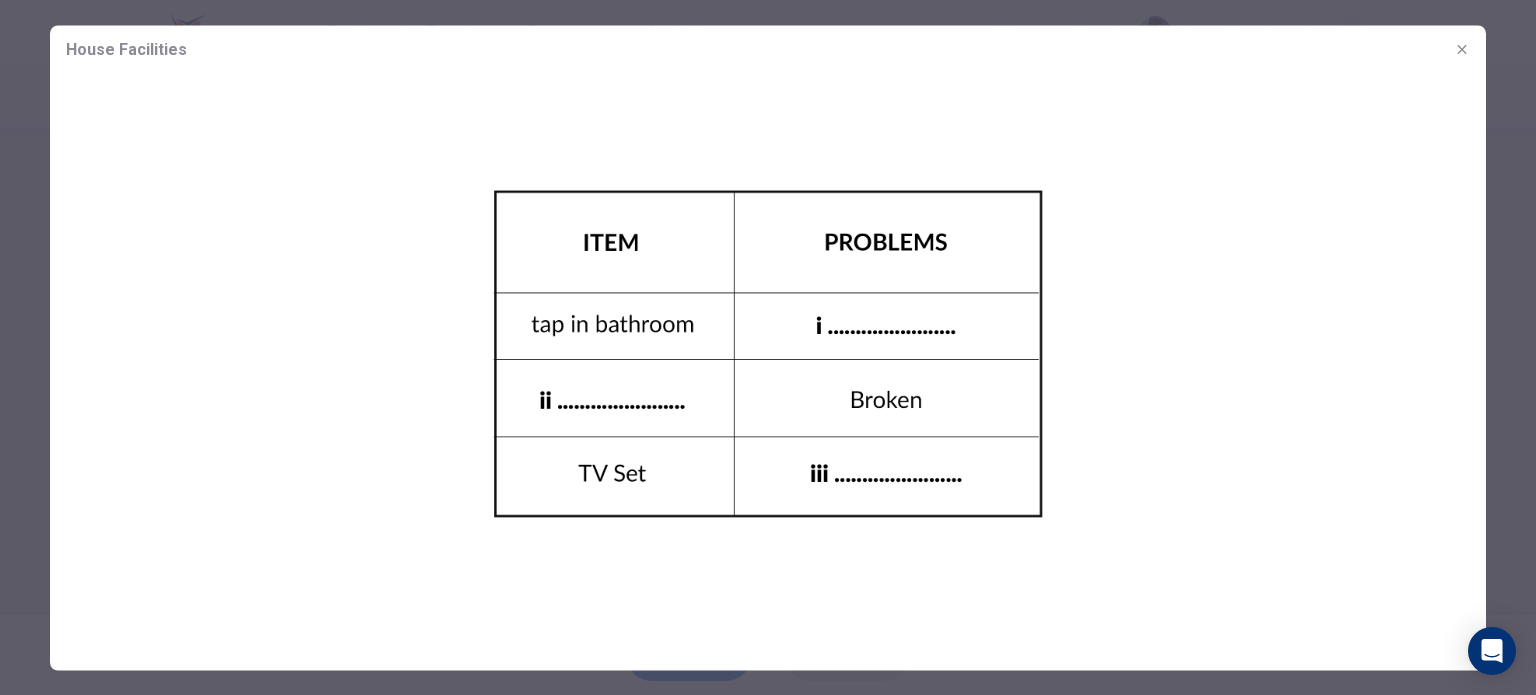 click at bounding box center (1462, 49) 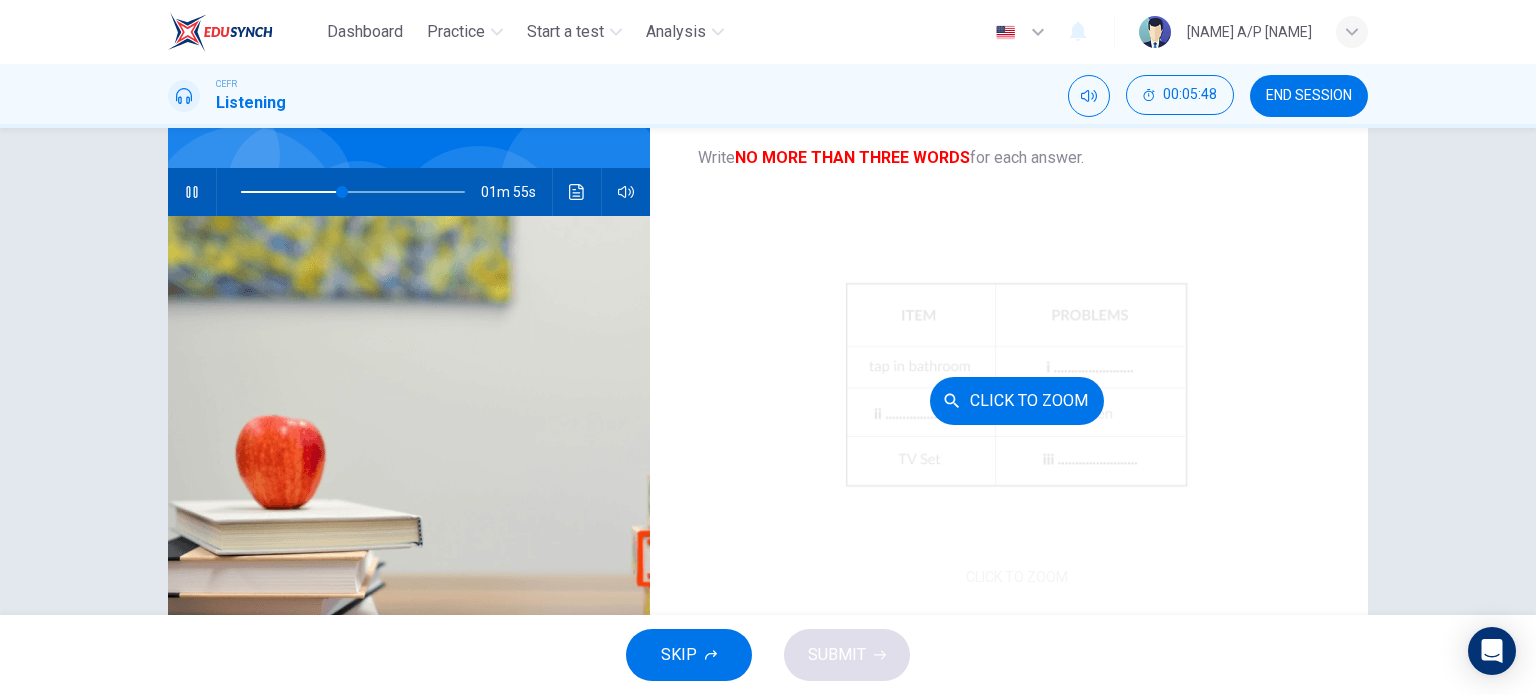 scroll, scrollTop: 117, scrollLeft: 0, axis: vertical 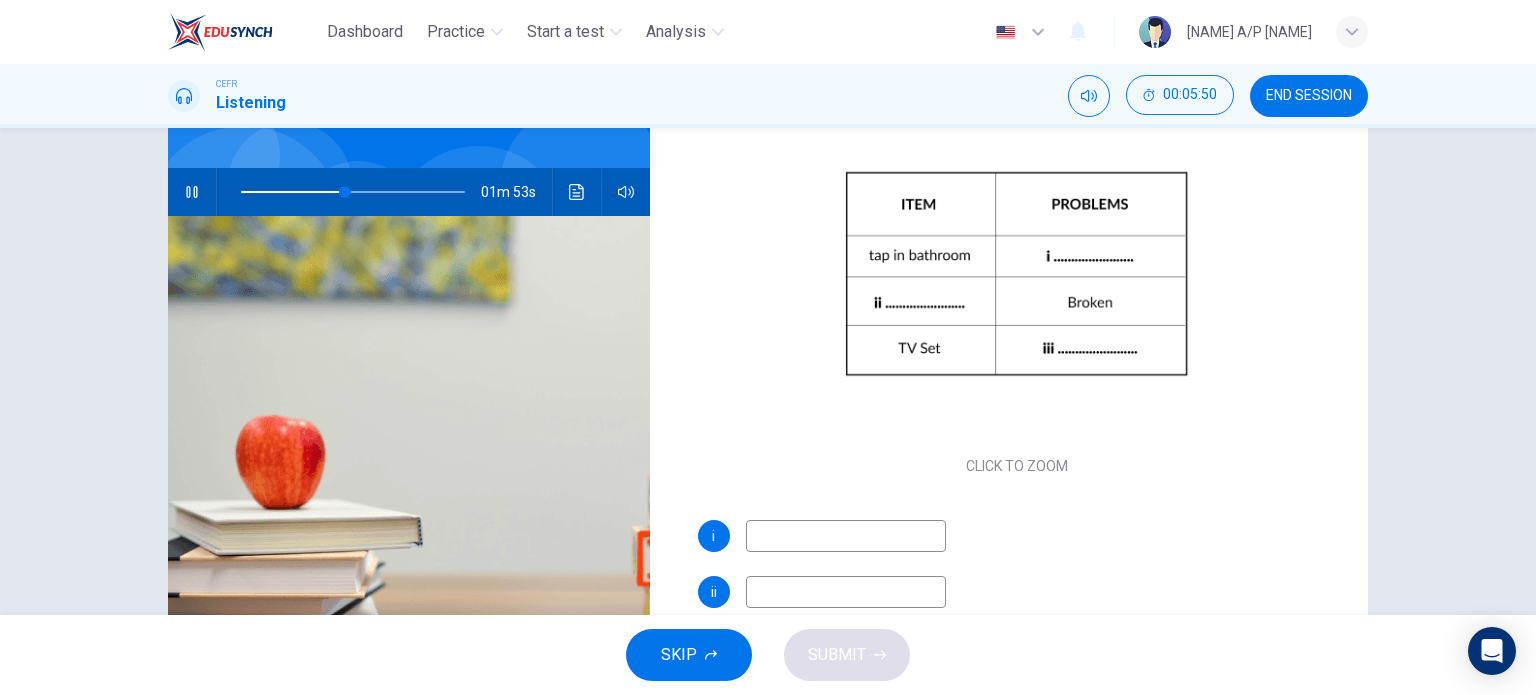 click at bounding box center (846, 536) 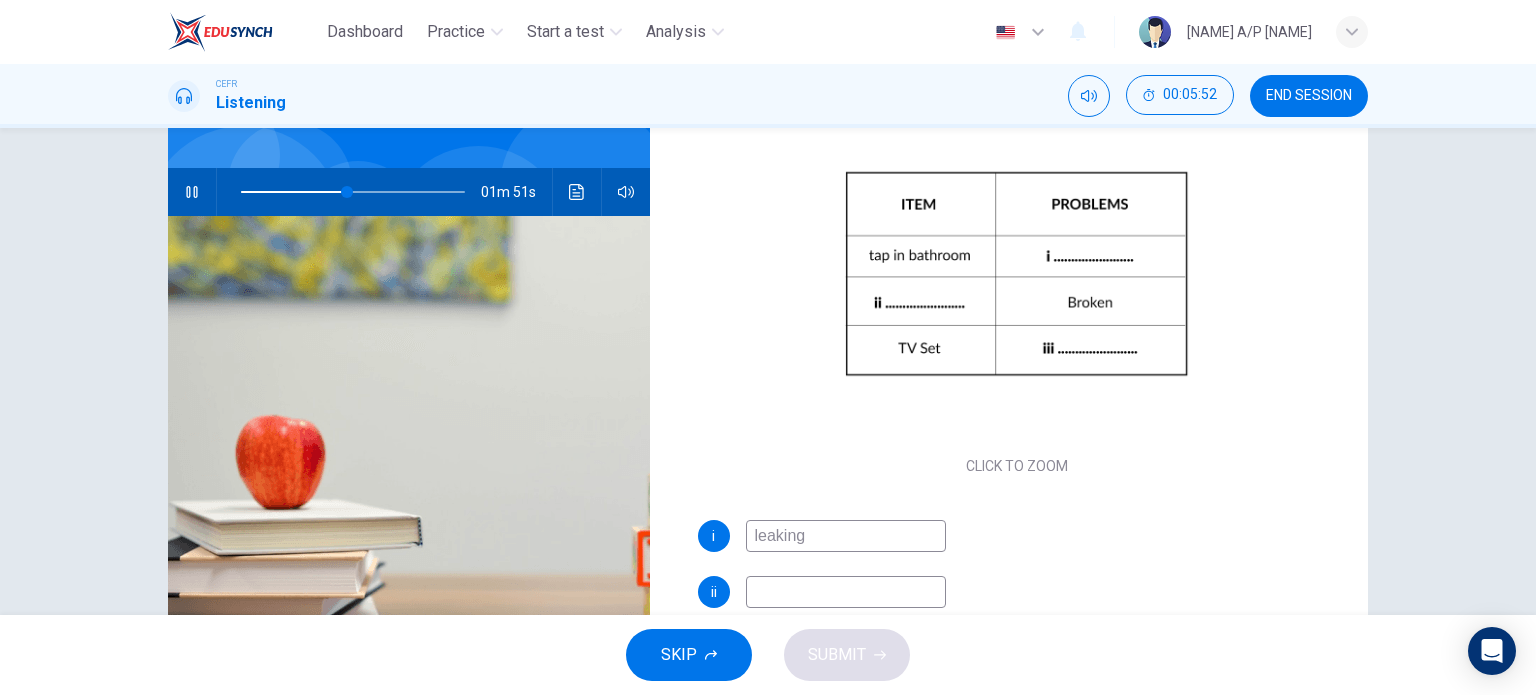 scroll, scrollTop: 228, scrollLeft: 0, axis: vertical 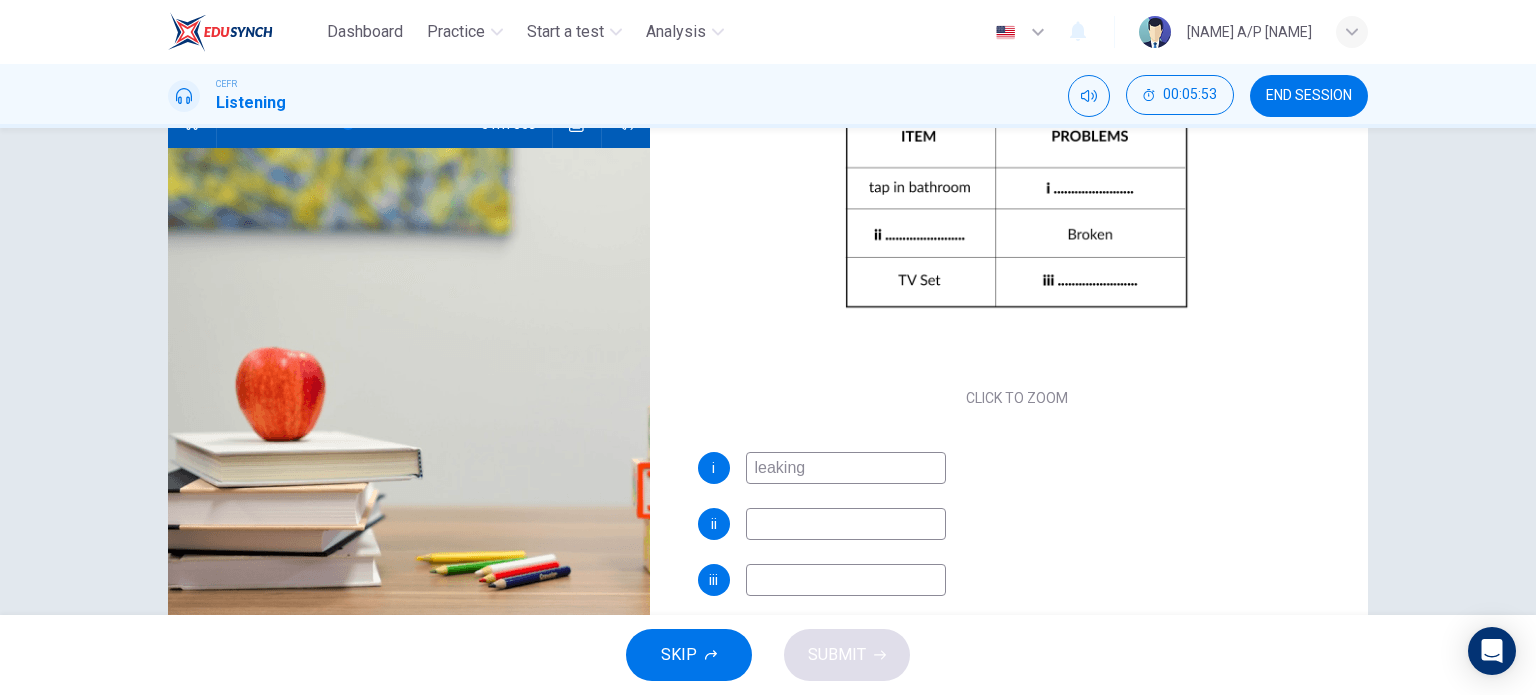 type on "leaking" 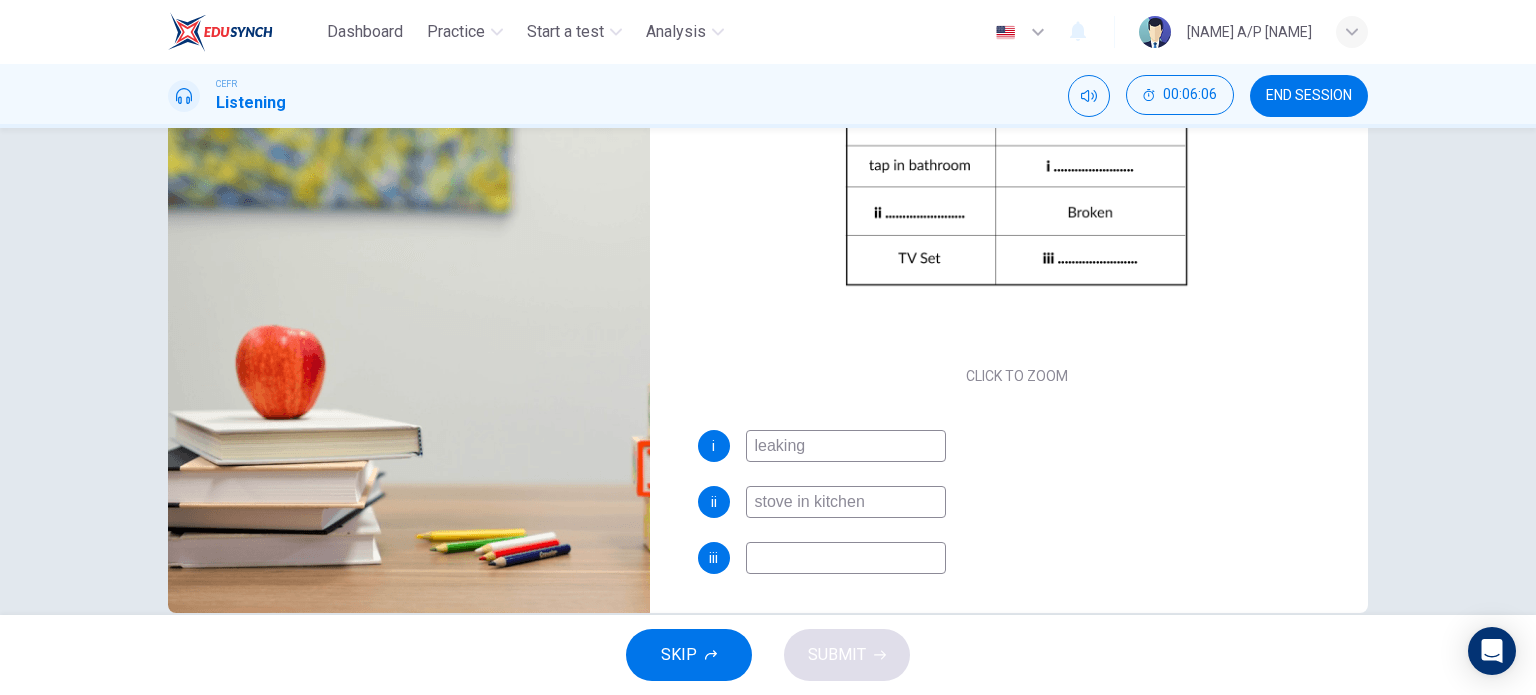 scroll, scrollTop: 251, scrollLeft: 0, axis: vertical 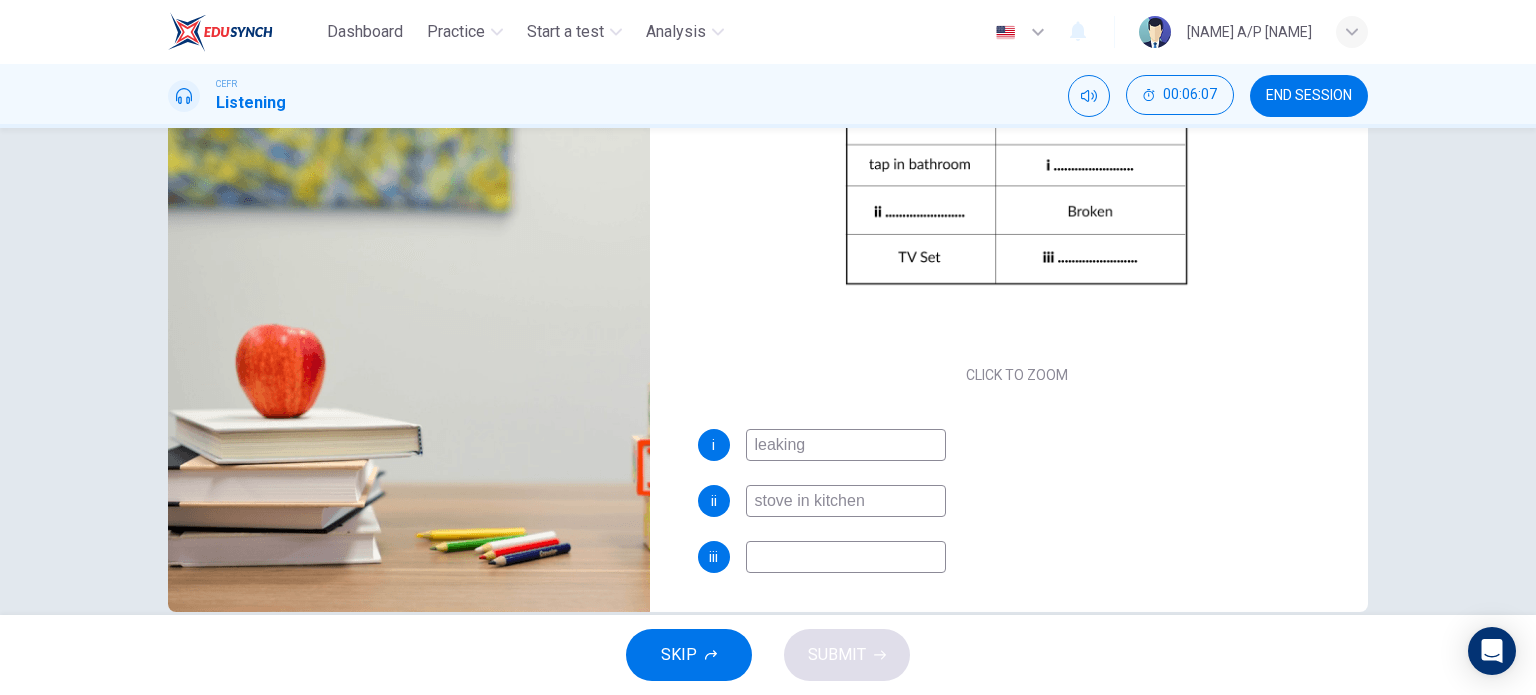 type on "stove in kitchen" 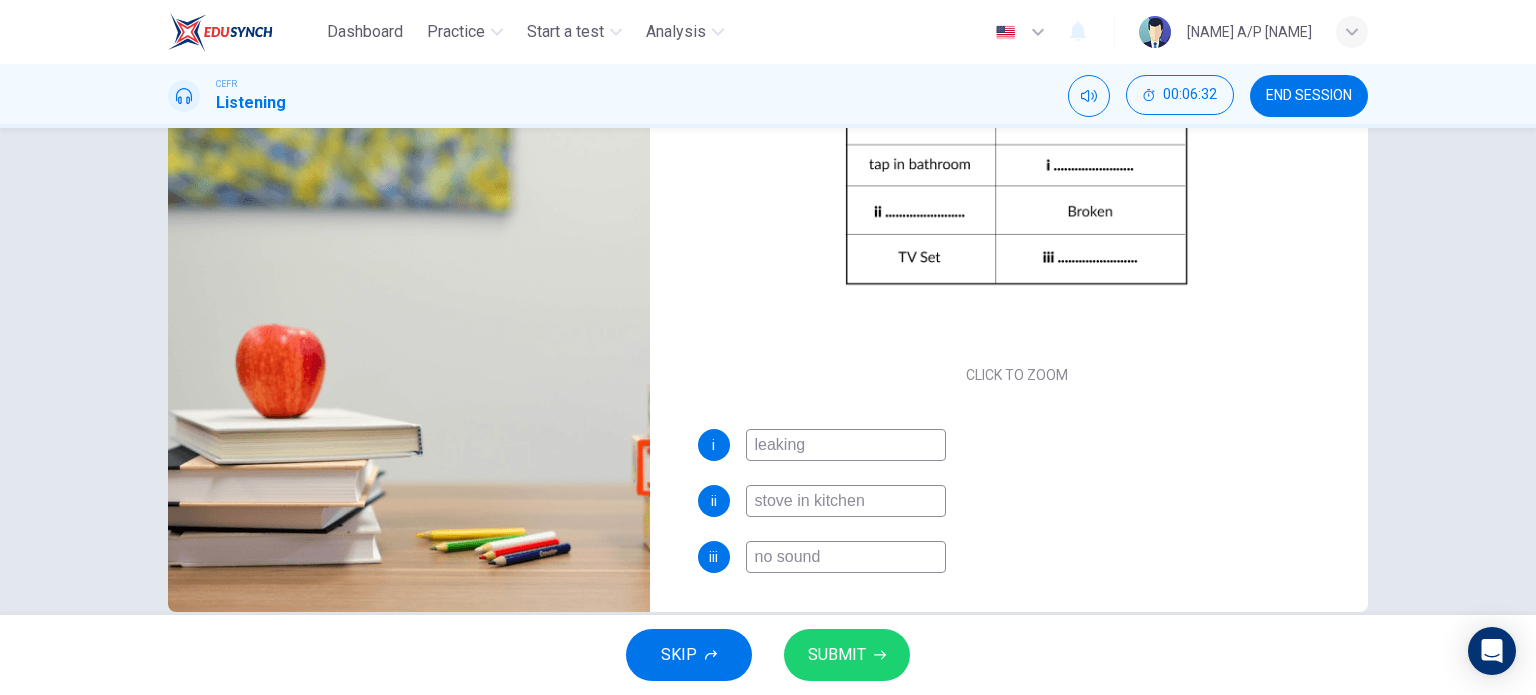 type on "no sound" 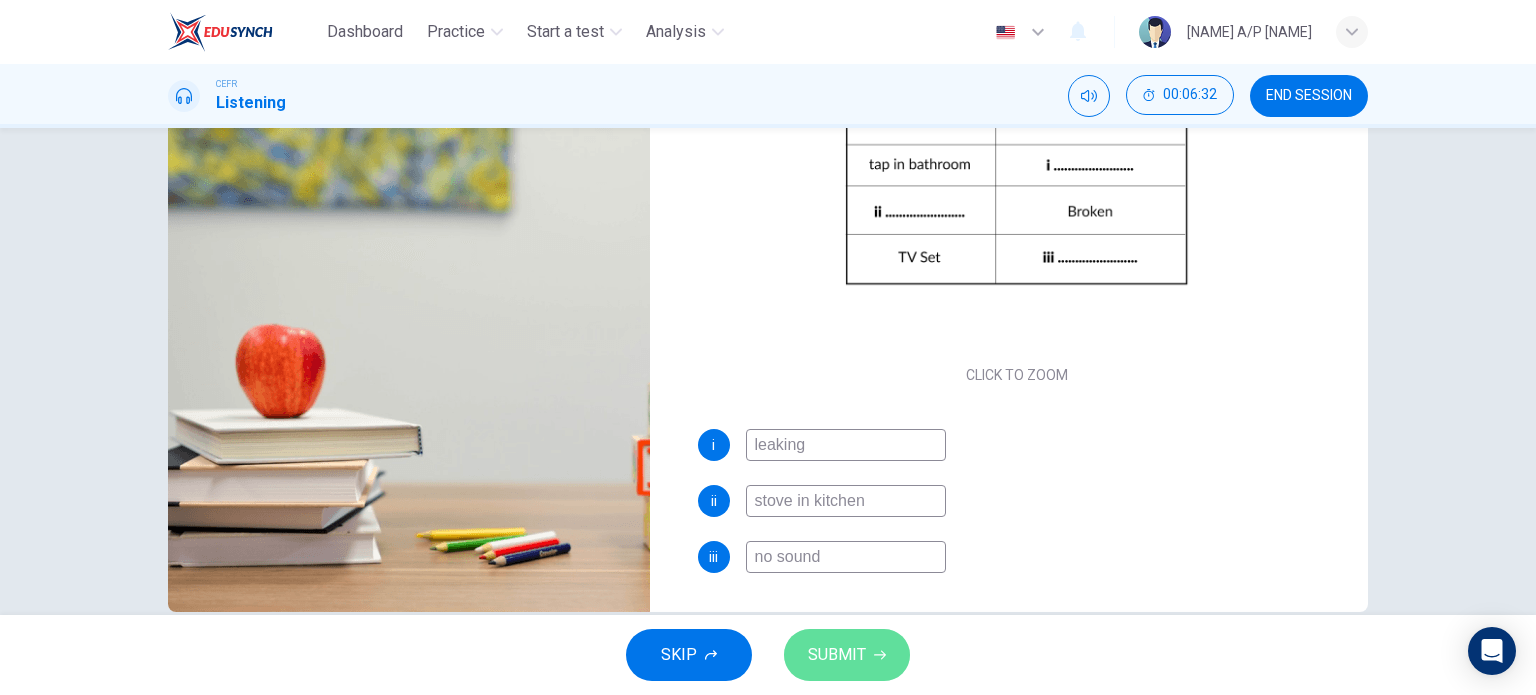 click on "SUBMIT" at bounding box center [837, 655] 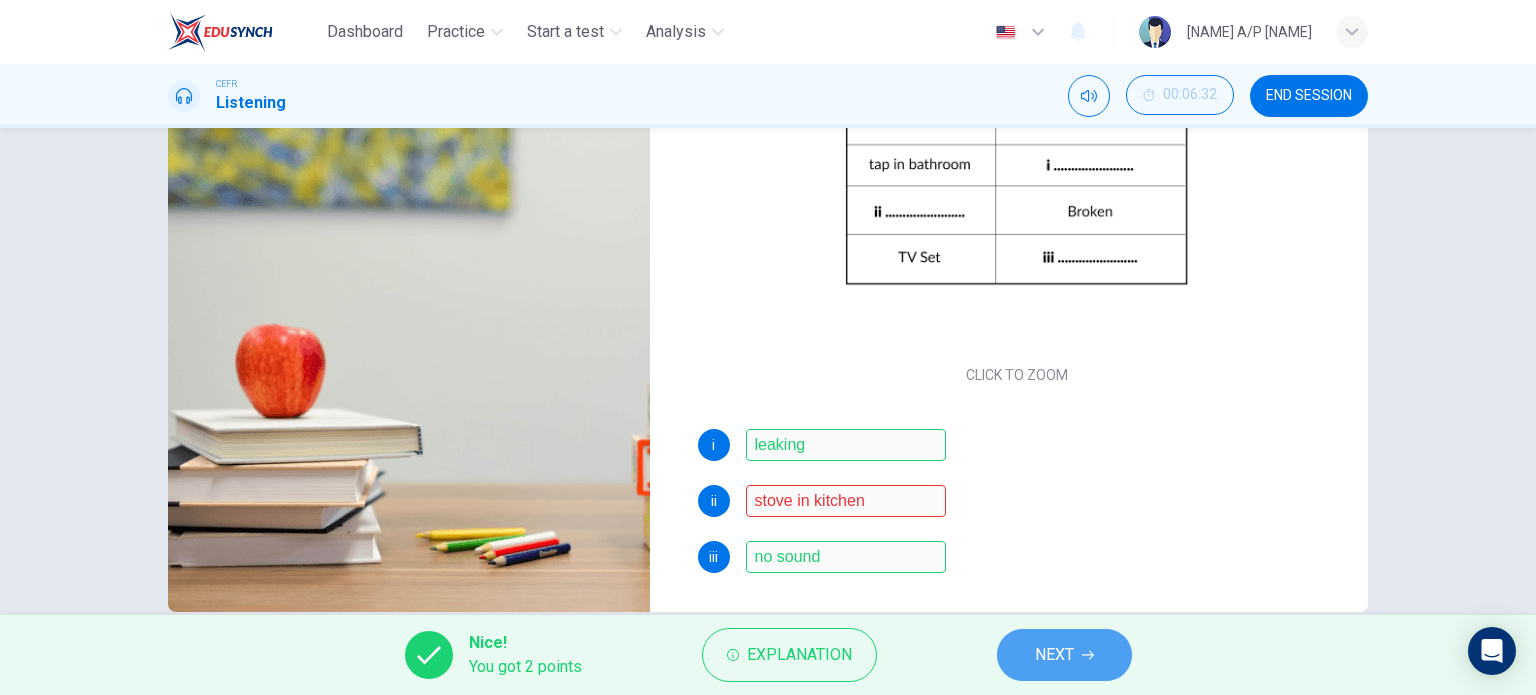 click on "NEXT" at bounding box center [1054, 655] 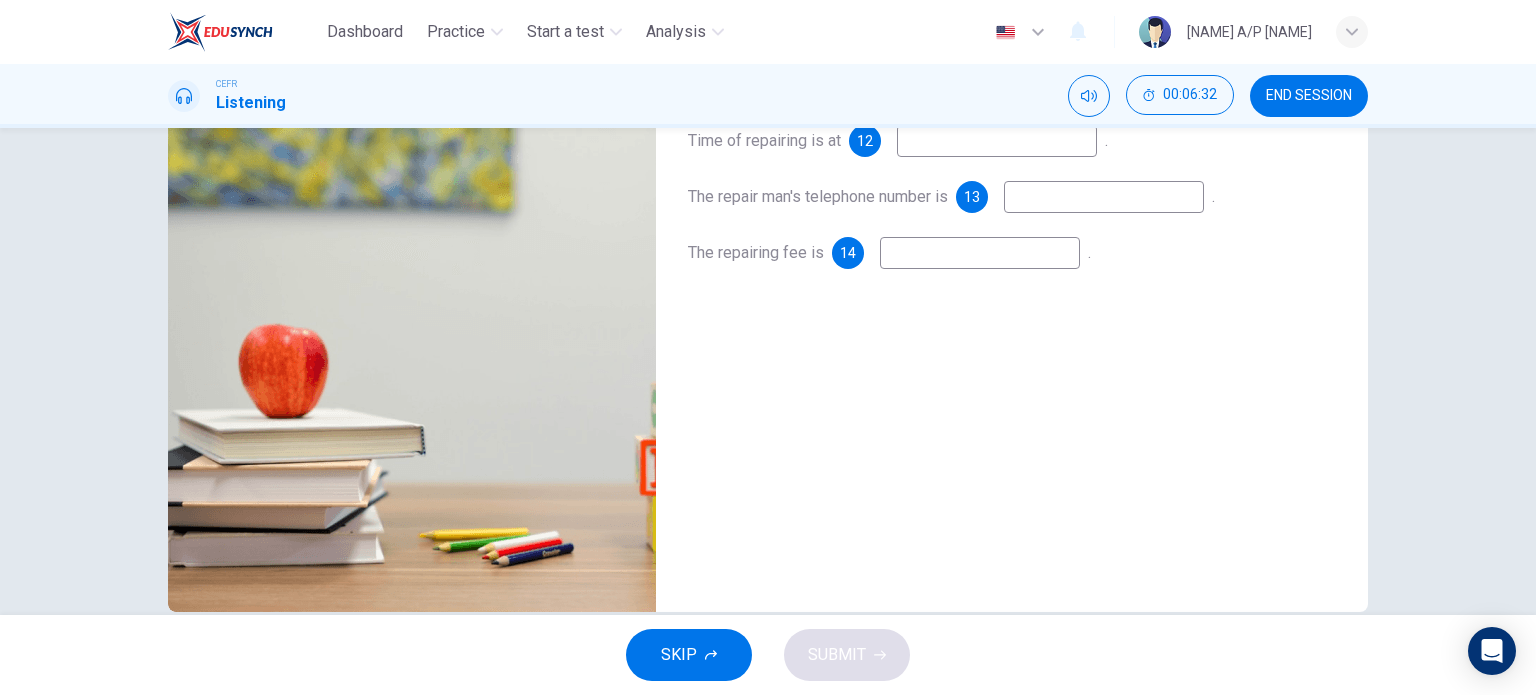 scroll, scrollTop: 0, scrollLeft: 0, axis: both 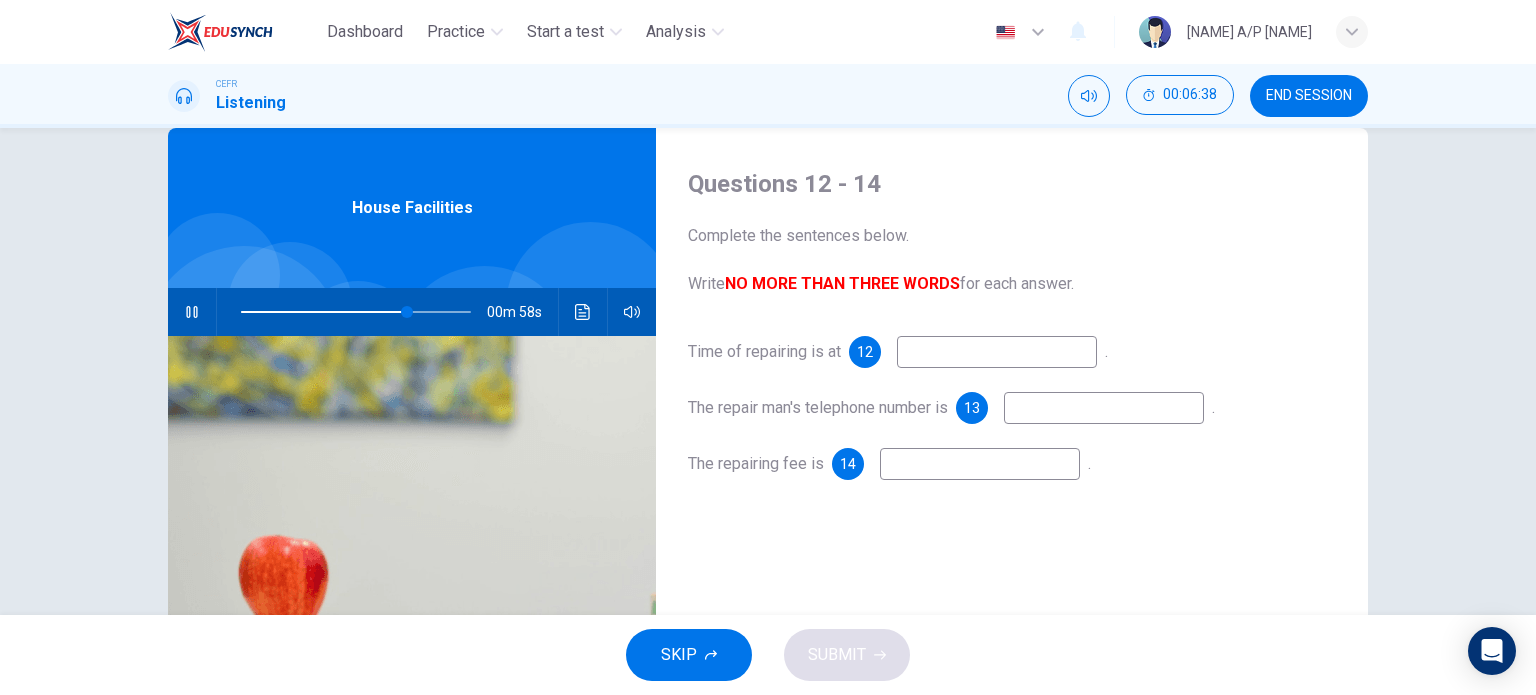 click at bounding box center (997, 352) 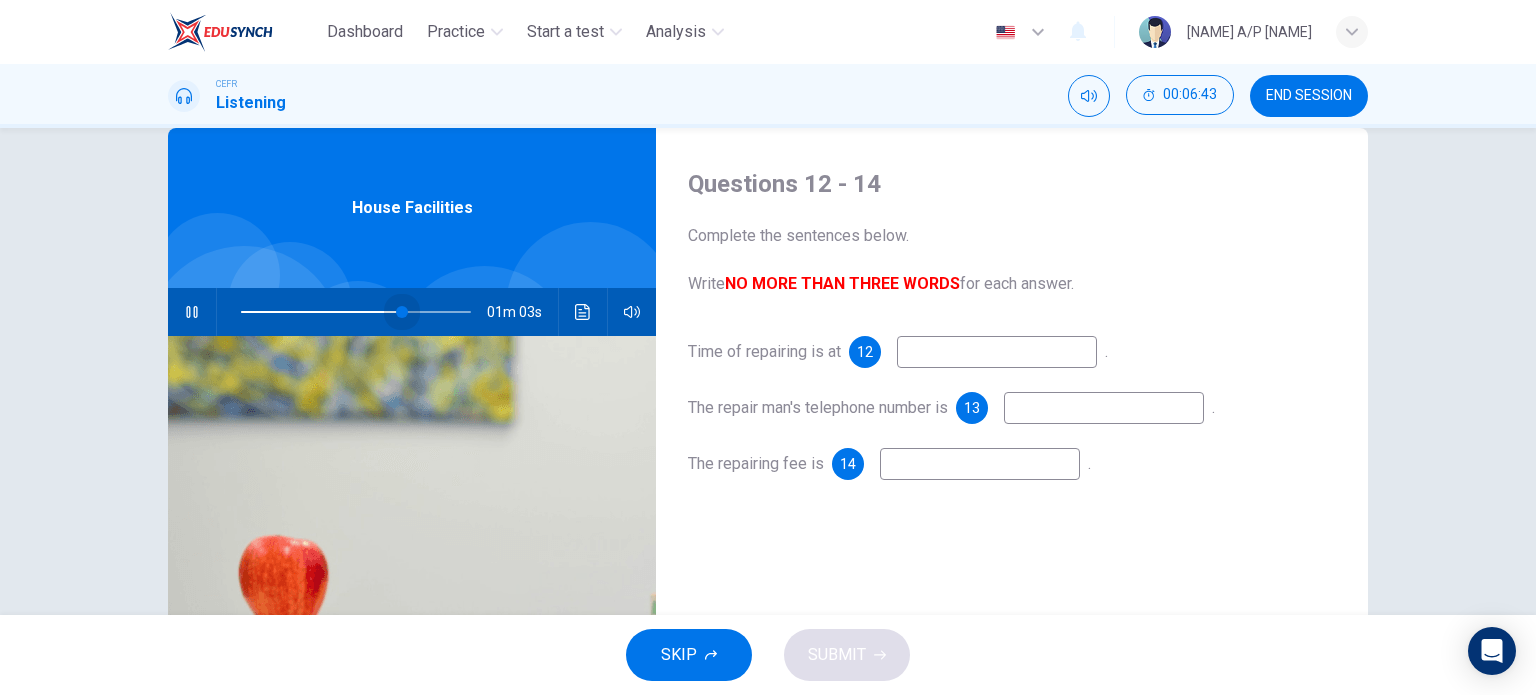 drag, startPoint x: 416, startPoint y: 301, endPoint x: 398, endPoint y: 299, distance: 18.110771 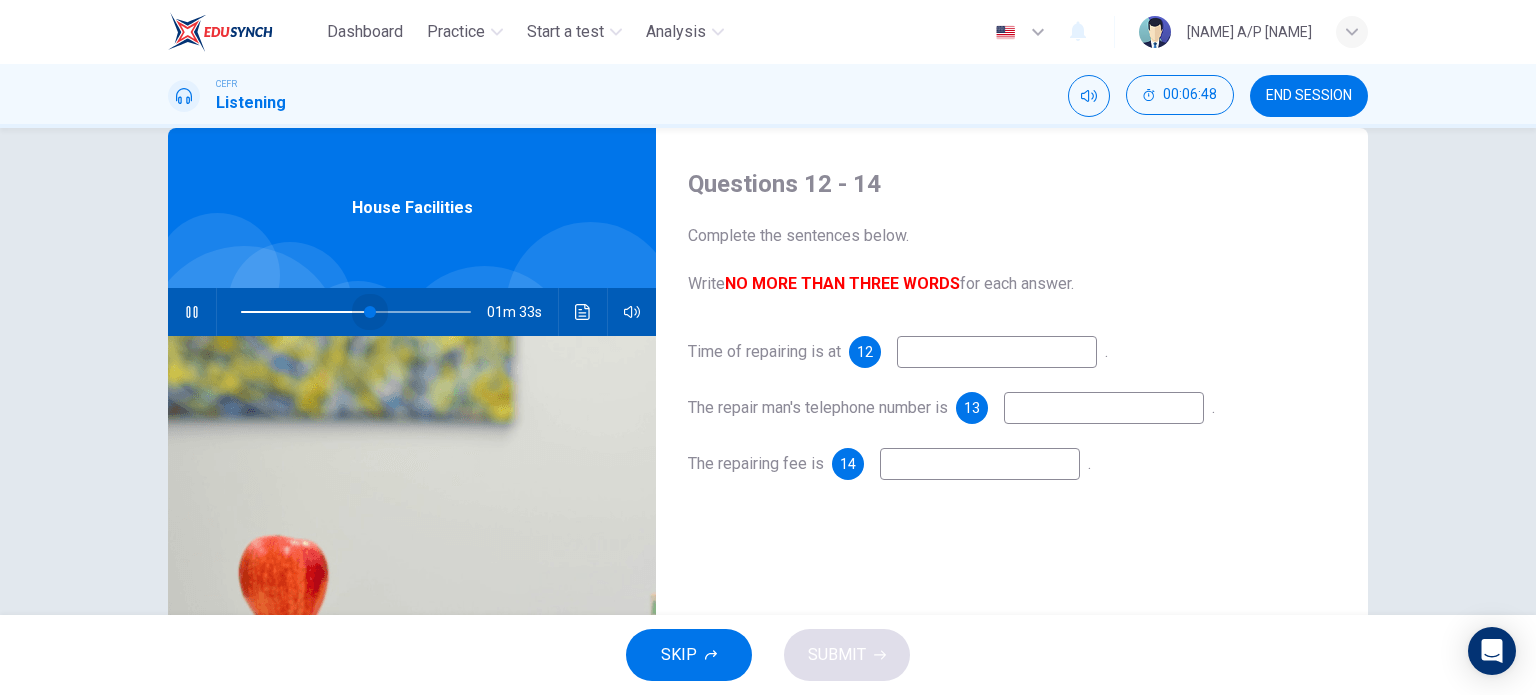 drag, startPoint x: 400, startPoint y: 306, endPoint x: 365, endPoint y: 306, distance: 35 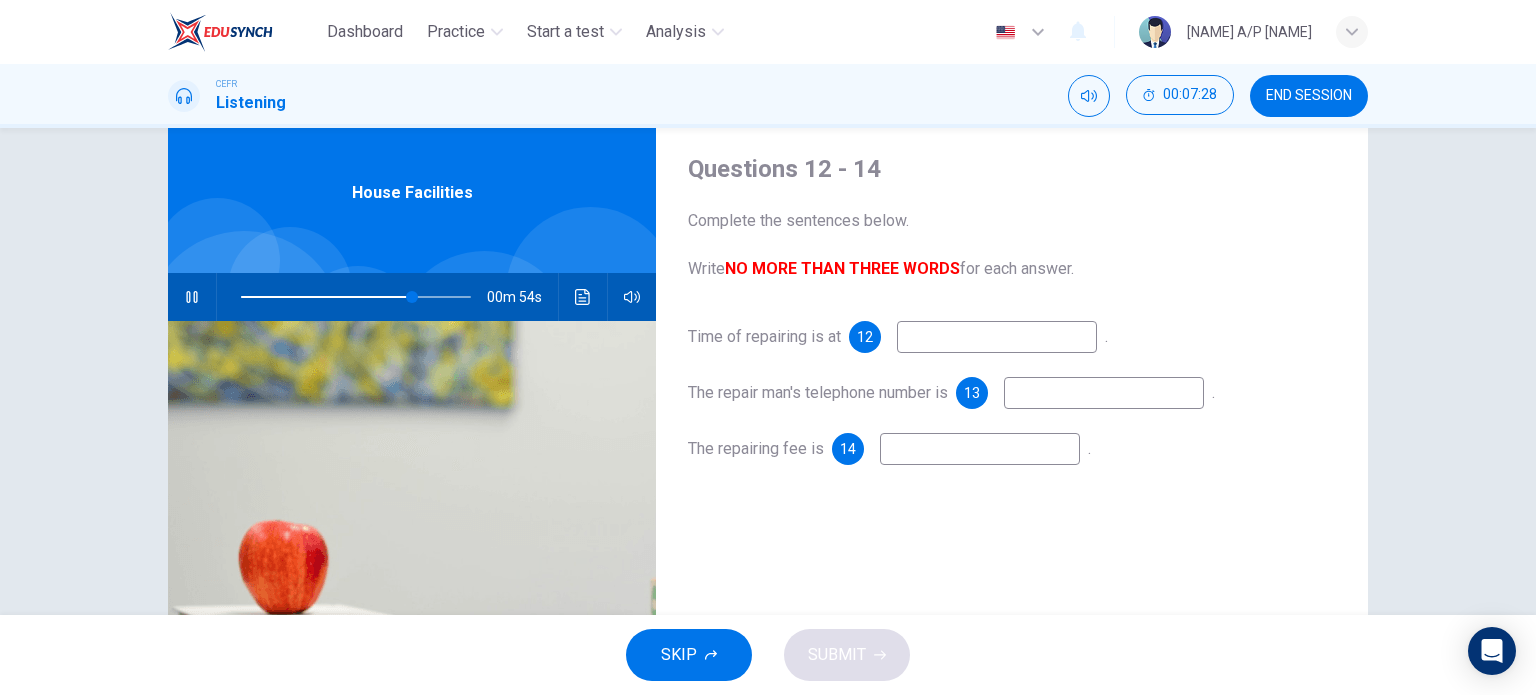 scroll, scrollTop: 56, scrollLeft: 0, axis: vertical 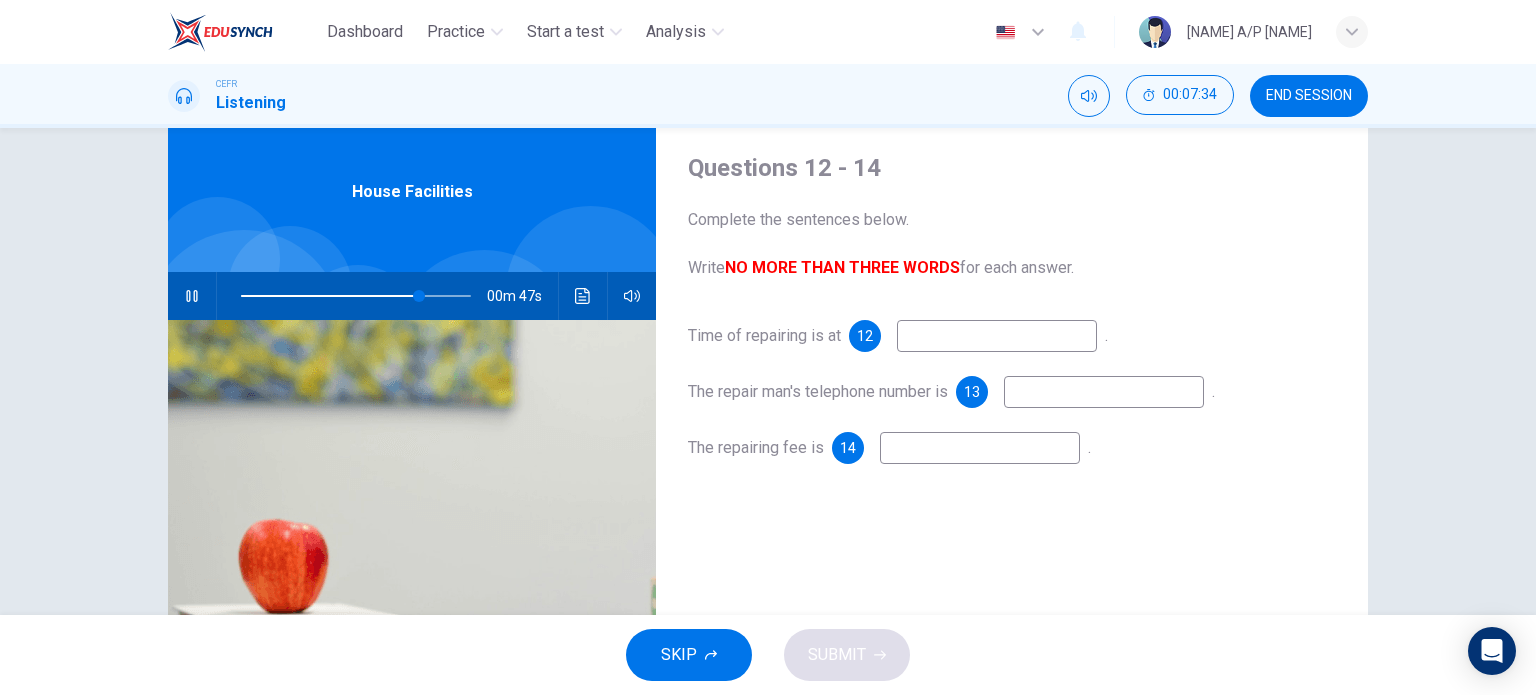 click at bounding box center [997, 336] 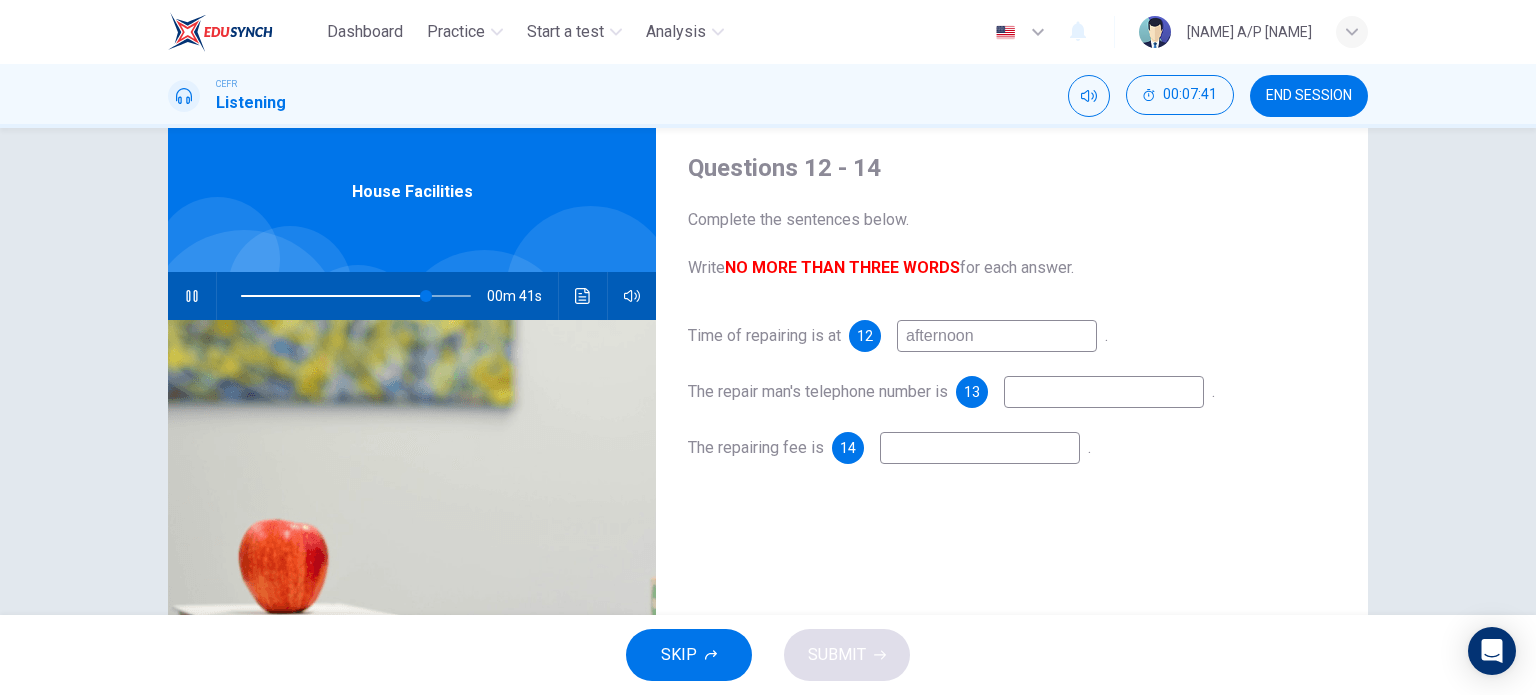 drag, startPoint x: 908, startPoint y: 335, endPoint x: 1026, endPoint y: 339, distance: 118.06778 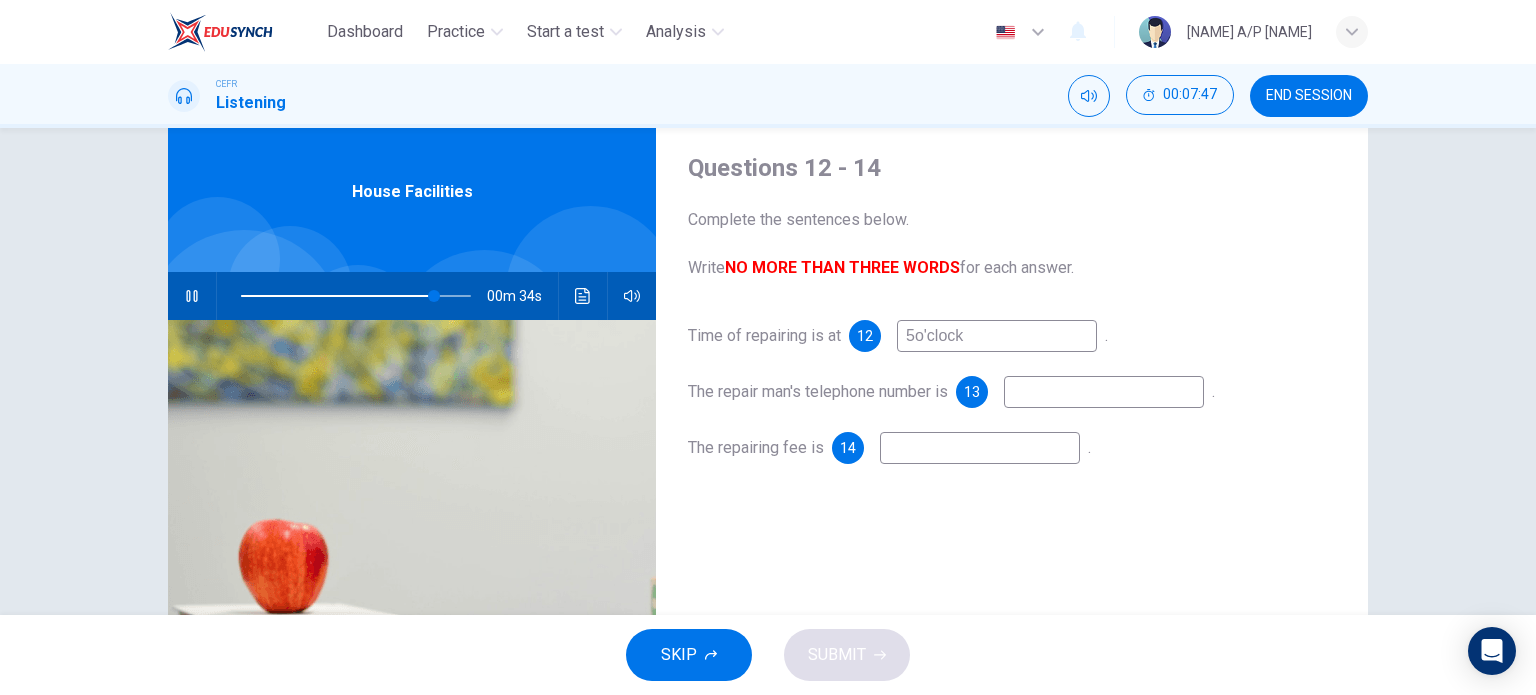 click at bounding box center (997, 336) 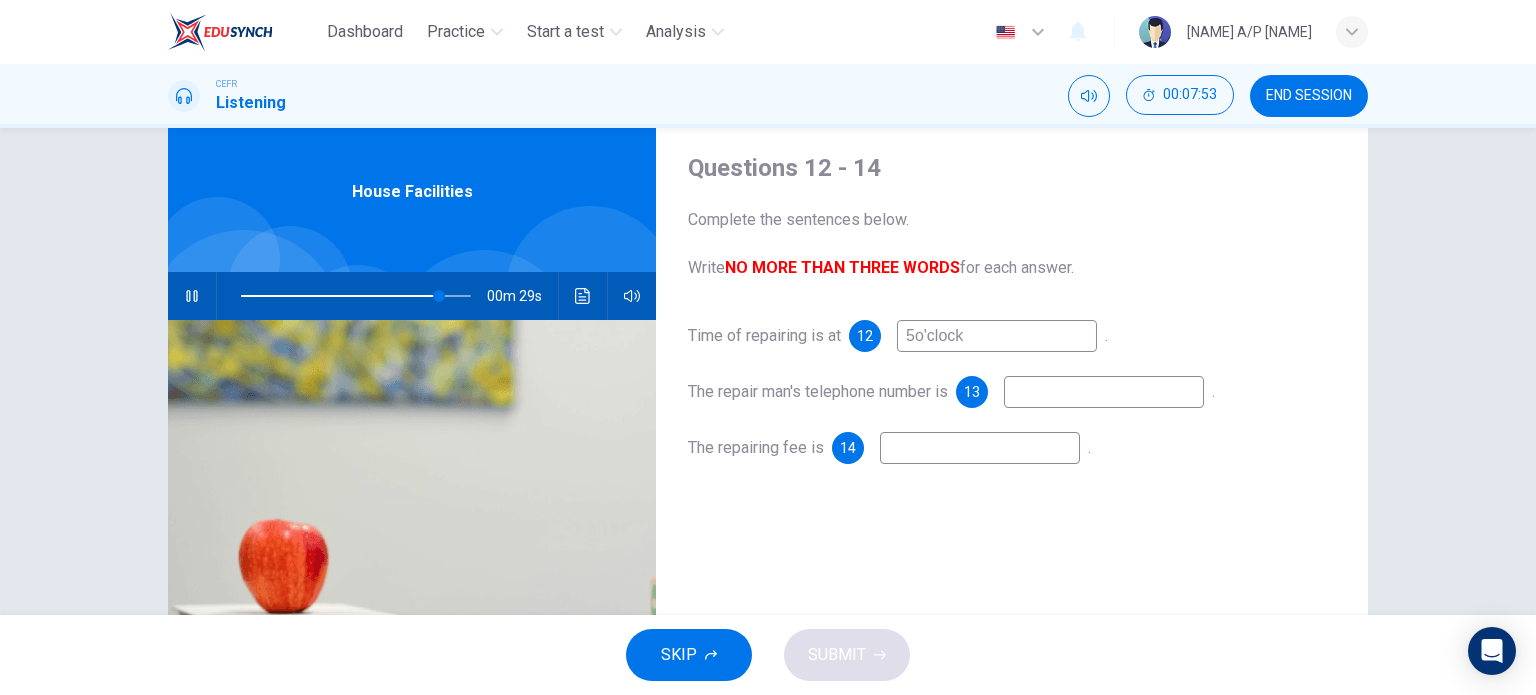 click on "5o'clock" at bounding box center (997, 336) 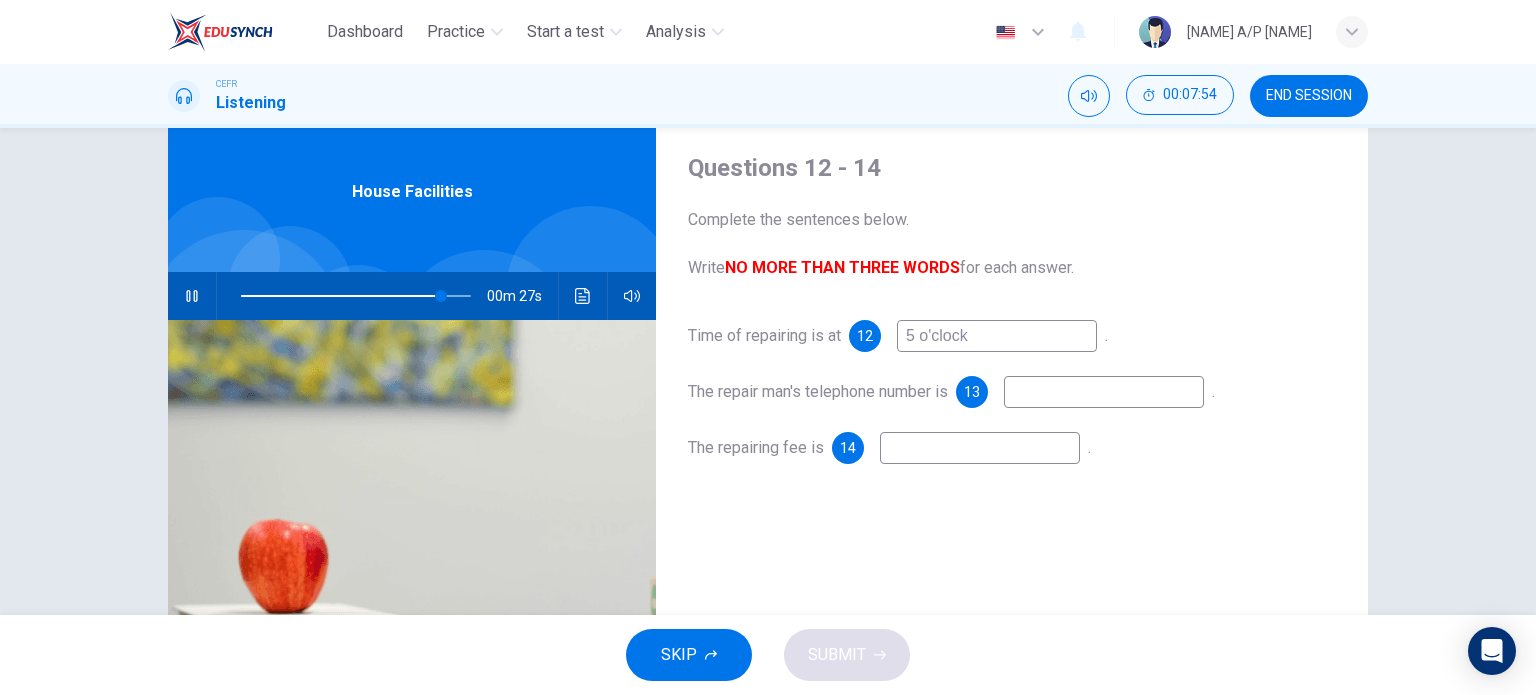 type on "5 o'clock" 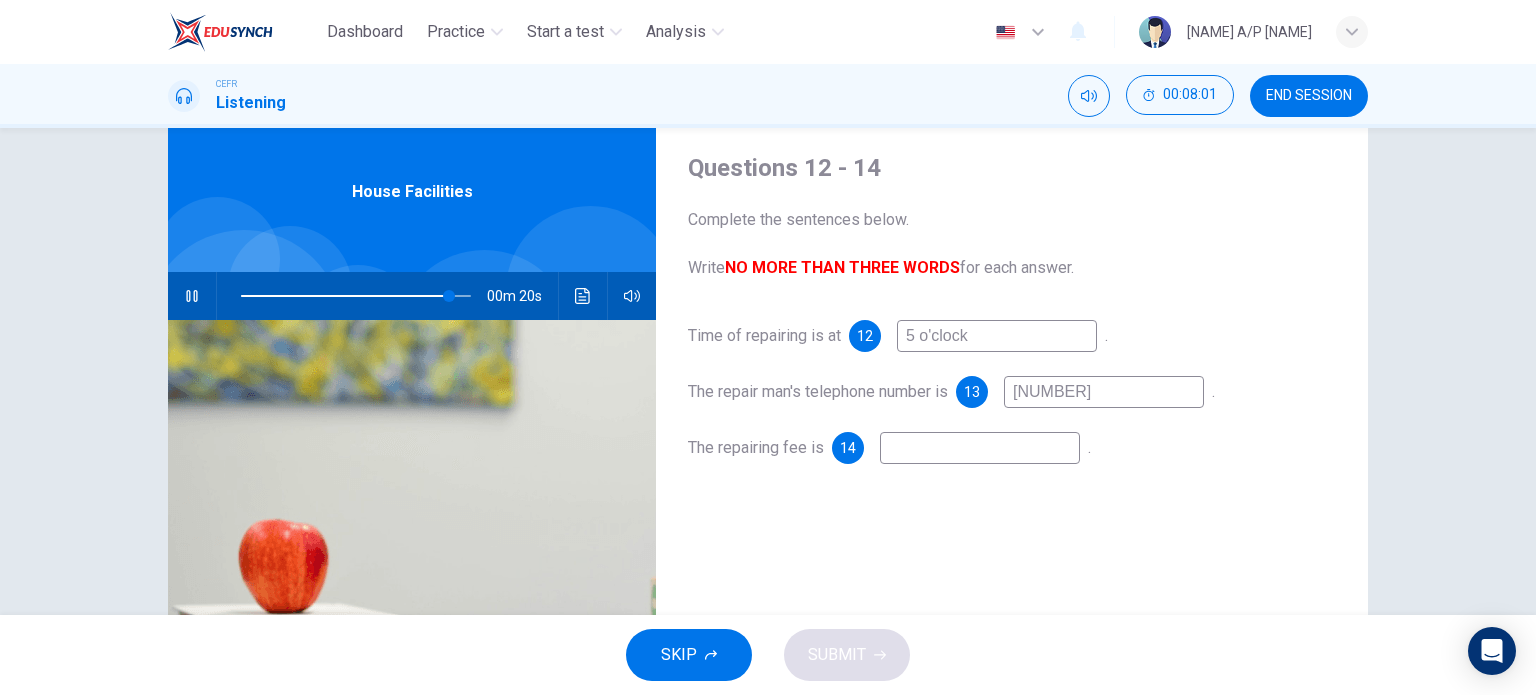 type on "[NUMBER]" 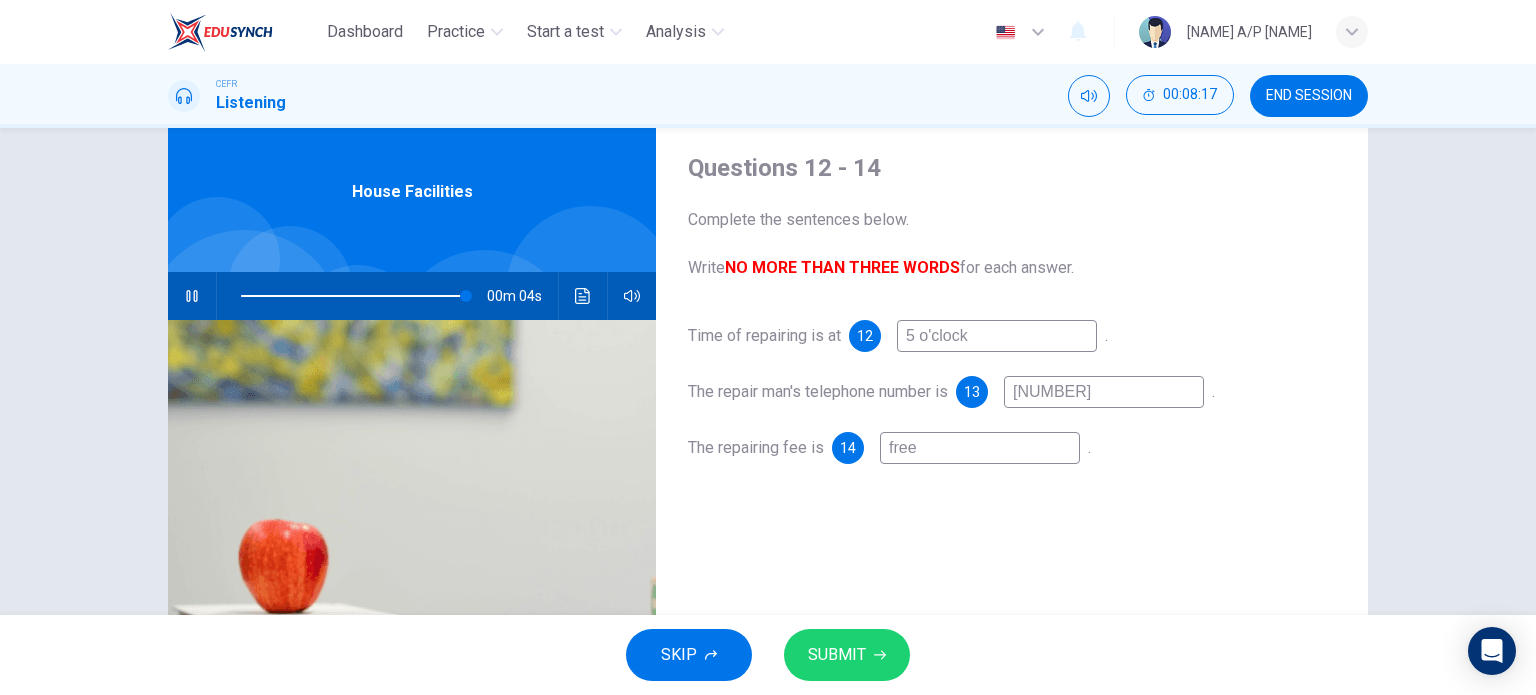 type on "free" 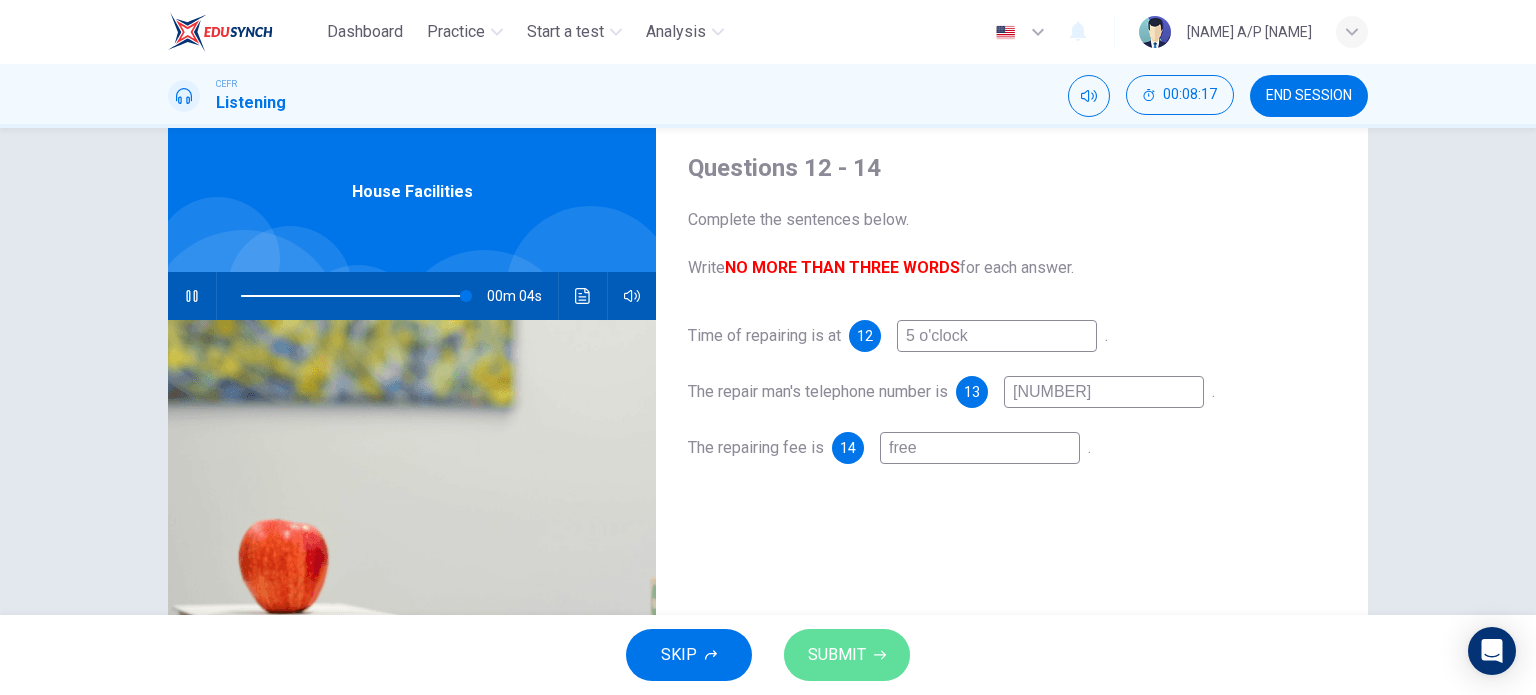 click on "SUBMIT" at bounding box center (837, 655) 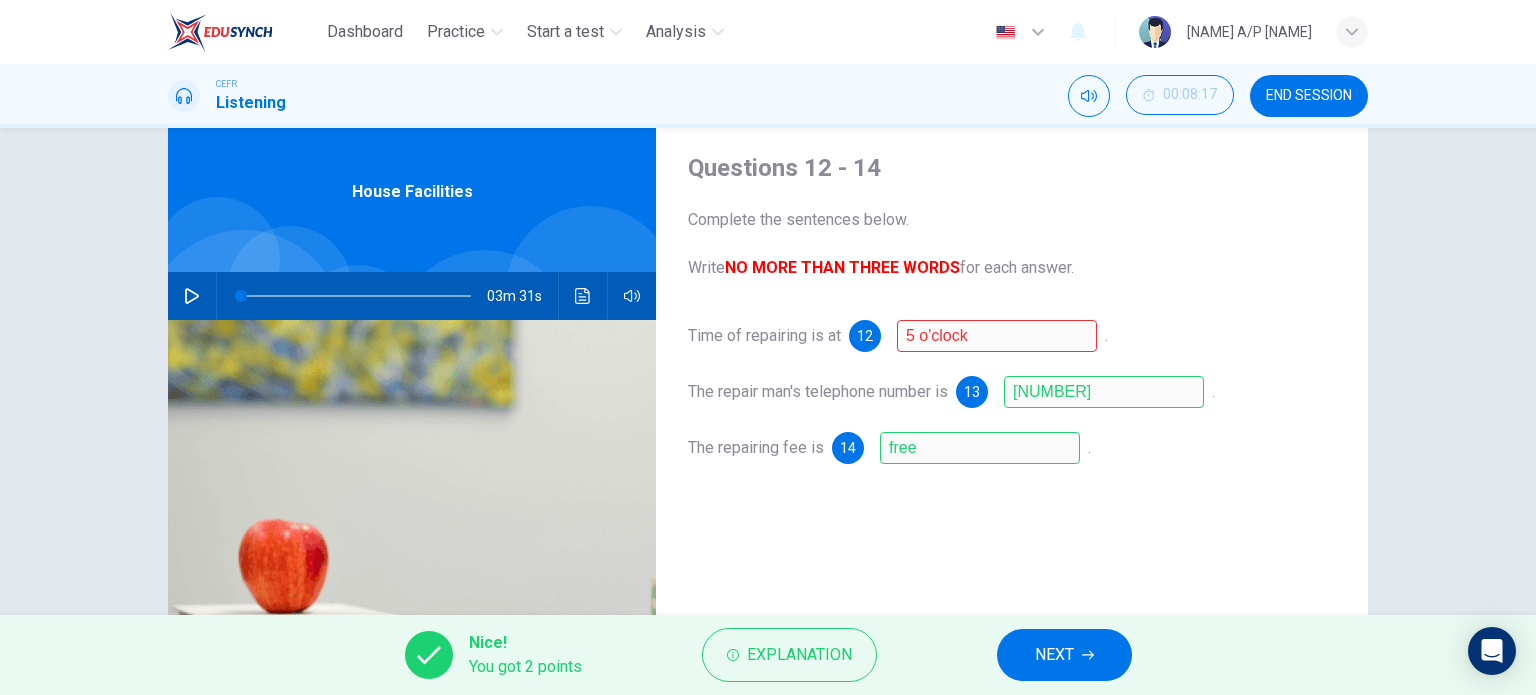 click on "END SESSION" at bounding box center (1309, 96) 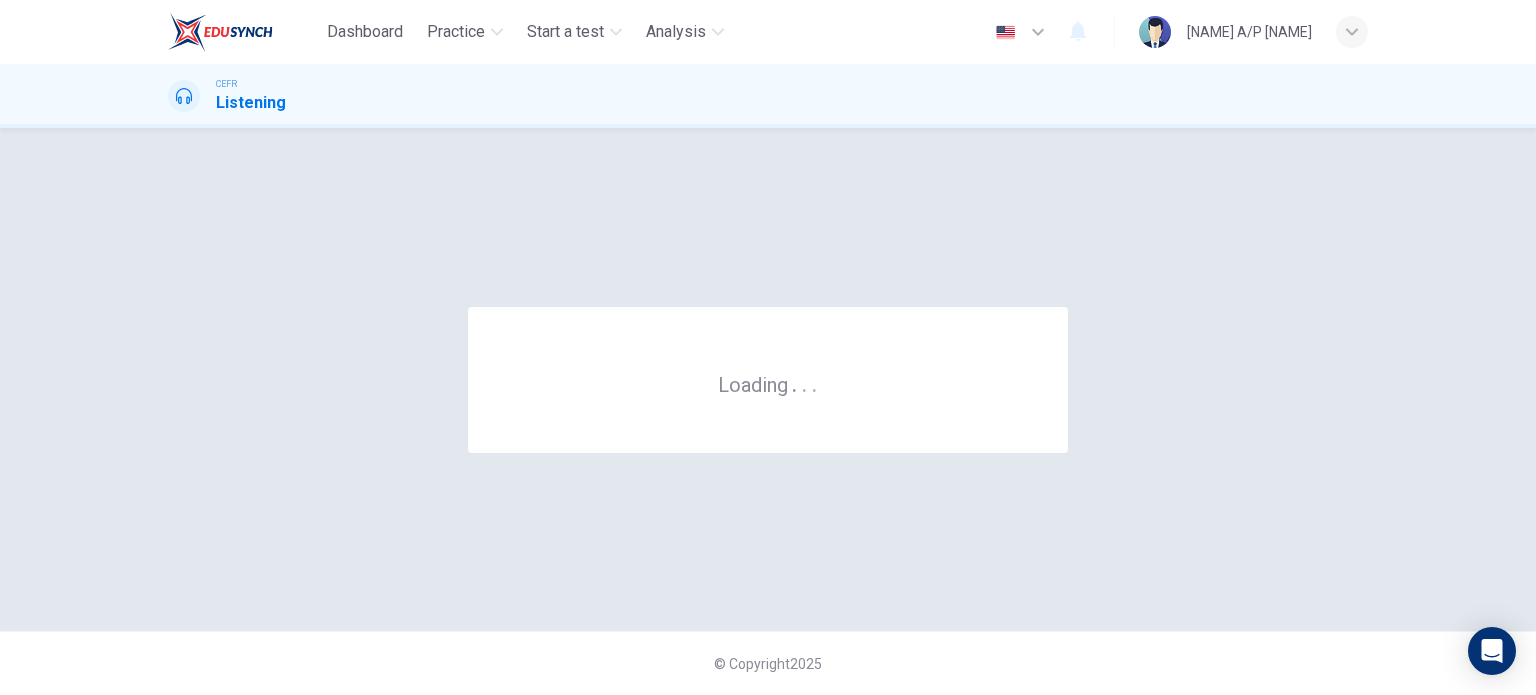 scroll, scrollTop: 0, scrollLeft: 0, axis: both 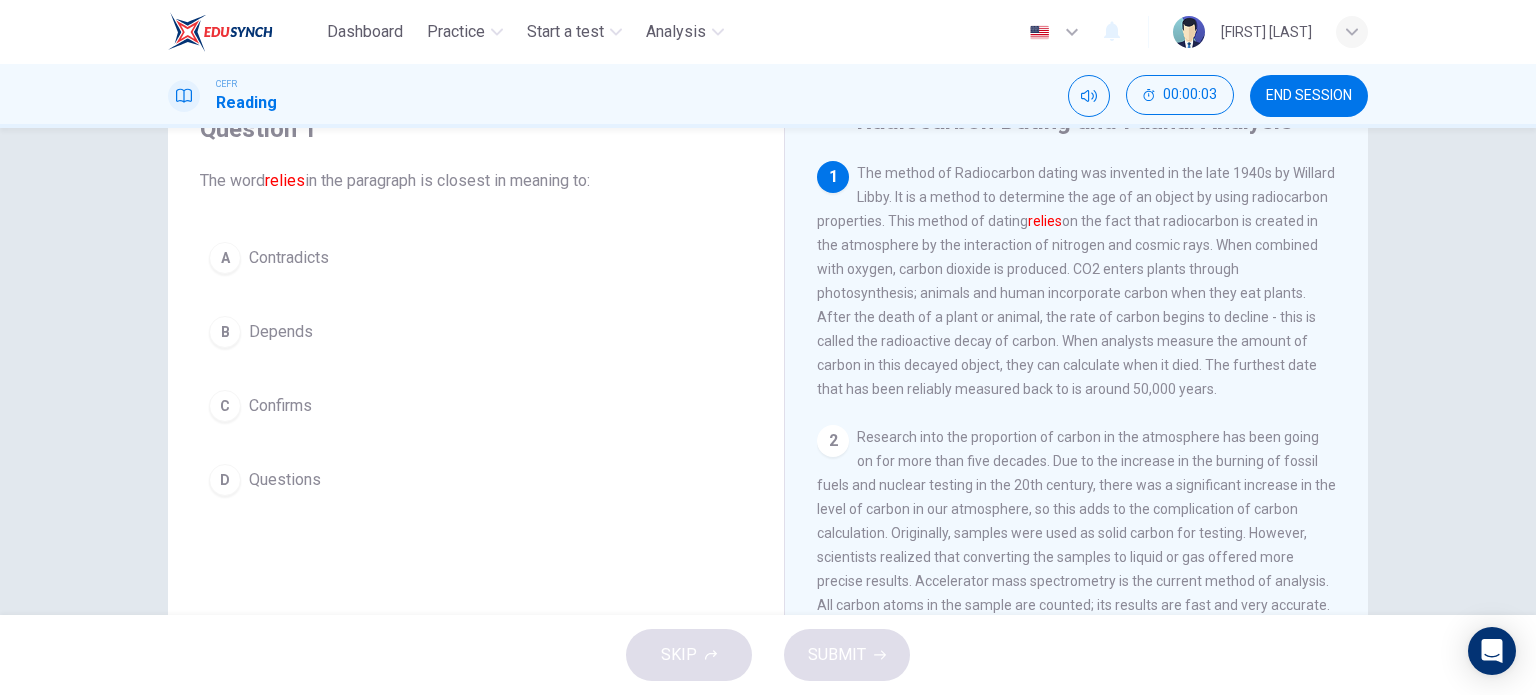 click on "B" at bounding box center (225, 258) 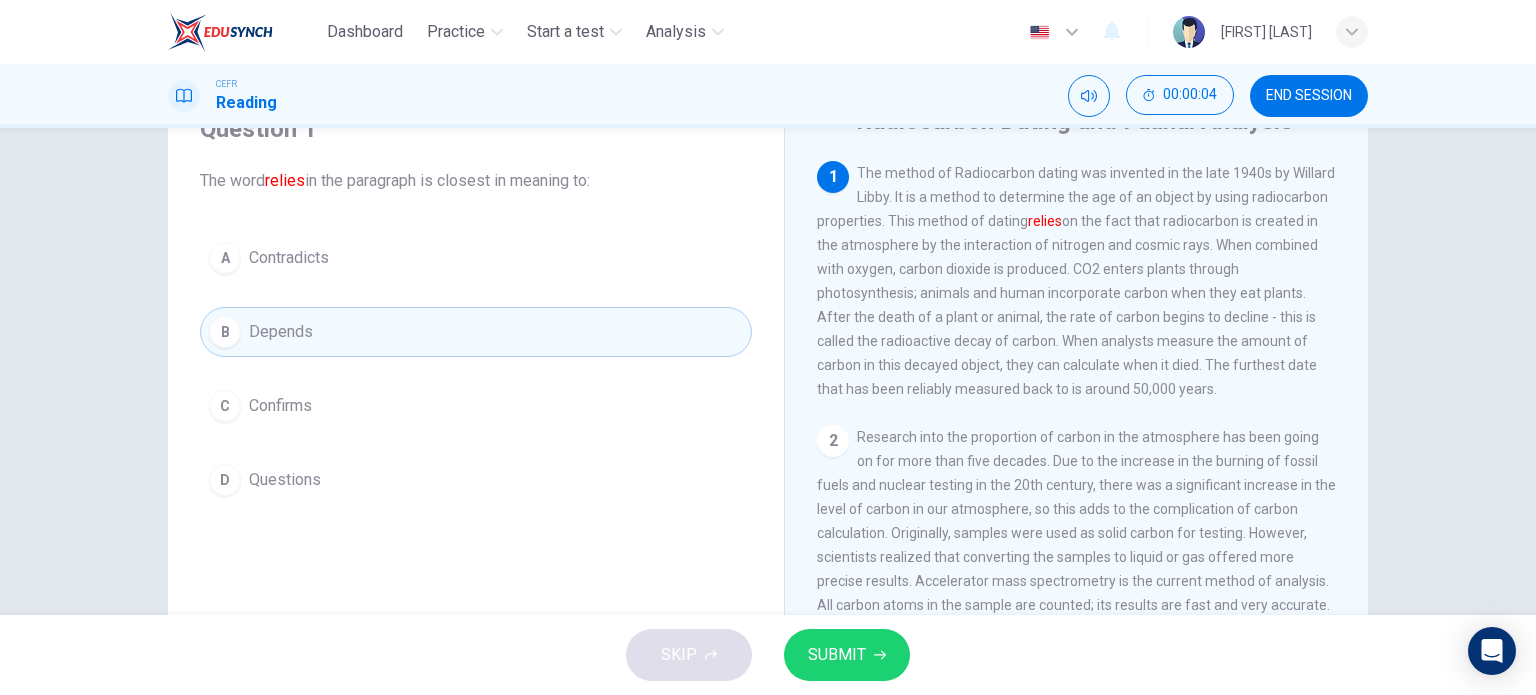 click on "SUBMIT" at bounding box center (837, 655) 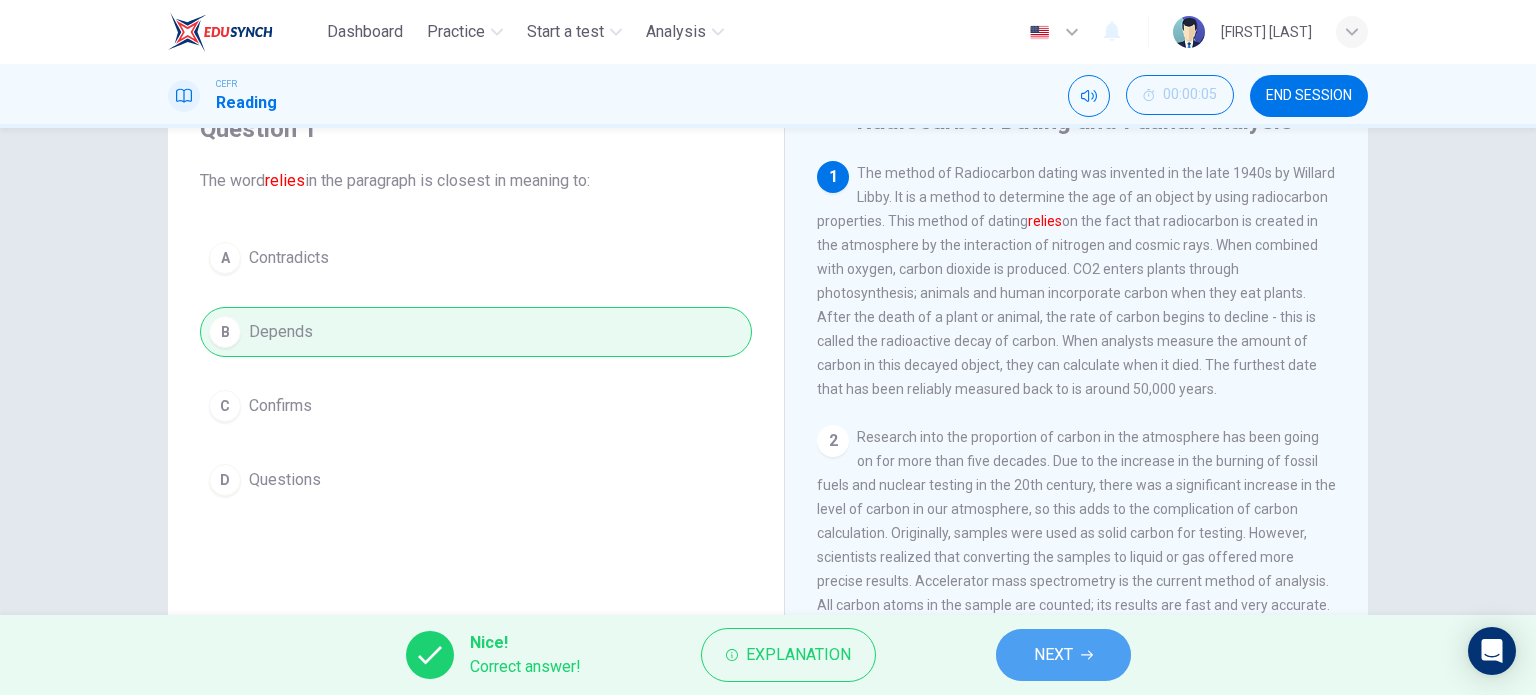 click at bounding box center [1087, 655] 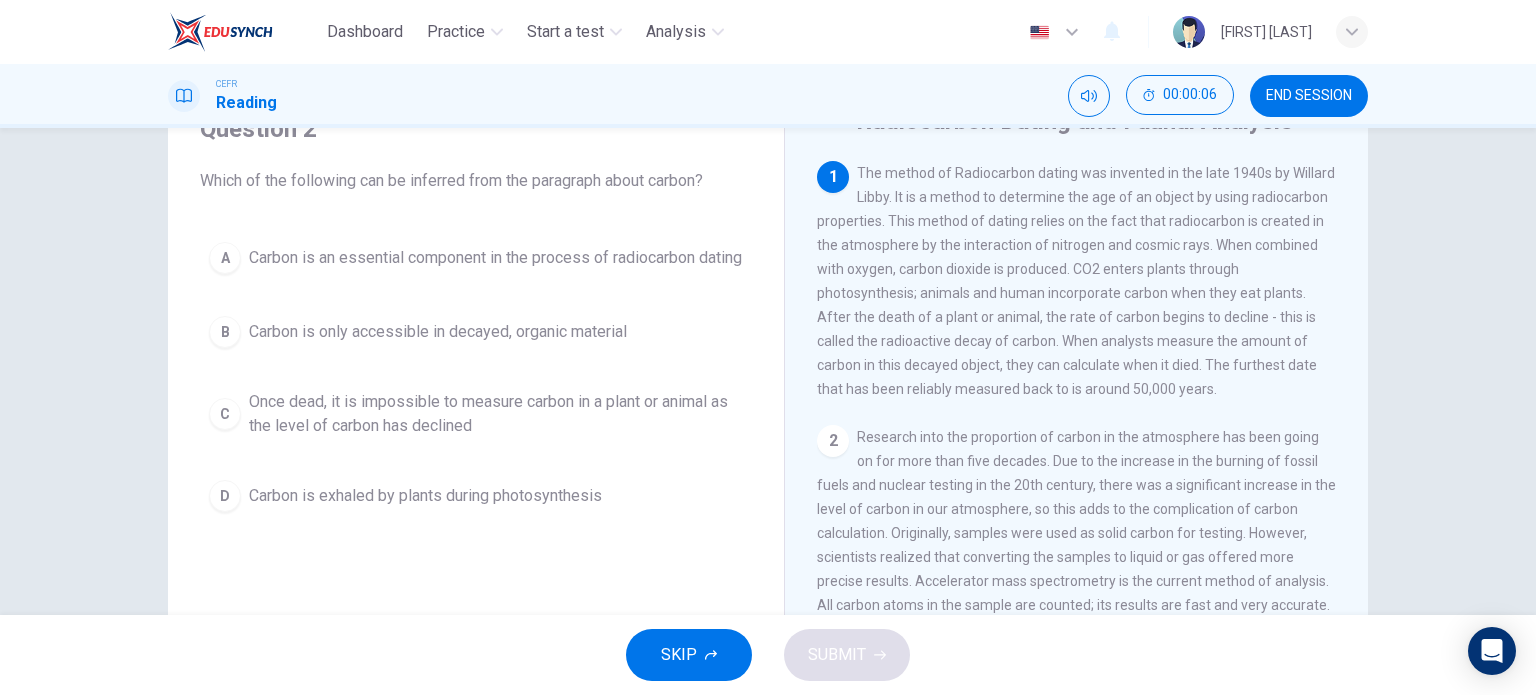 scroll, scrollTop: 87, scrollLeft: 0, axis: vertical 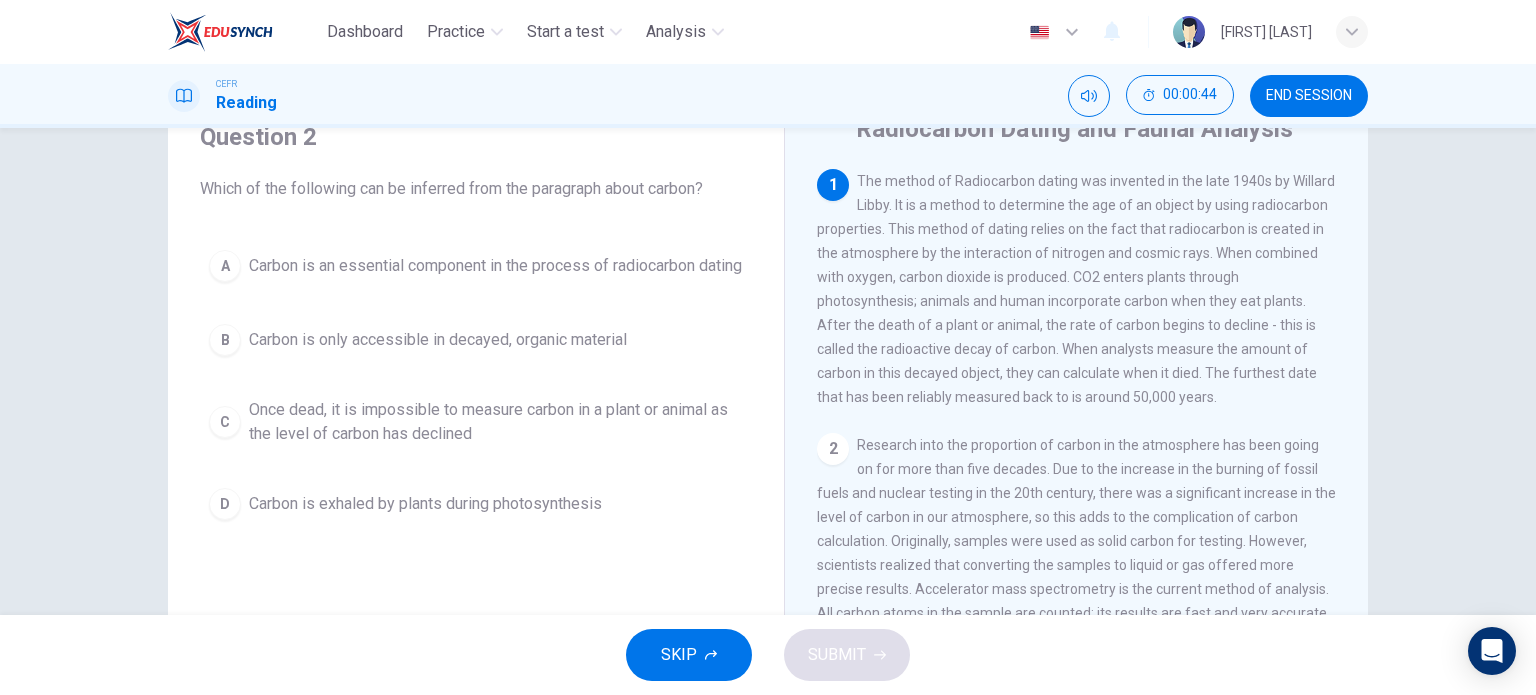 click on "Carbon is an essential component in the process of radiocarbon dating" at bounding box center (495, 266) 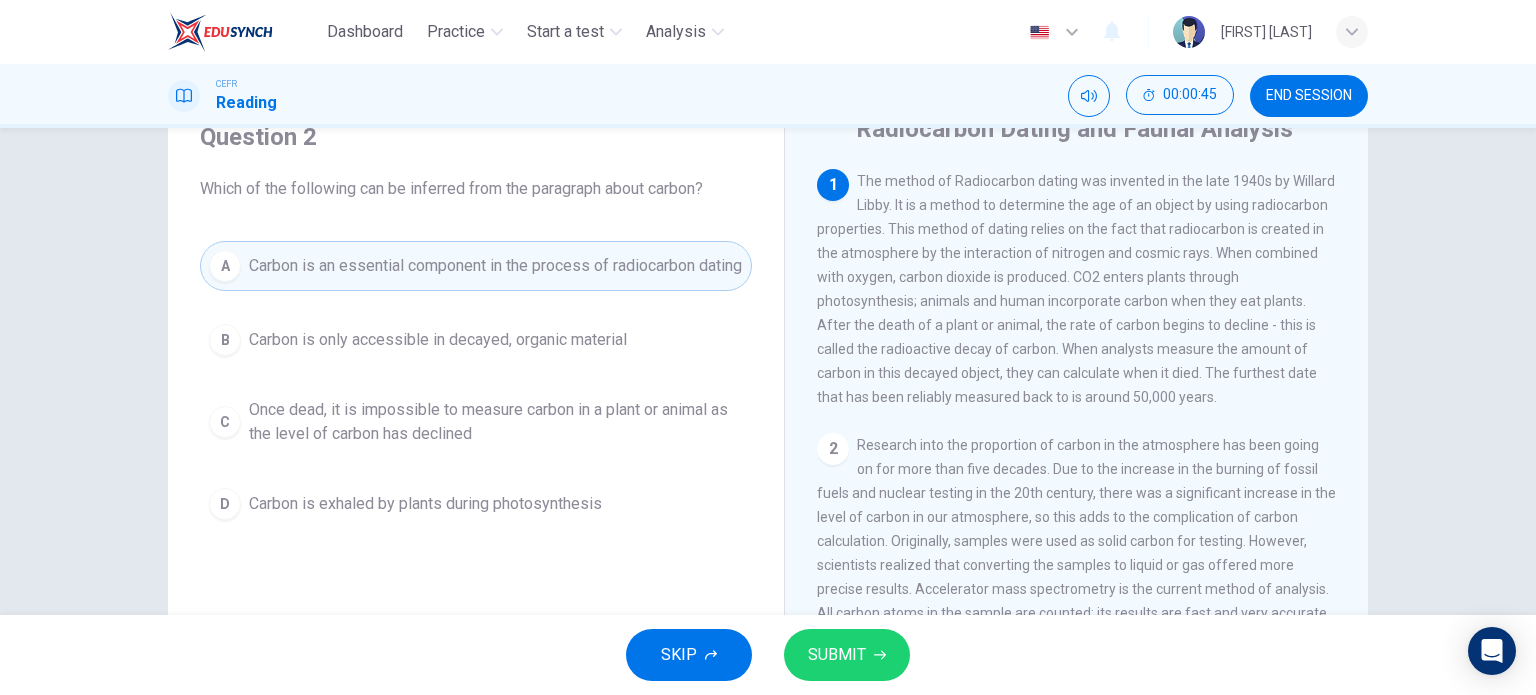 click on "SUBMIT" at bounding box center (837, 655) 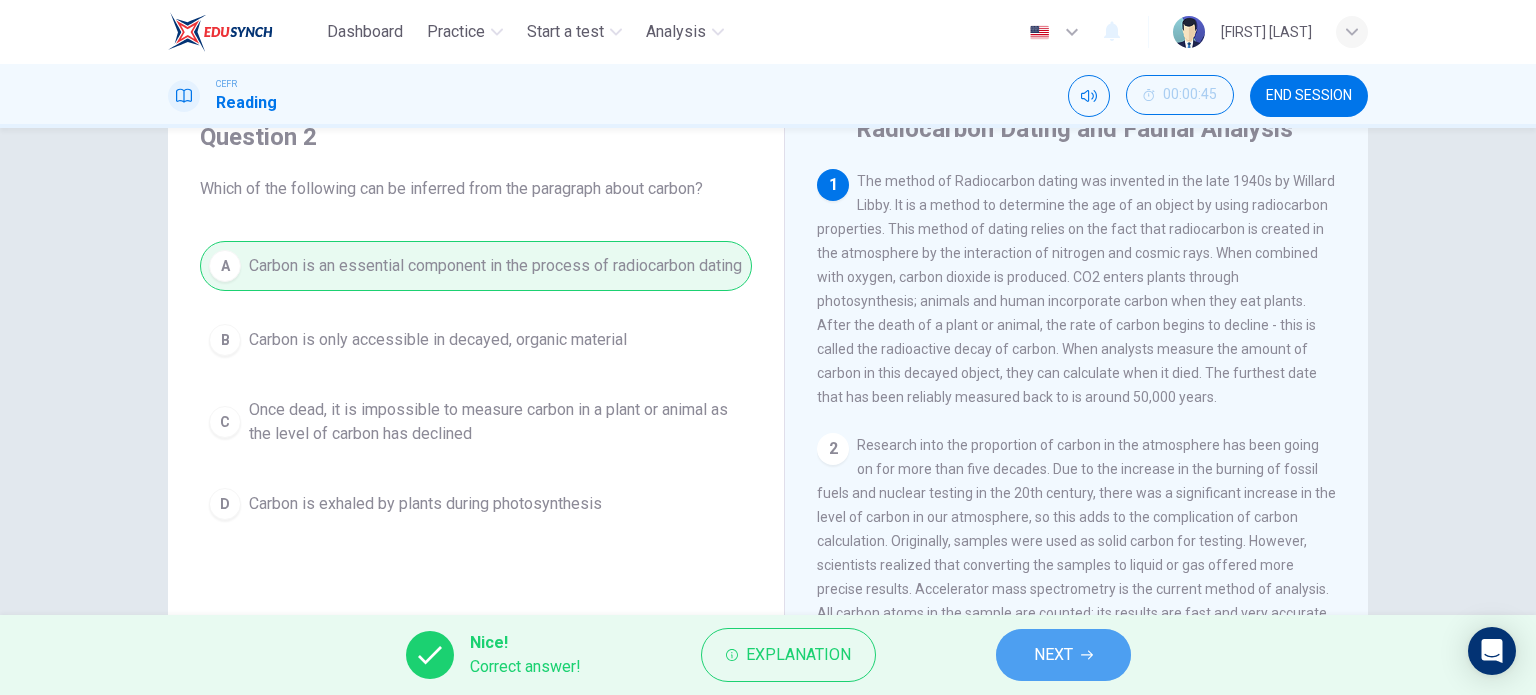 click on "NEXT" at bounding box center [1053, 655] 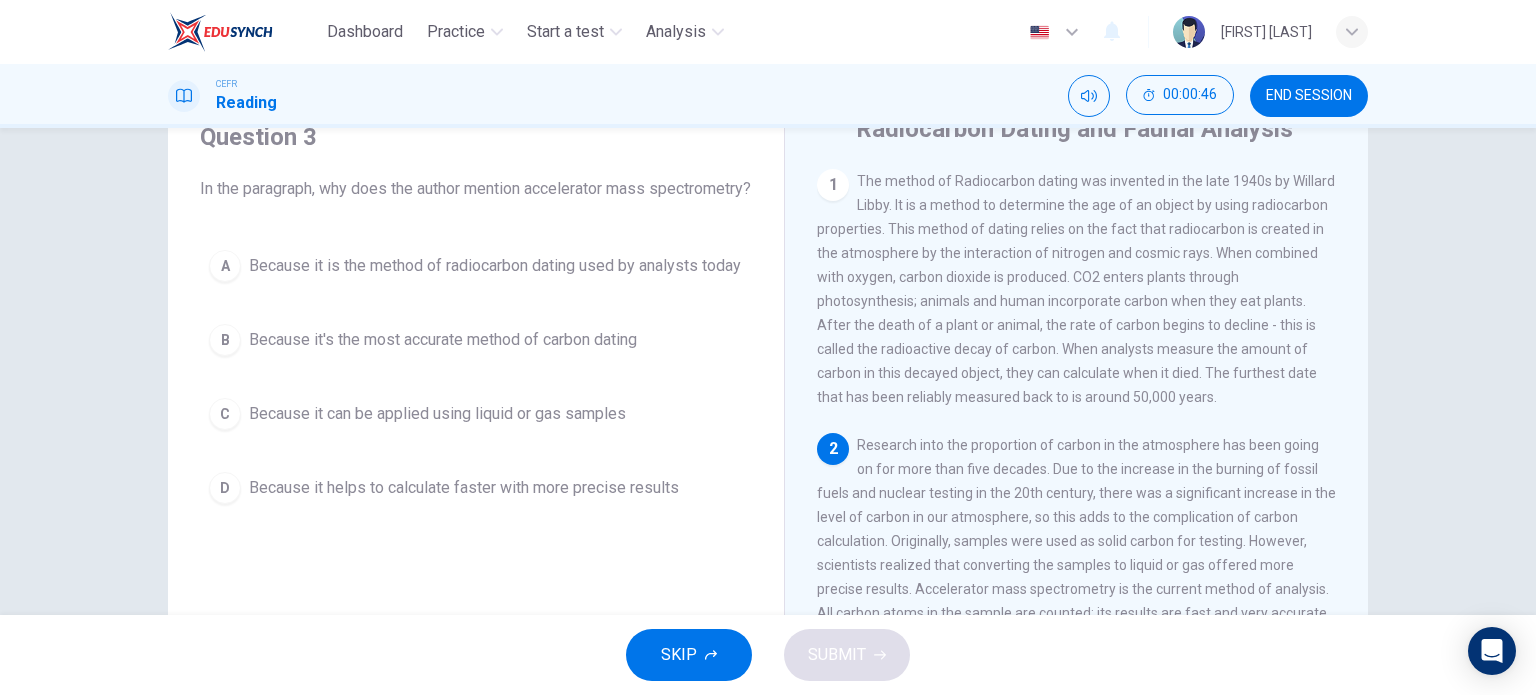 scroll, scrollTop: 84, scrollLeft: 0, axis: vertical 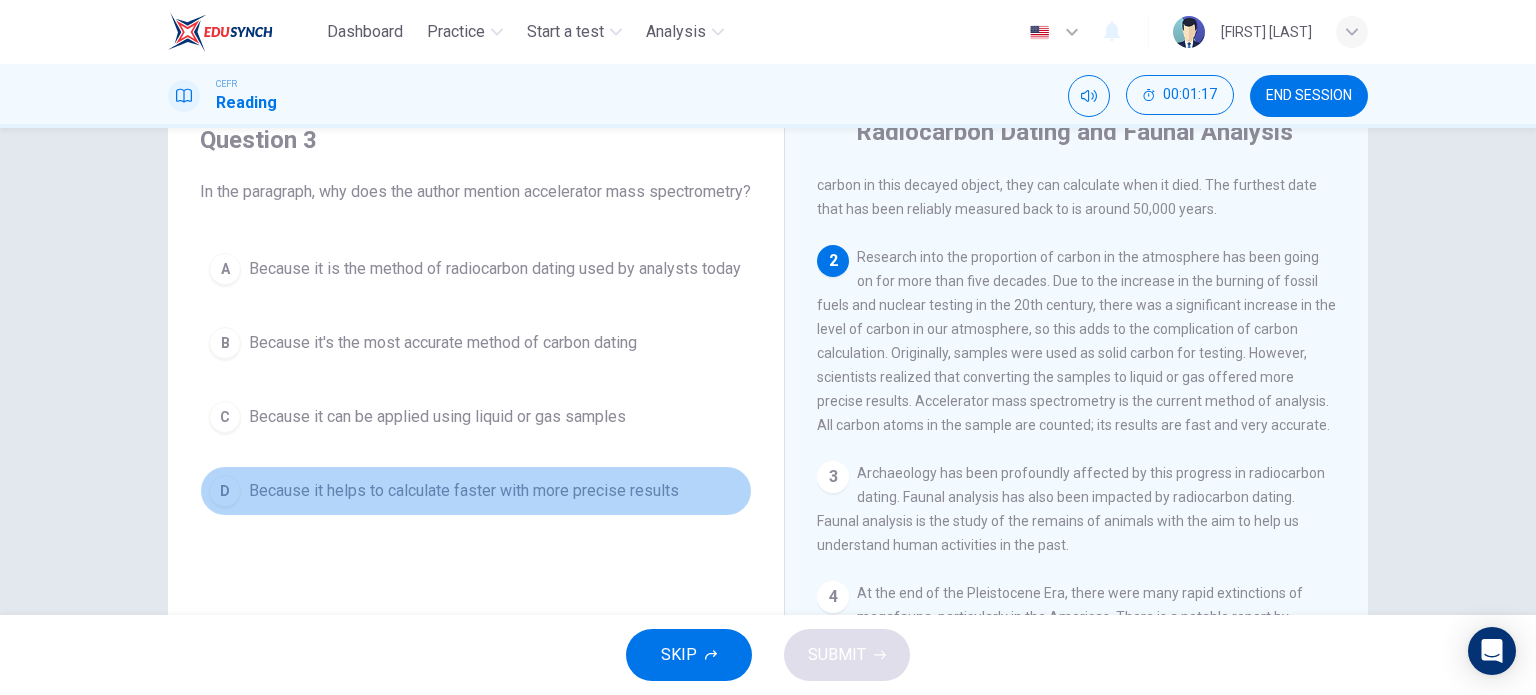 click on "Because it helps to calculate faster with more precise results" at bounding box center (495, 269) 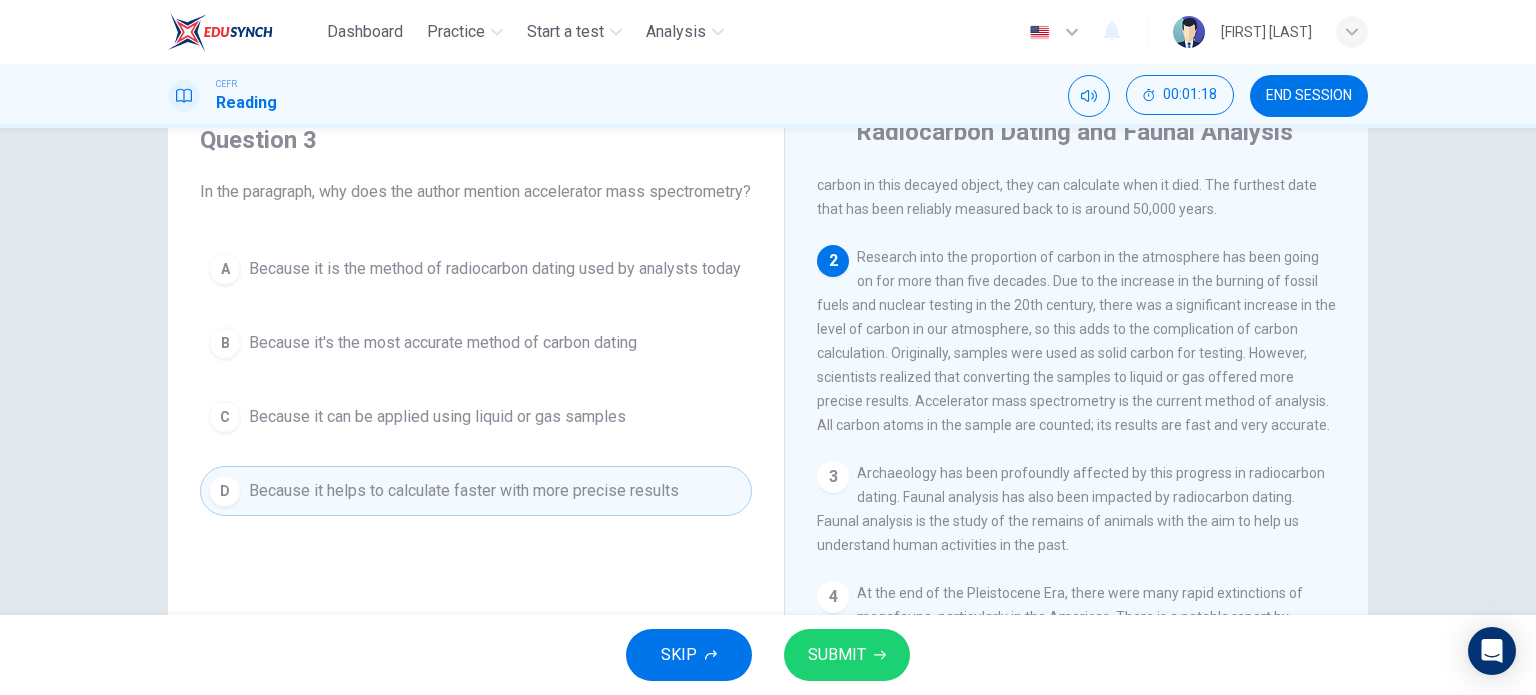 click on "SUBMIT" at bounding box center (837, 655) 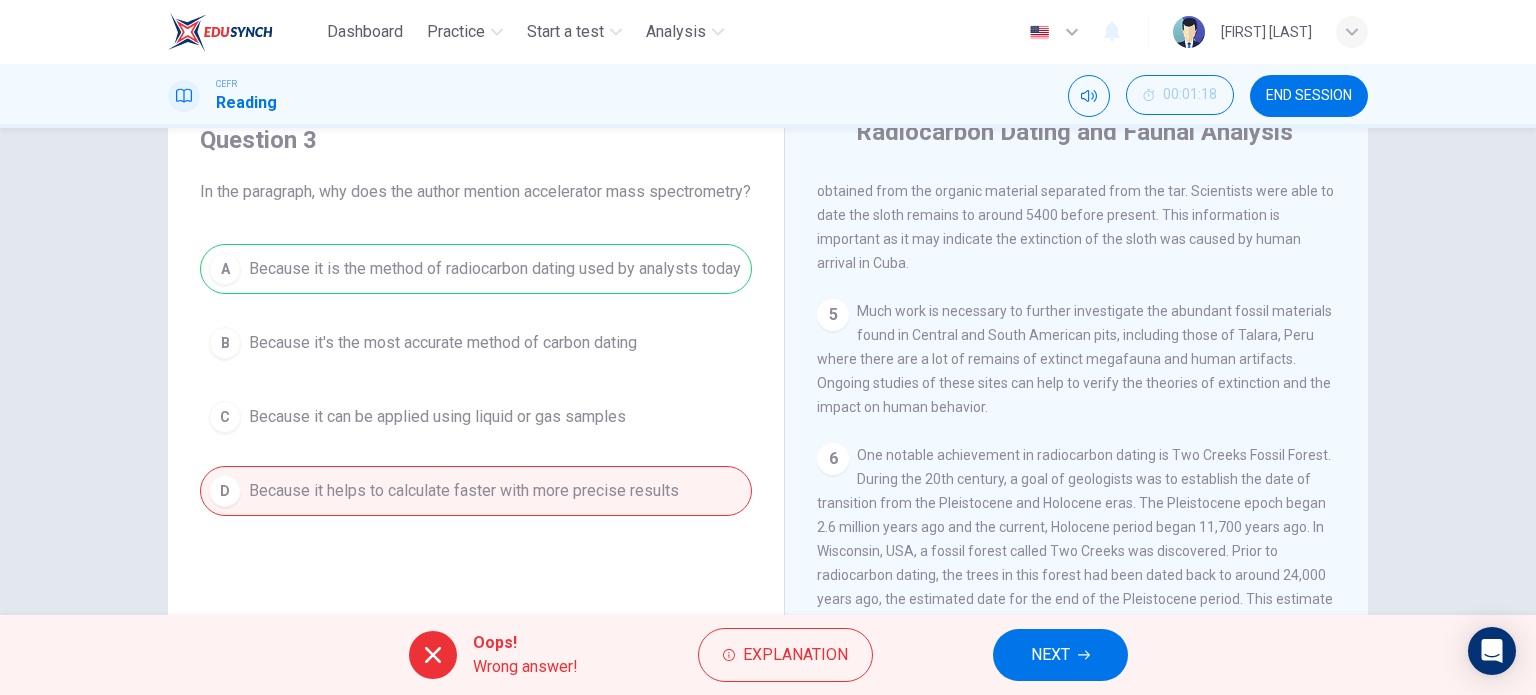 scroll, scrollTop: 876, scrollLeft: 0, axis: vertical 